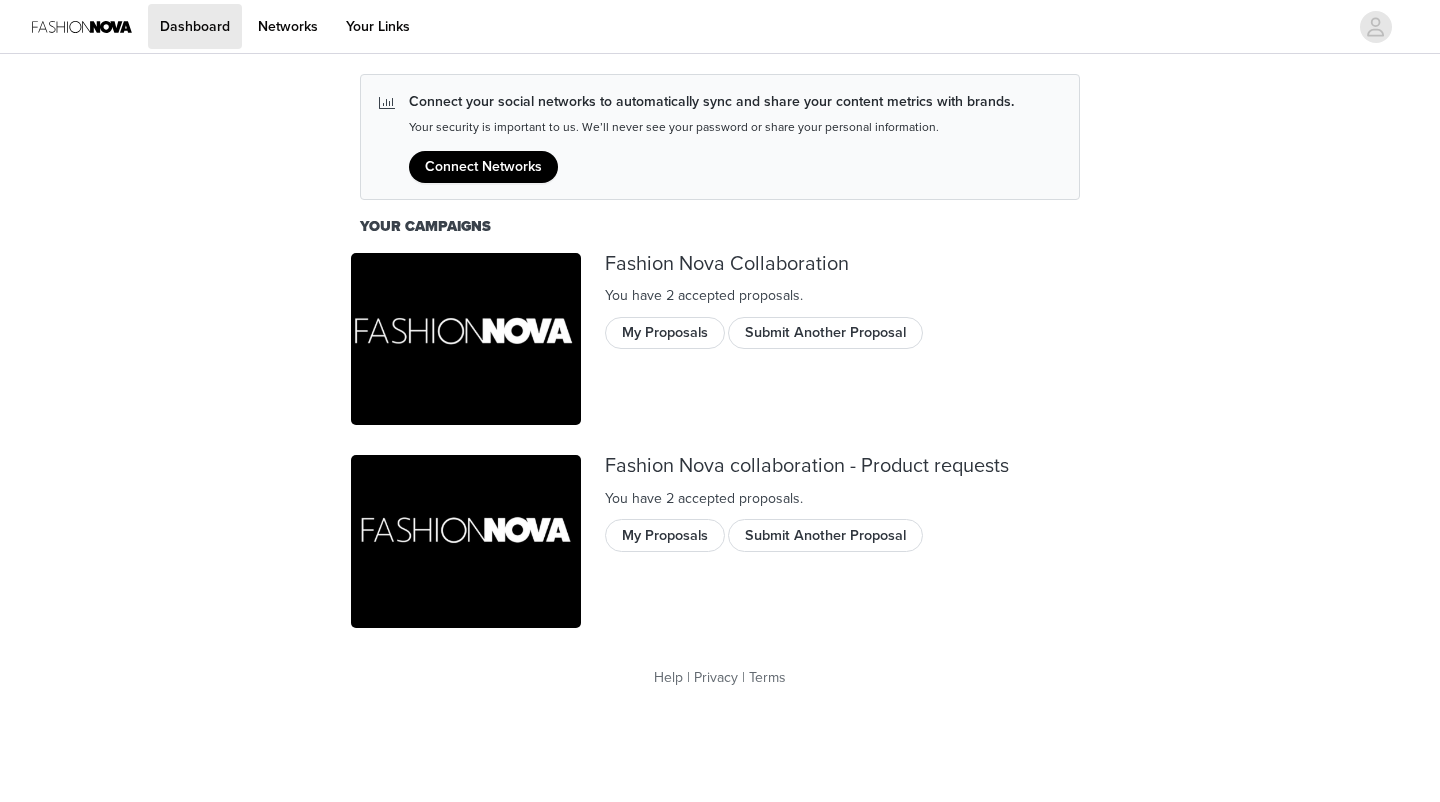 scroll, scrollTop: 0, scrollLeft: 0, axis: both 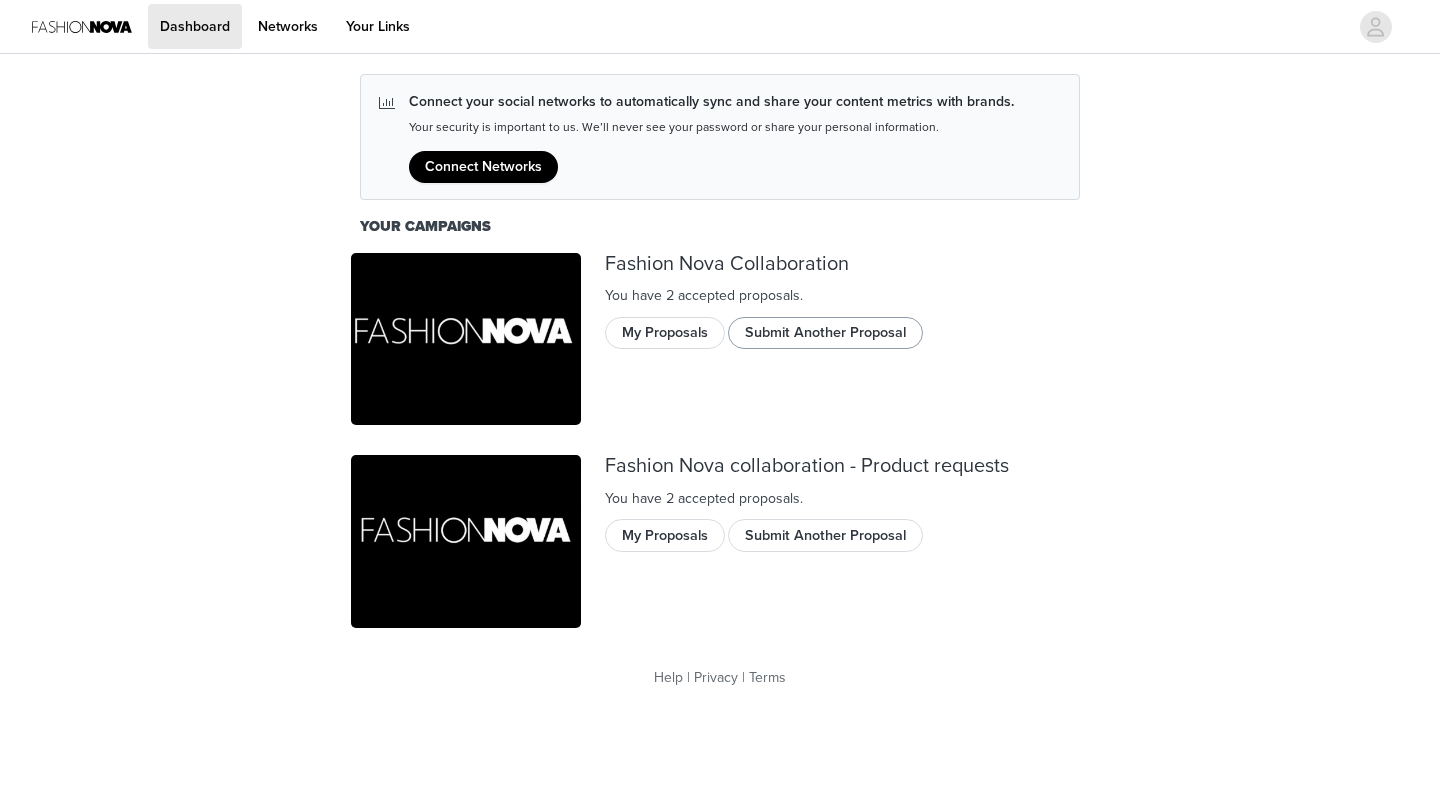click on "Submit Another Proposal" at bounding box center (825, 333) 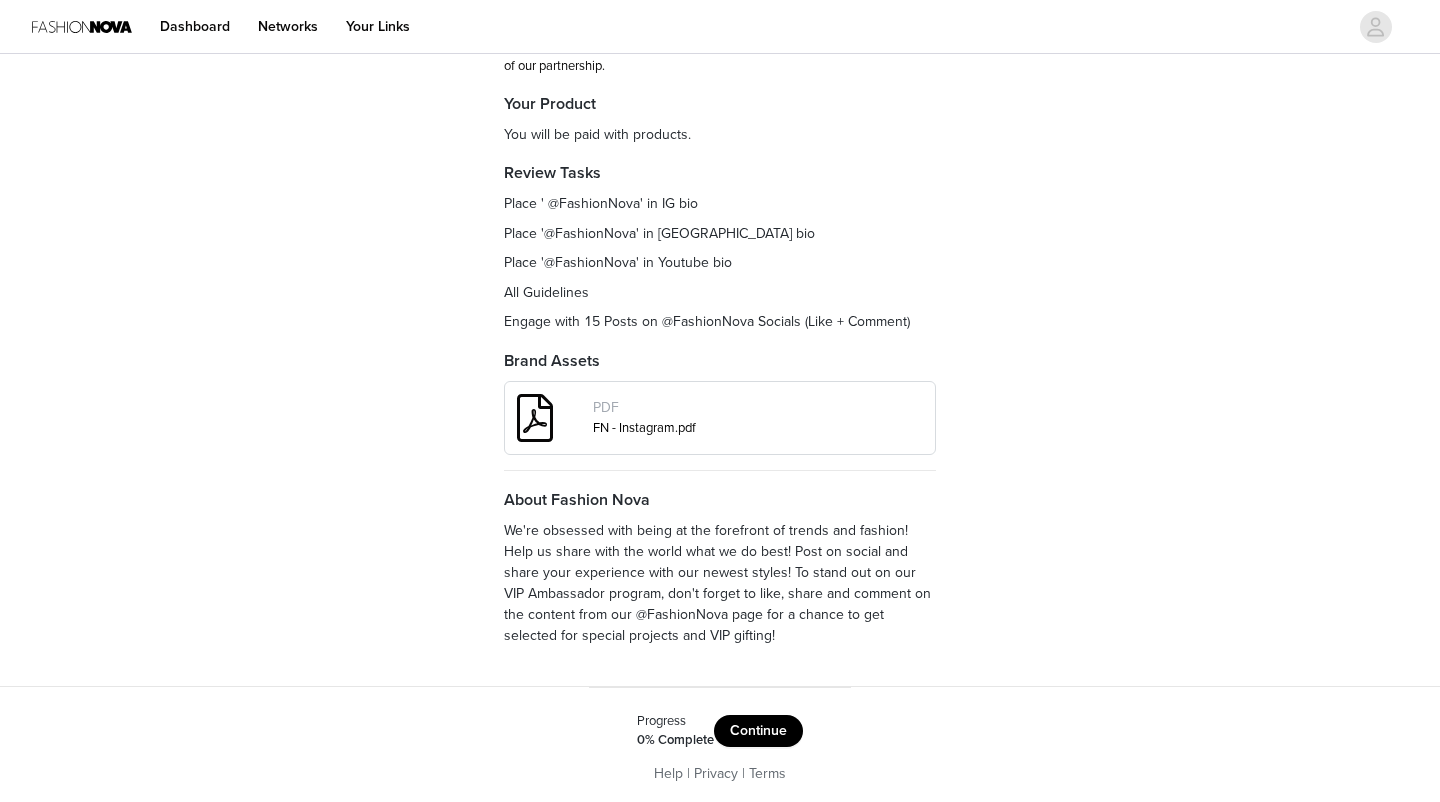 scroll, scrollTop: 230, scrollLeft: 0, axis: vertical 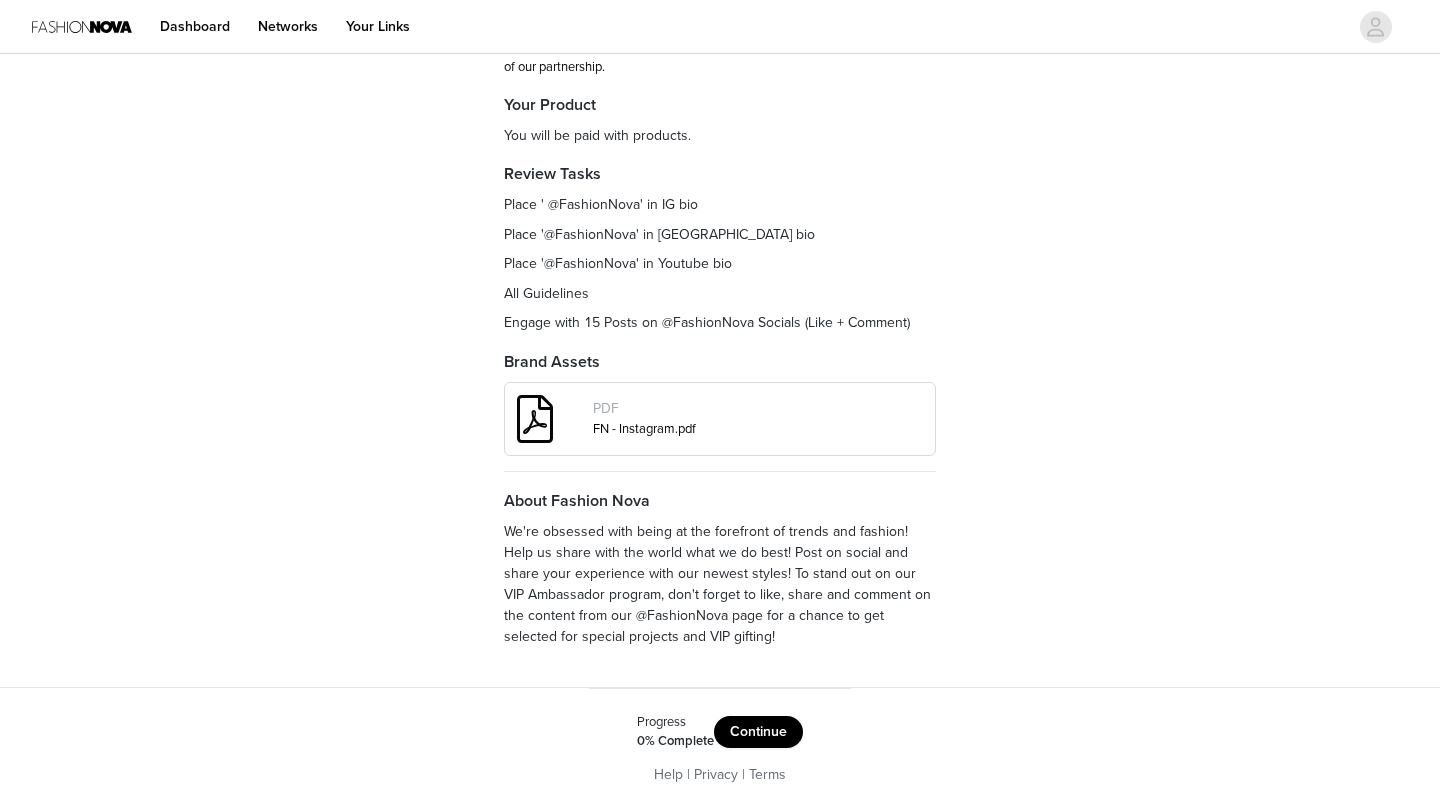 click on "Progress
0% Complete
Continue" at bounding box center [720, 732] 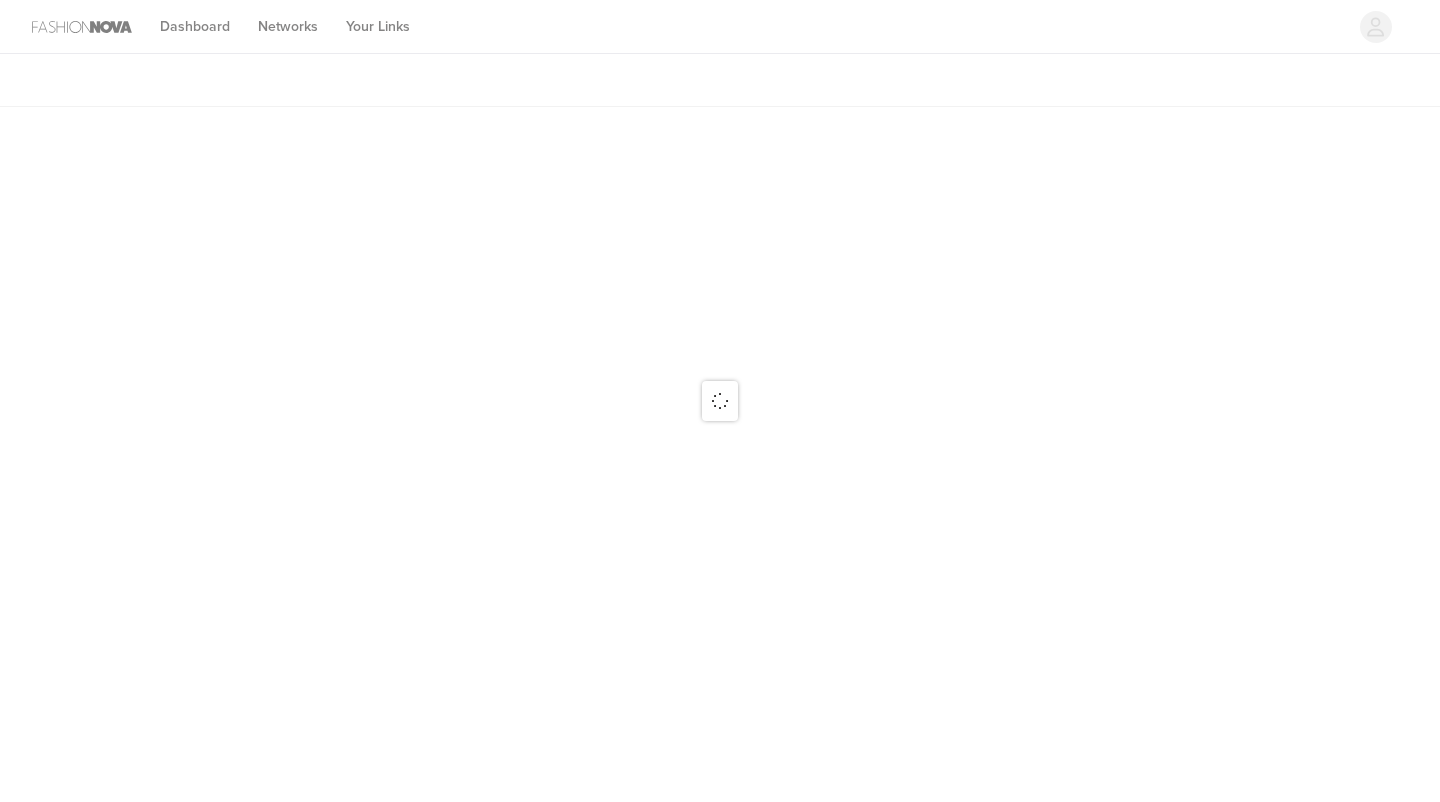 scroll, scrollTop: 0, scrollLeft: 0, axis: both 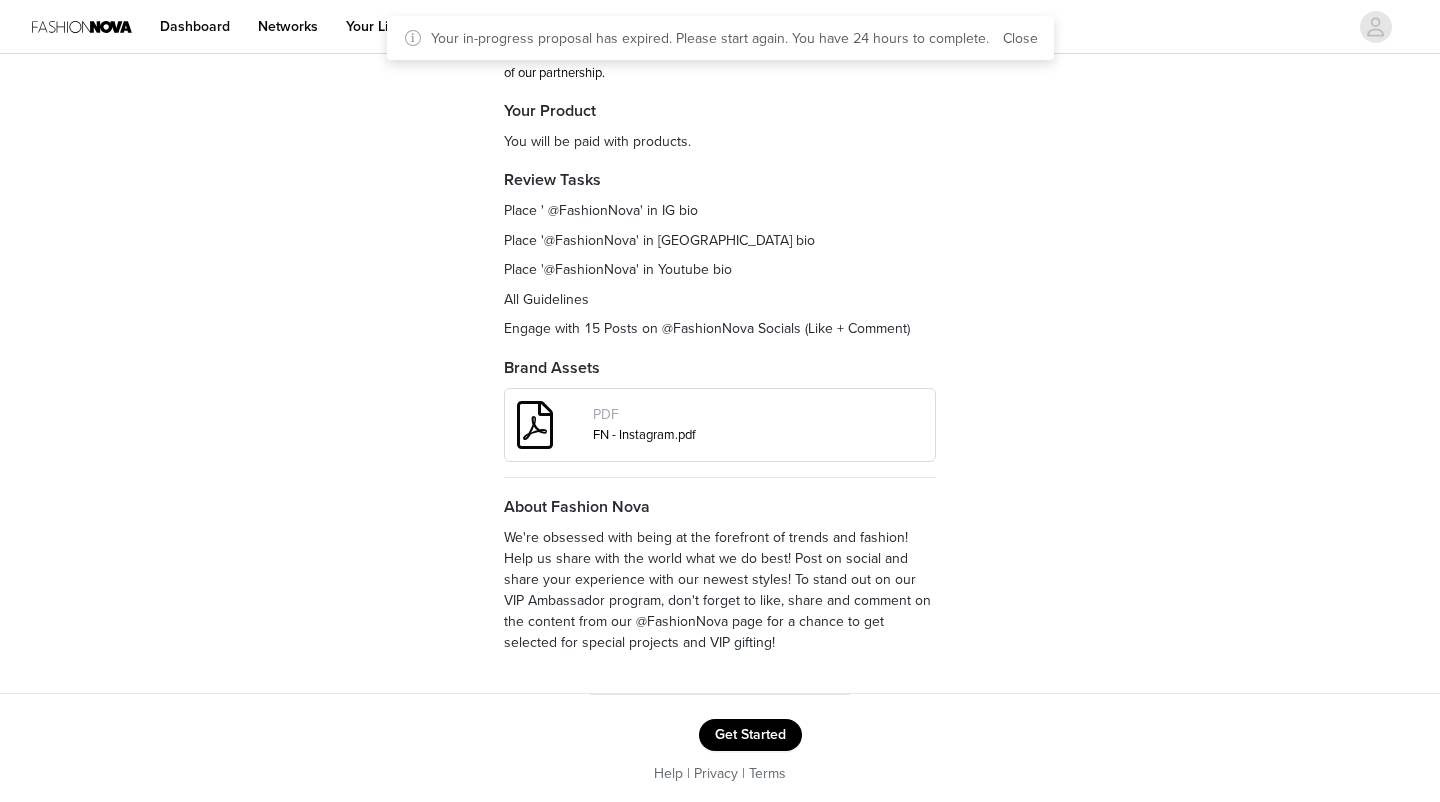 click on "Get Started" at bounding box center [750, 735] 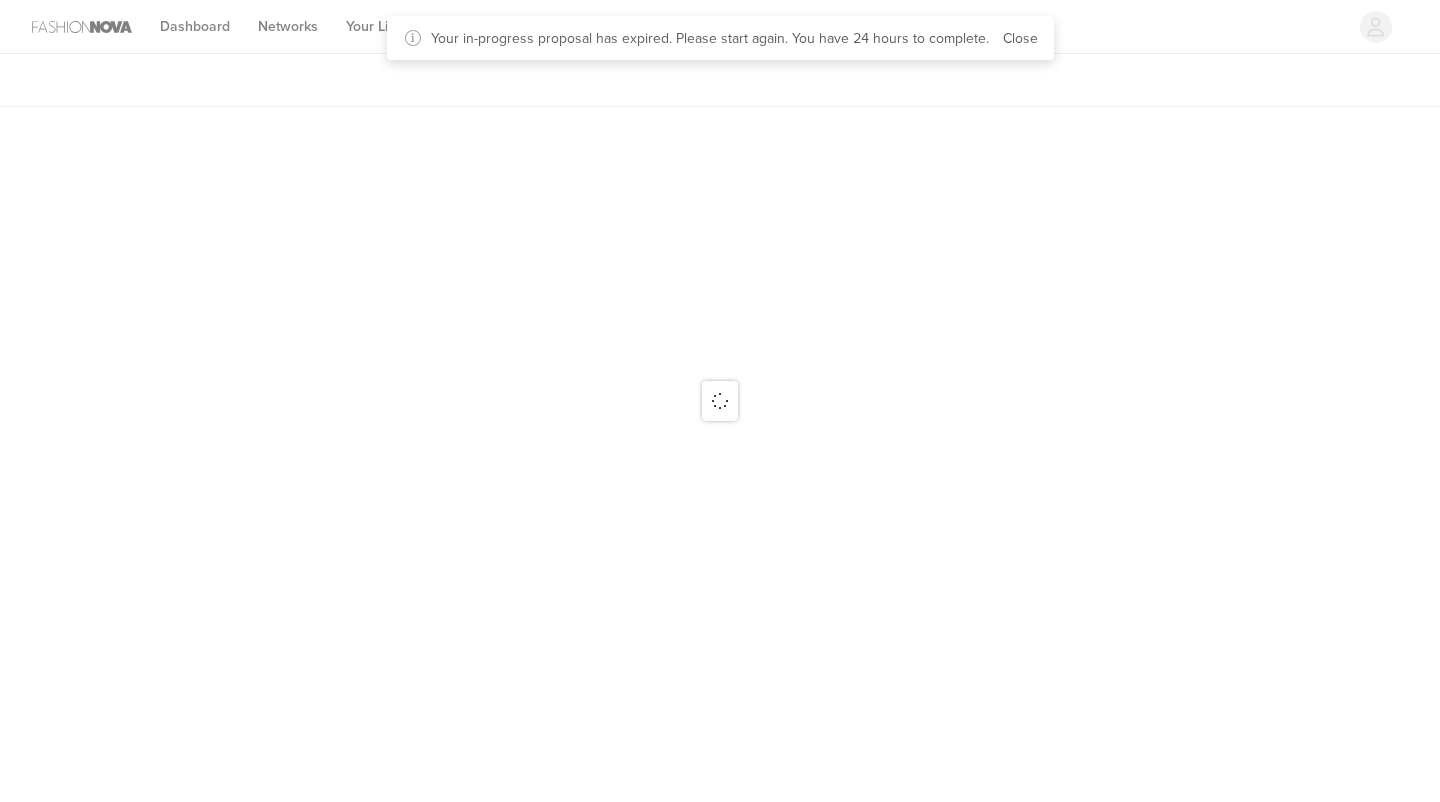 scroll, scrollTop: 0, scrollLeft: 0, axis: both 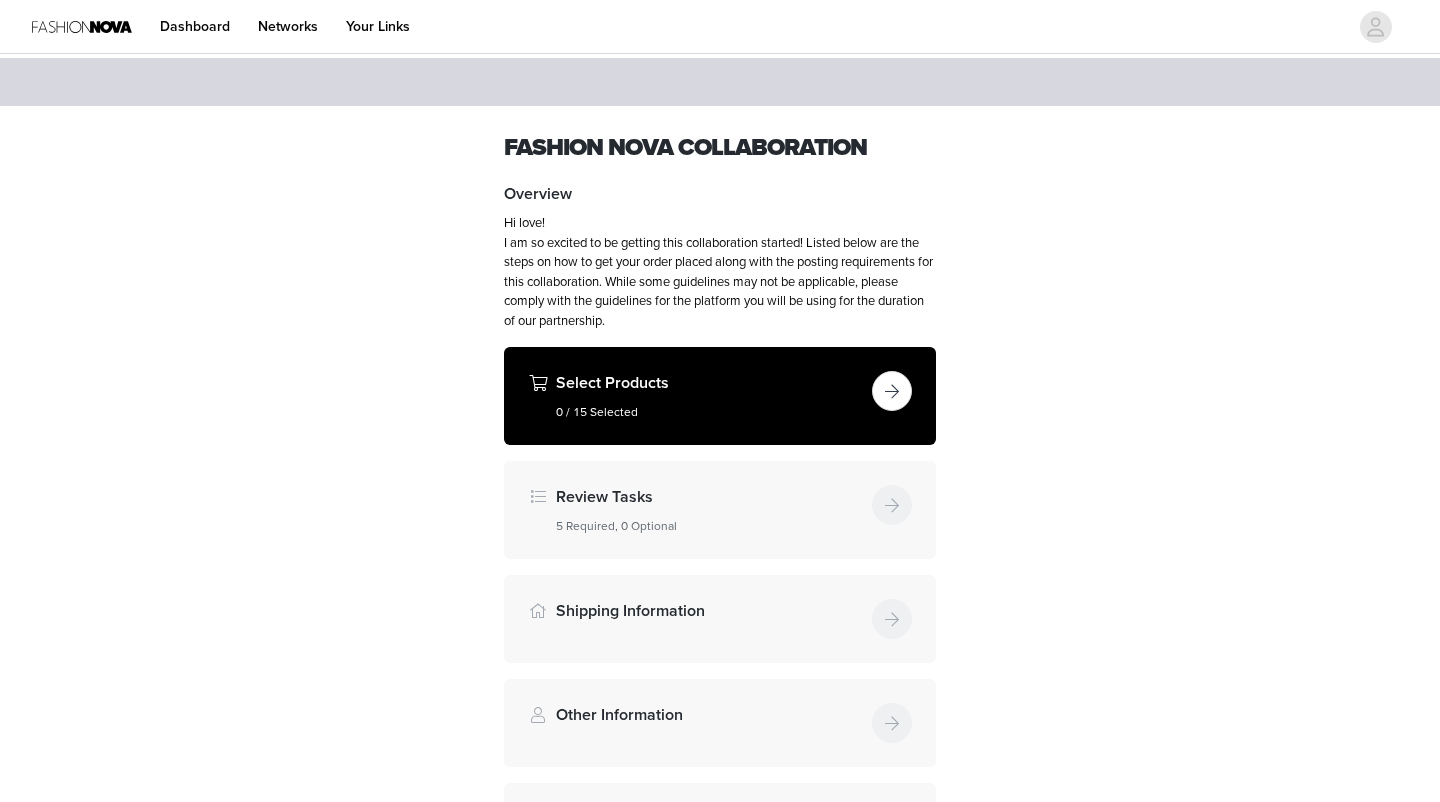 click at bounding box center (892, 391) 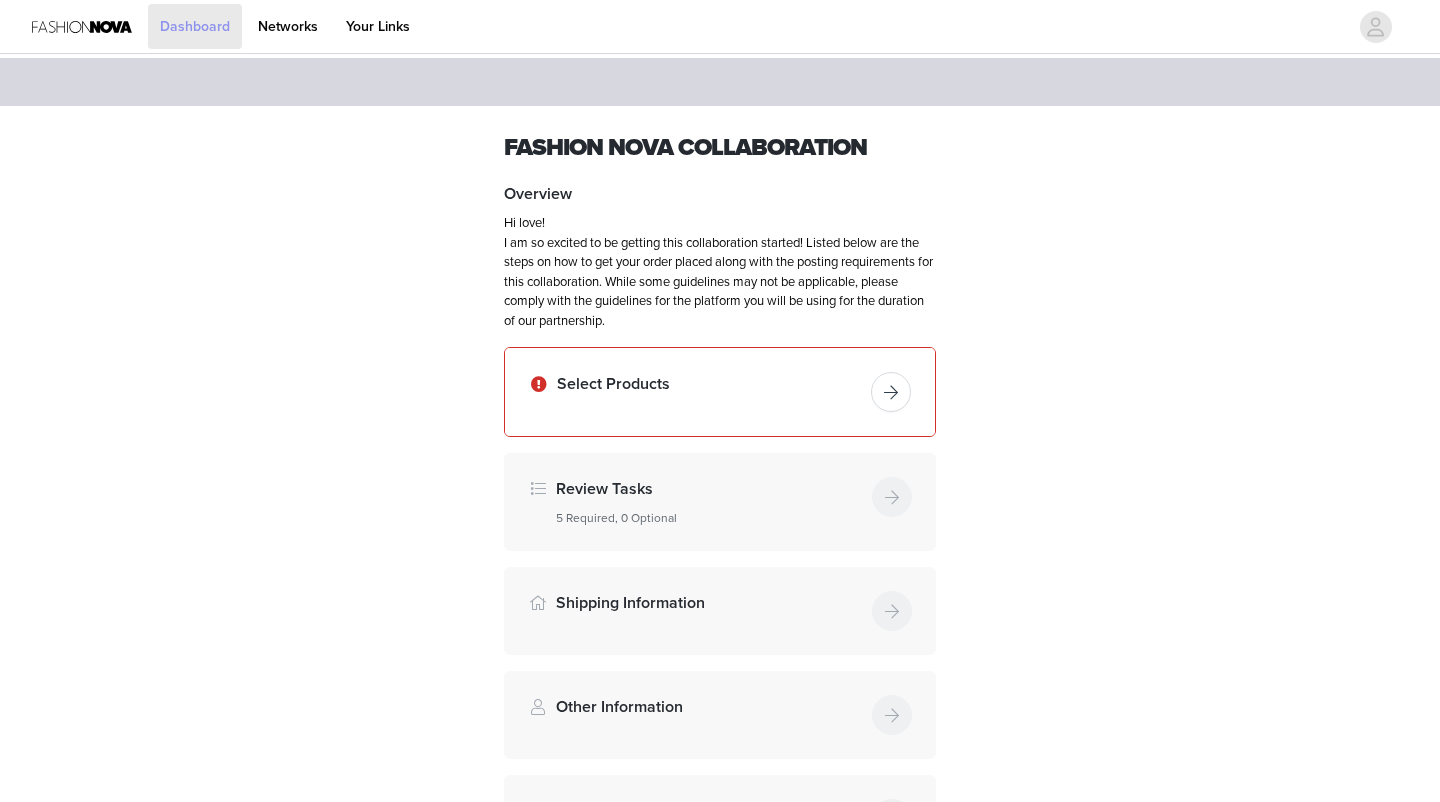 scroll, scrollTop: 224, scrollLeft: 0, axis: vertical 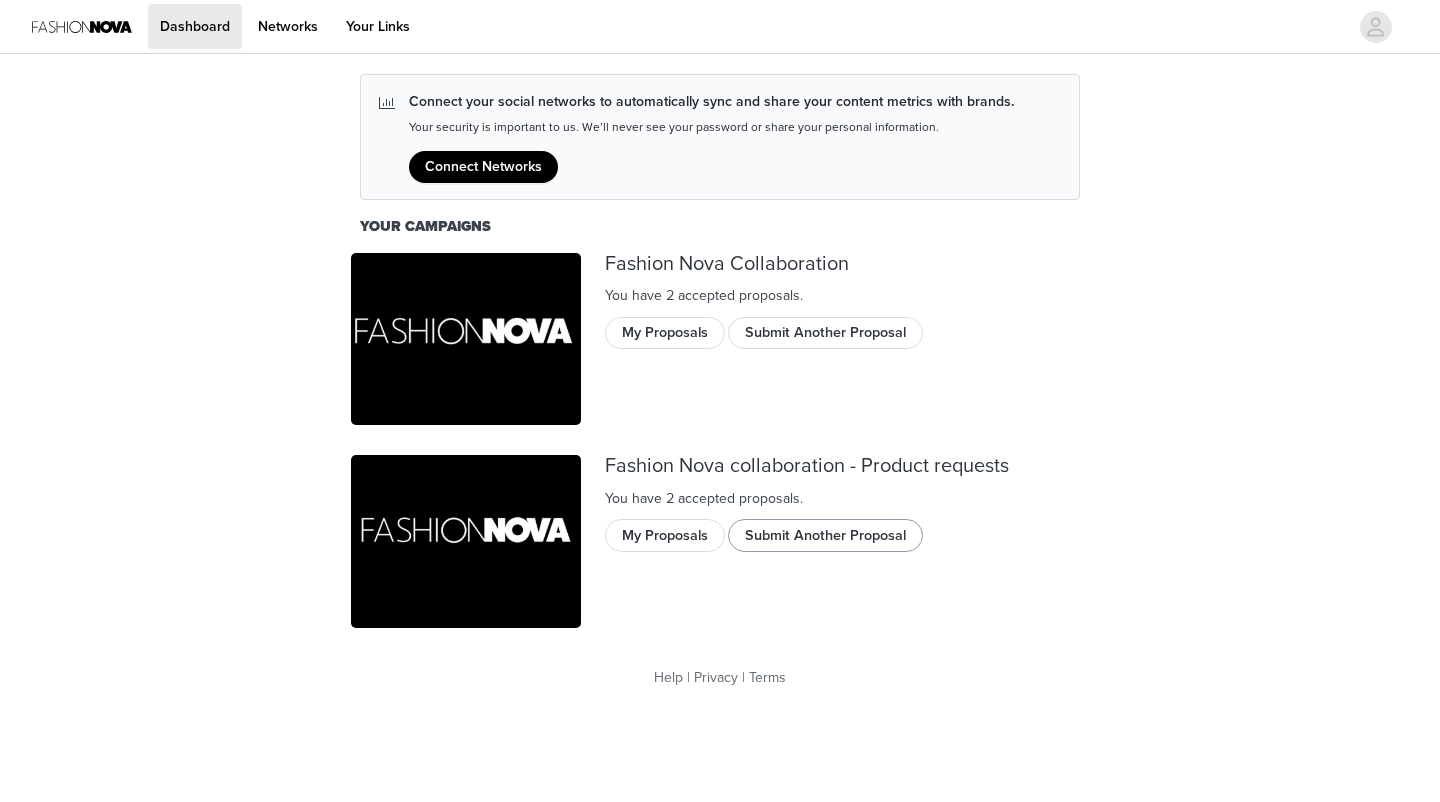 click on "Submit Another Proposal" at bounding box center (825, 535) 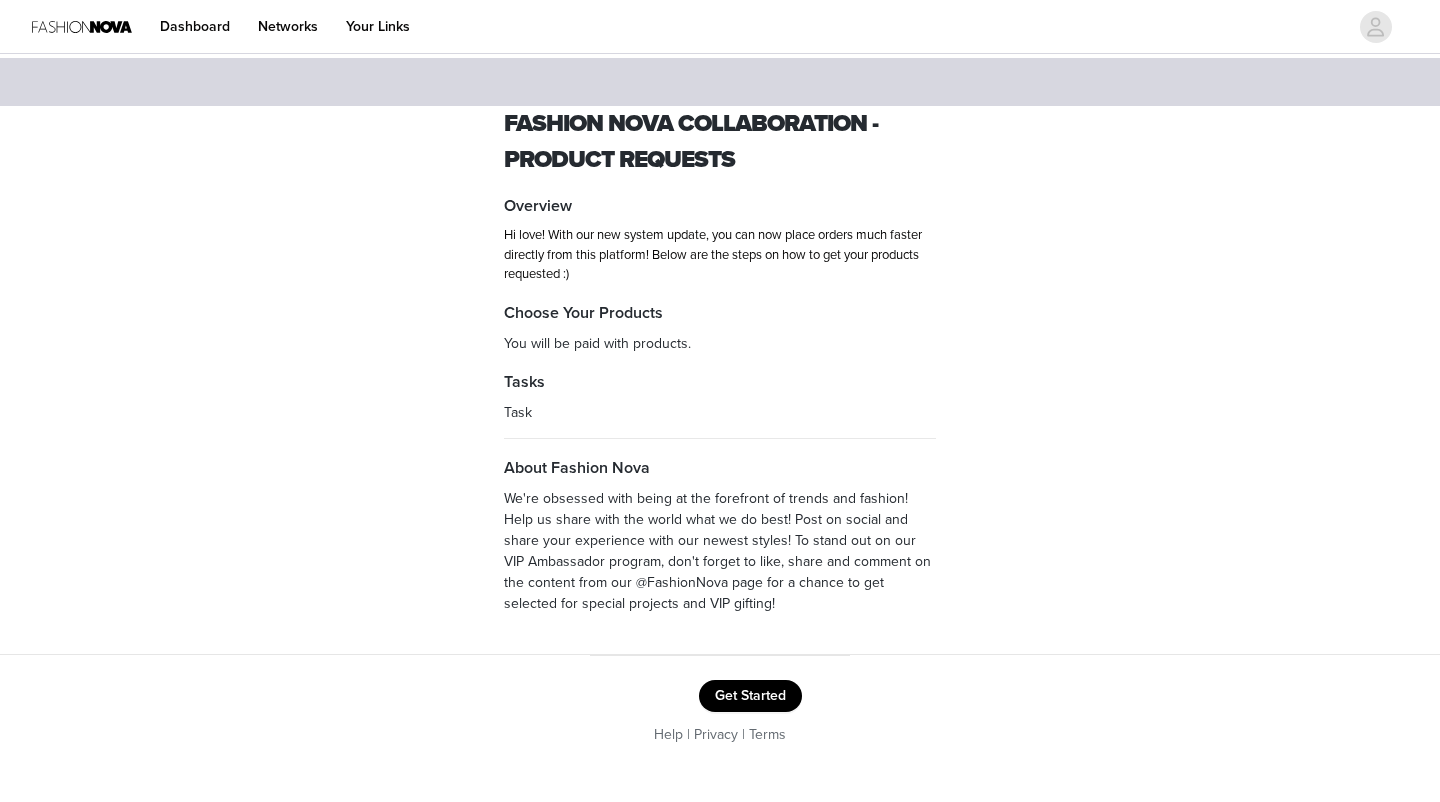 click on "Get Started" at bounding box center (750, 696) 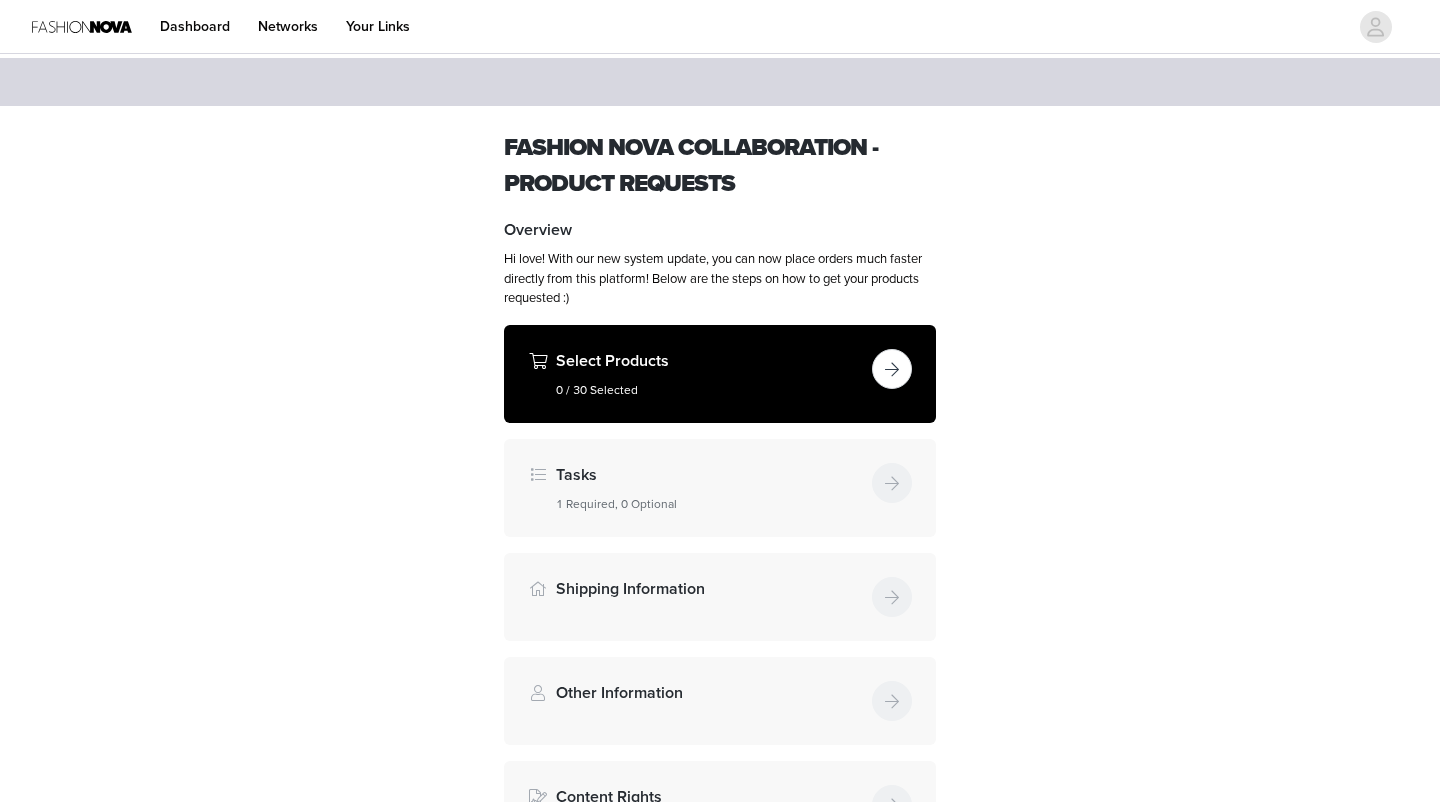 click at bounding box center (892, 369) 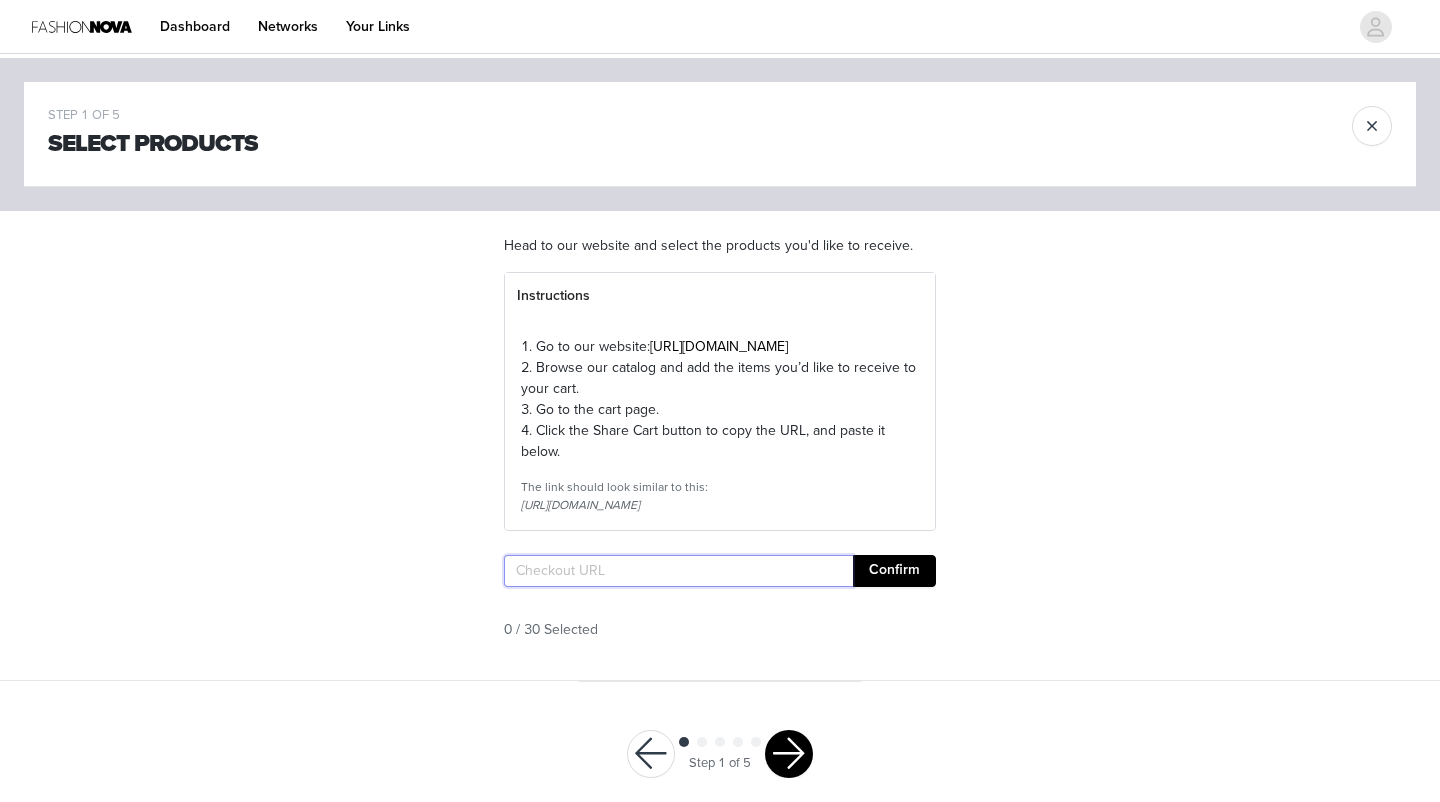 click at bounding box center [678, 571] 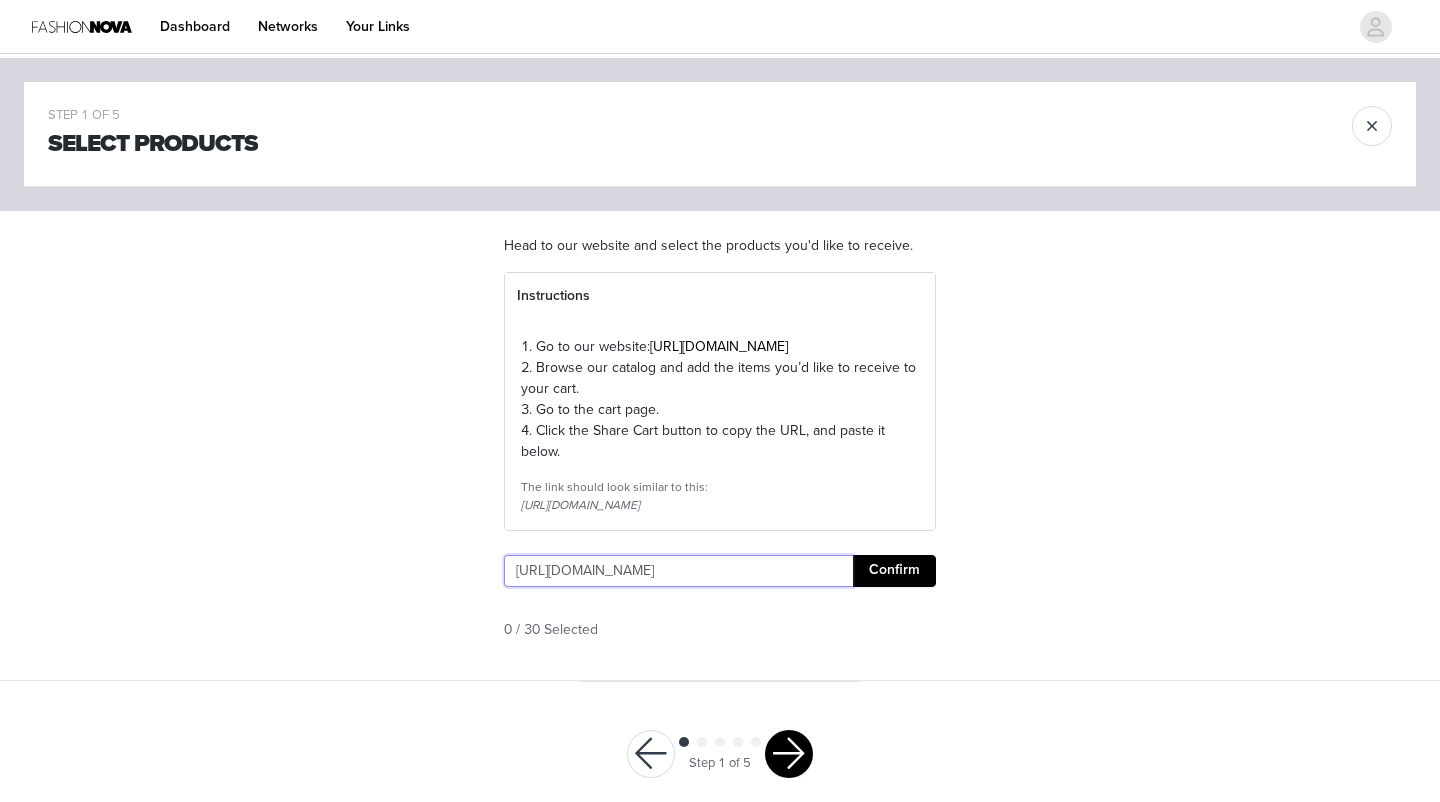 type on "[URL][DOMAIN_NAME]" 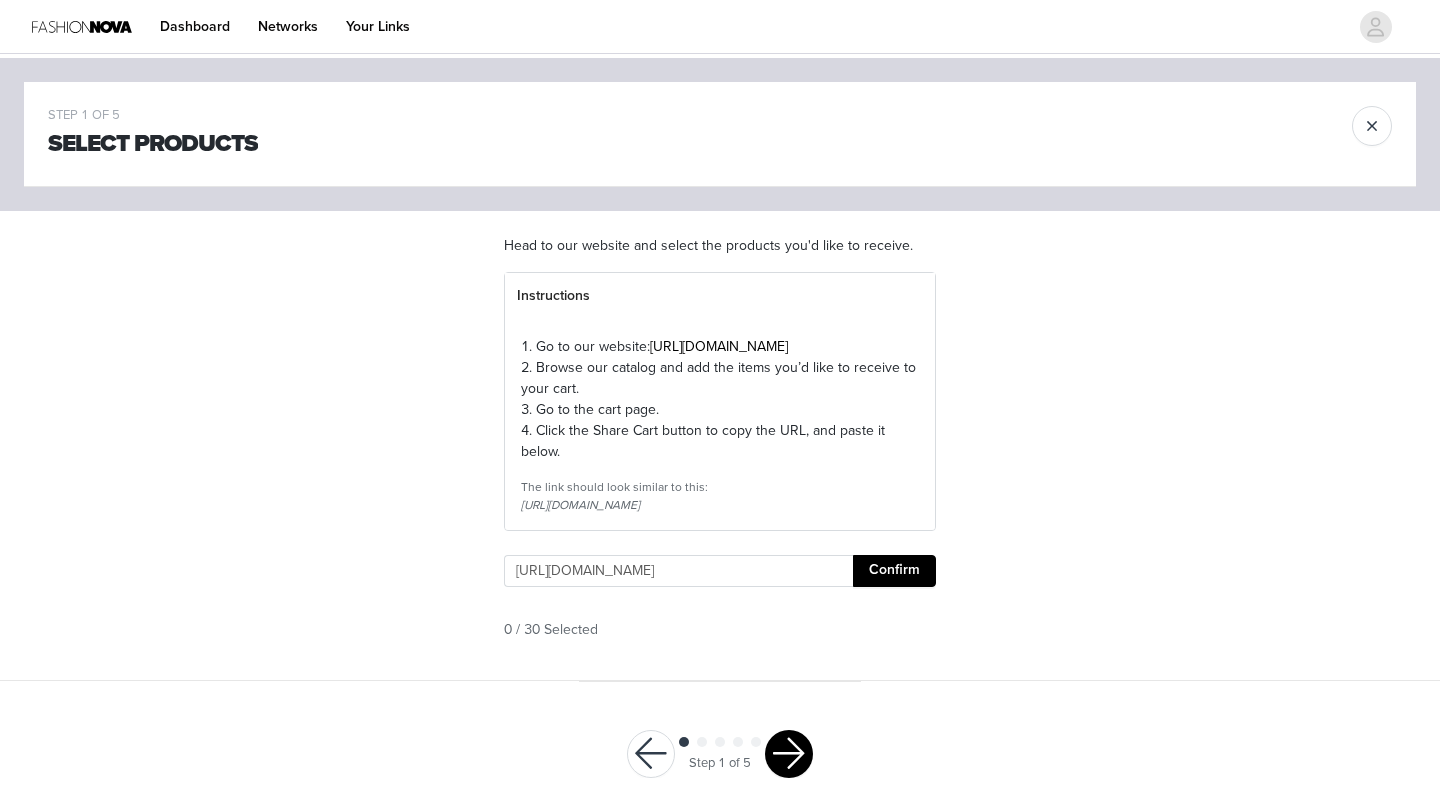 click on "Confirm" at bounding box center (894, 571) 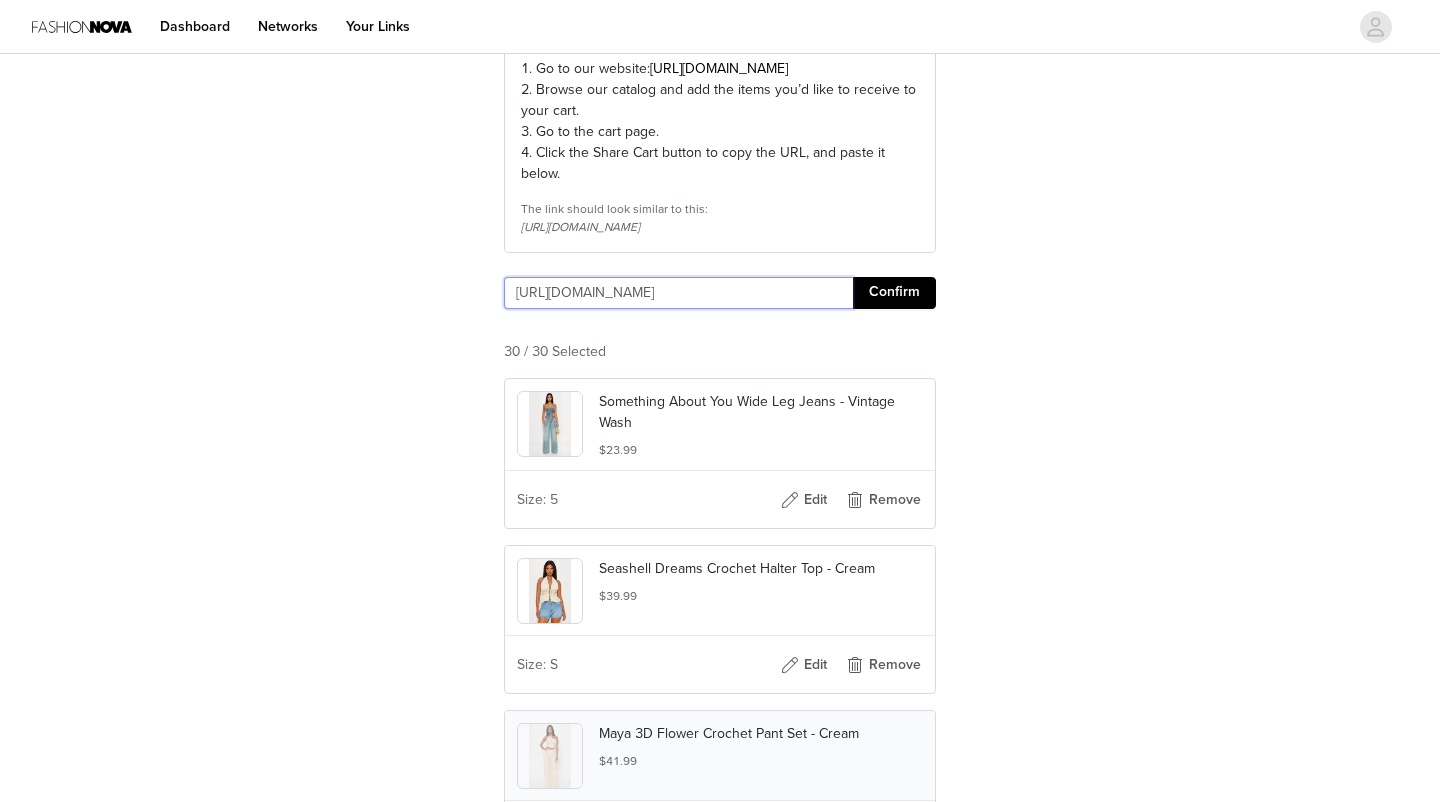 scroll, scrollTop: 562, scrollLeft: 0, axis: vertical 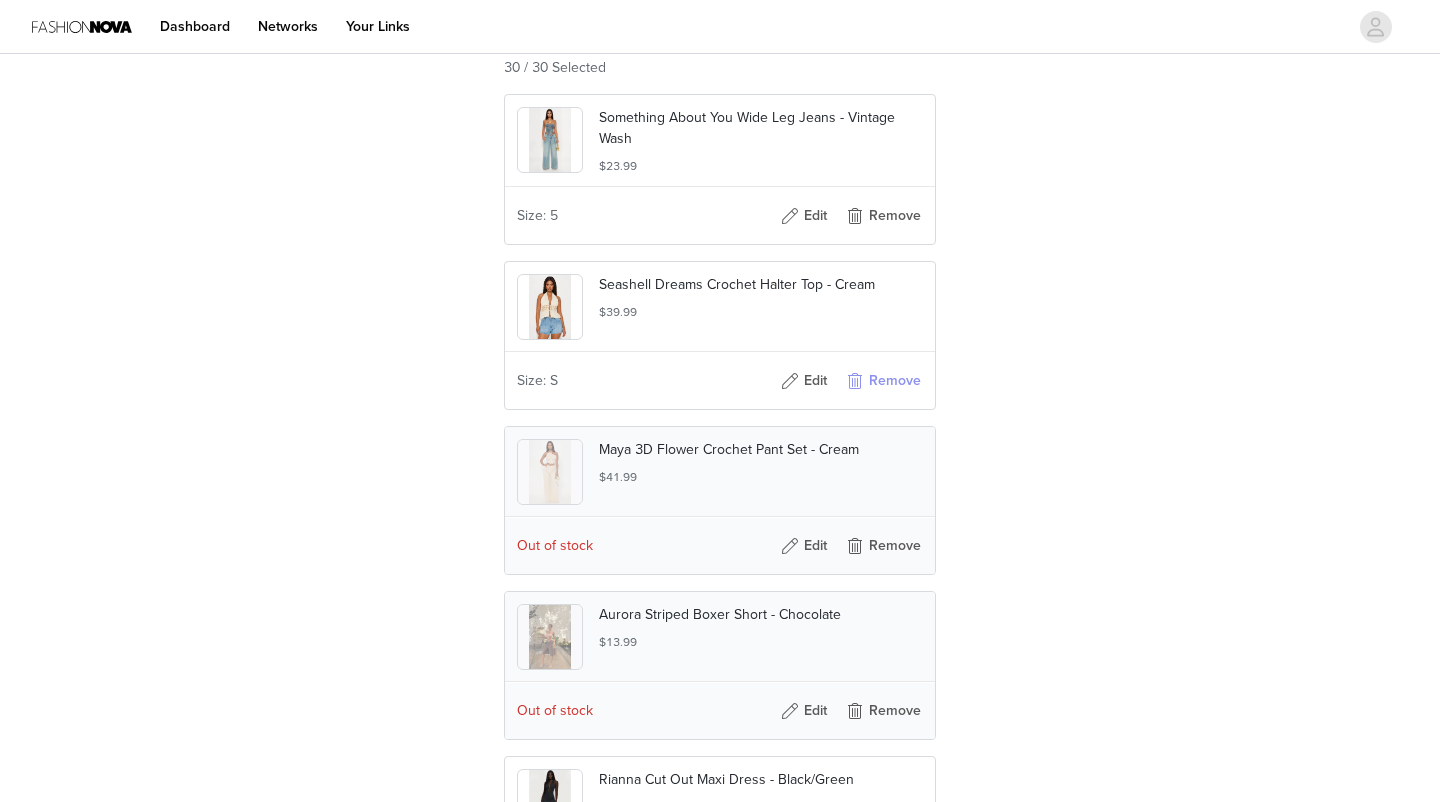 click on "Remove" at bounding box center [883, 381] 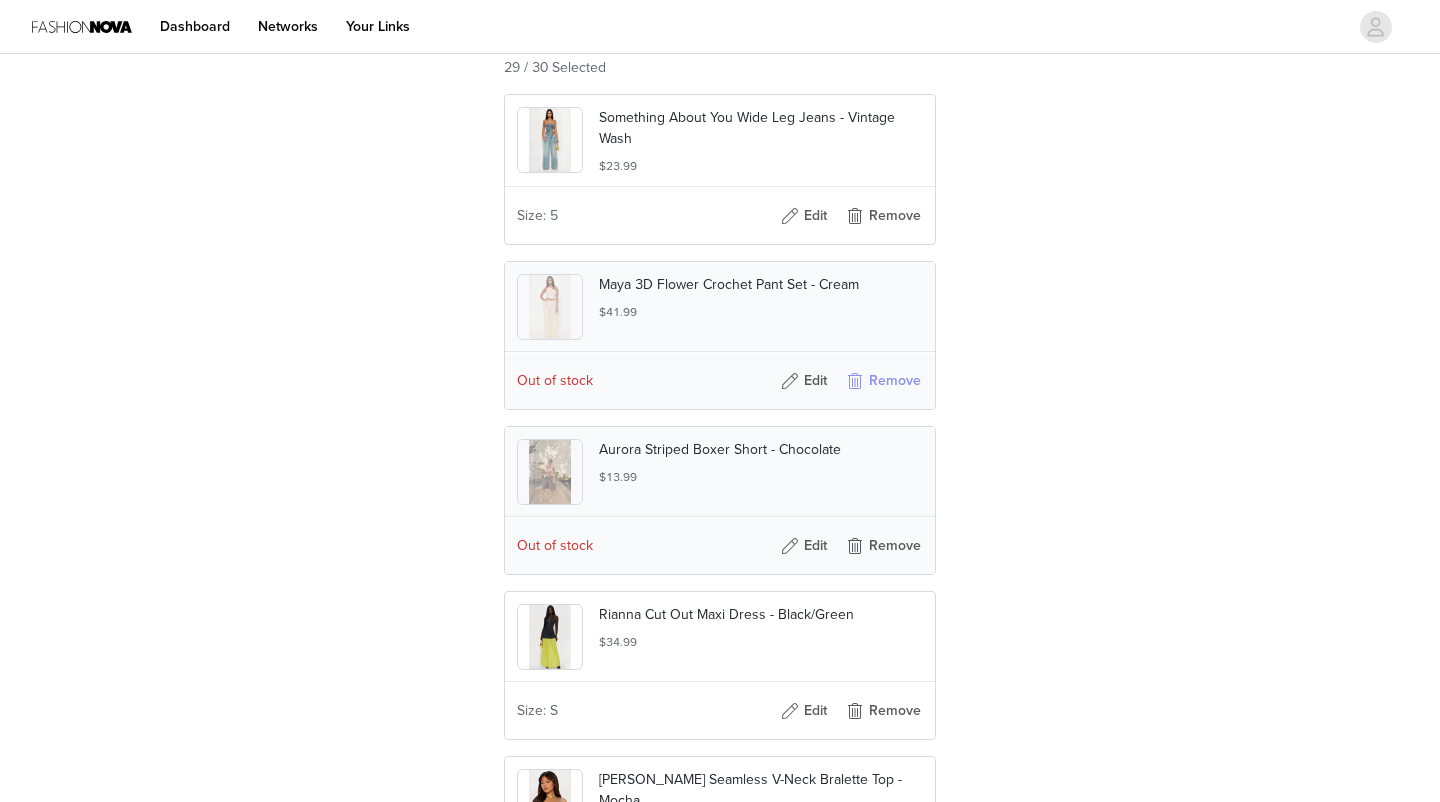 click on "Remove" at bounding box center [883, 381] 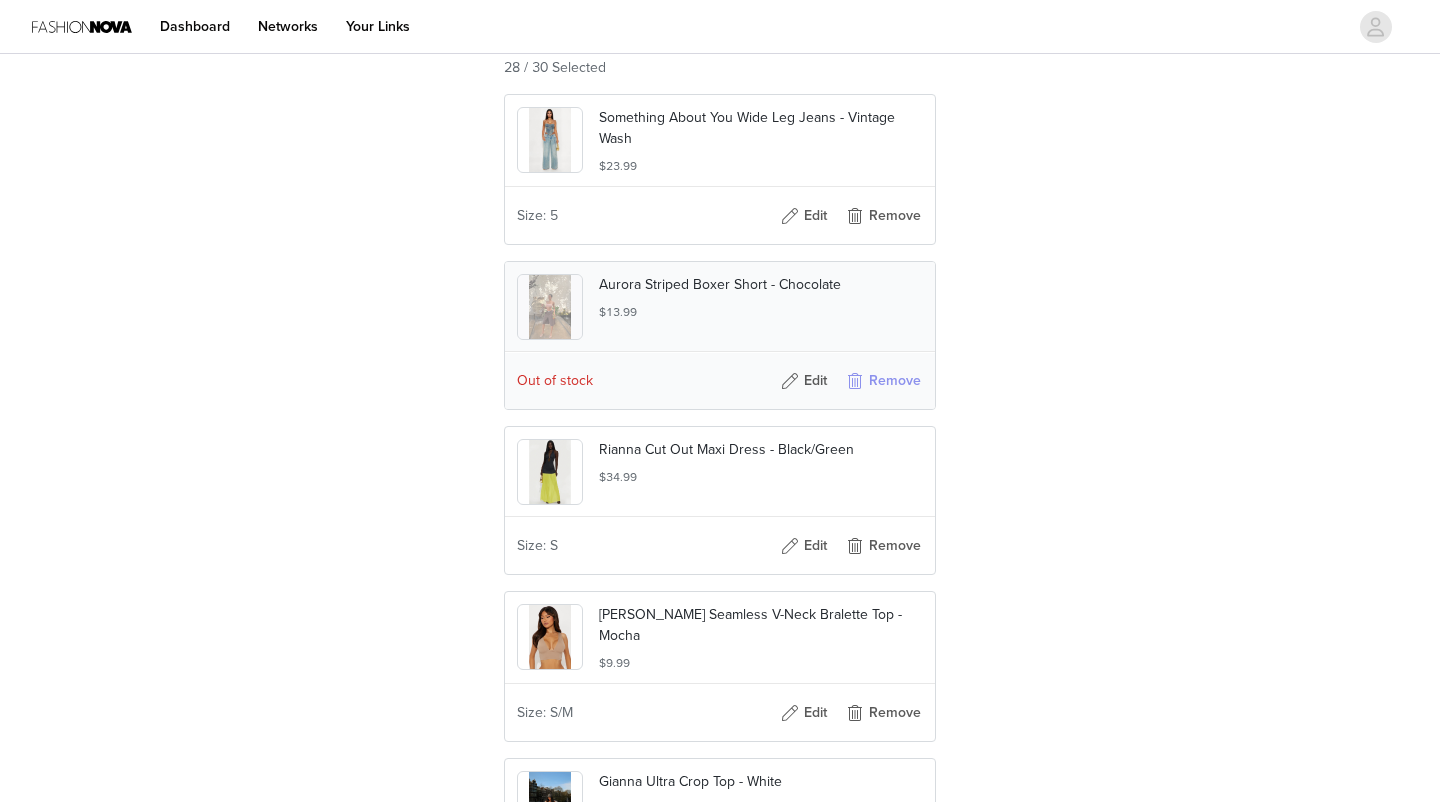 click on "Remove" at bounding box center [883, 381] 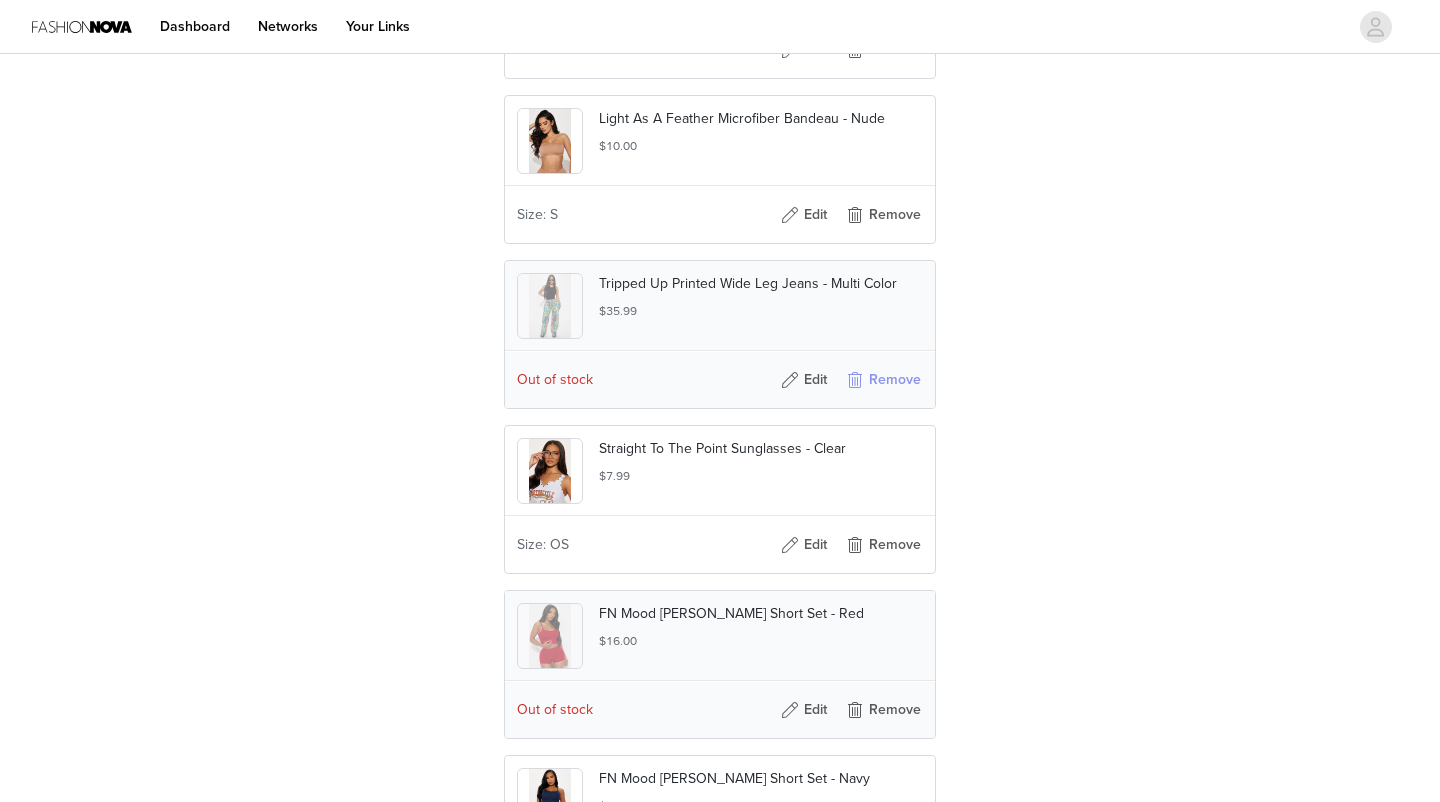 scroll, scrollTop: 1234, scrollLeft: 0, axis: vertical 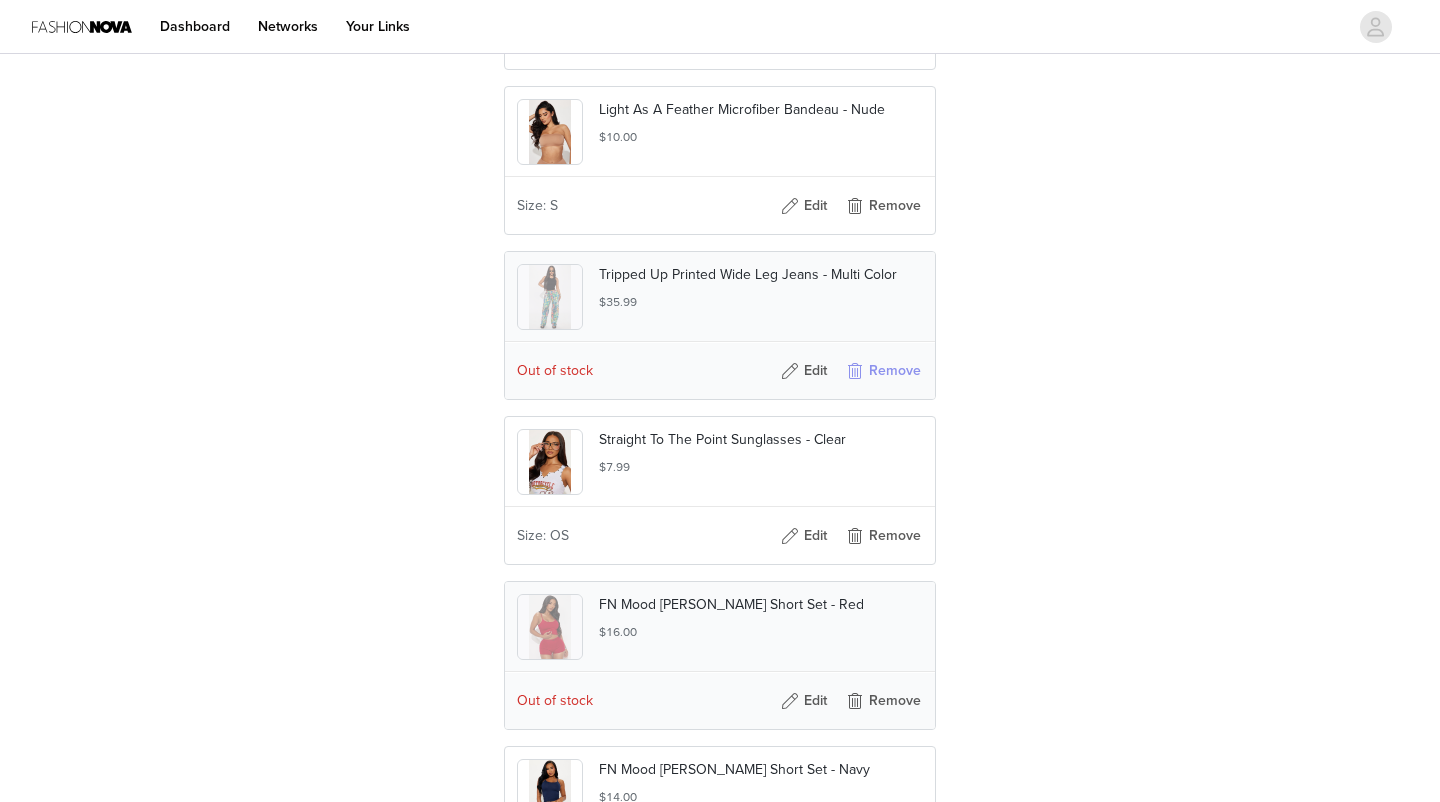 click on "Remove" at bounding box center (883, 371) 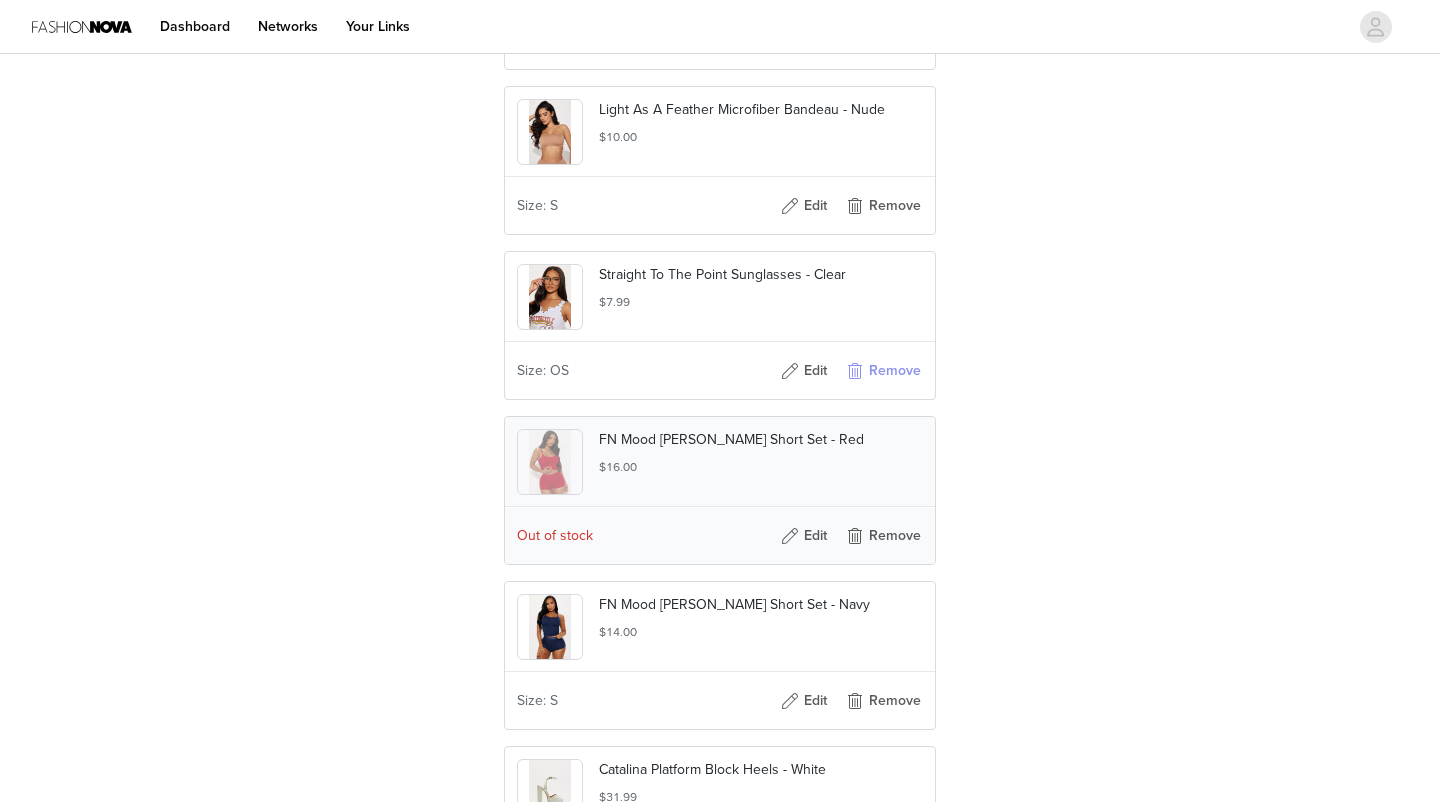 click on "Remove" at bounding box center [883, 371] 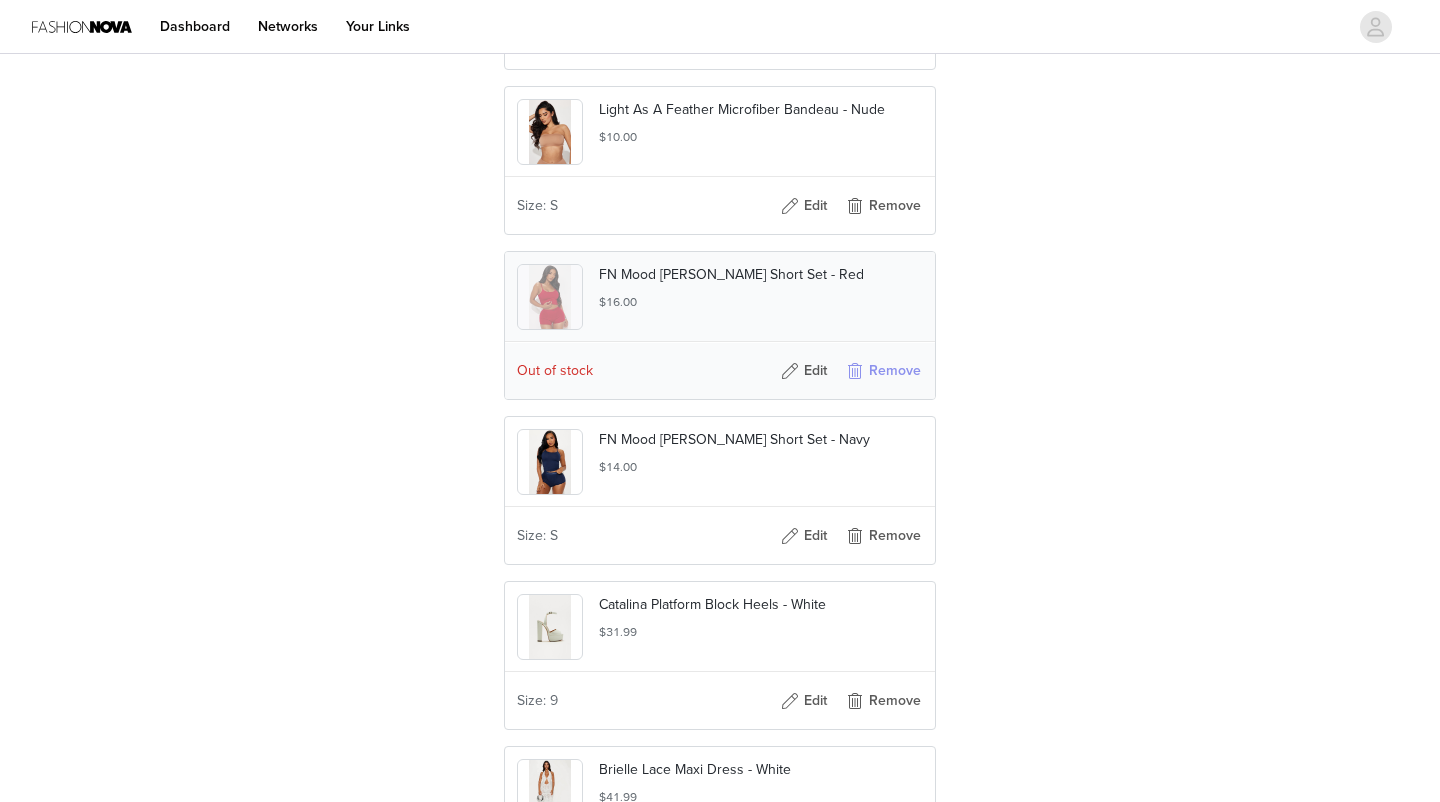 click on "Remove" at bounding box center (883, 371) 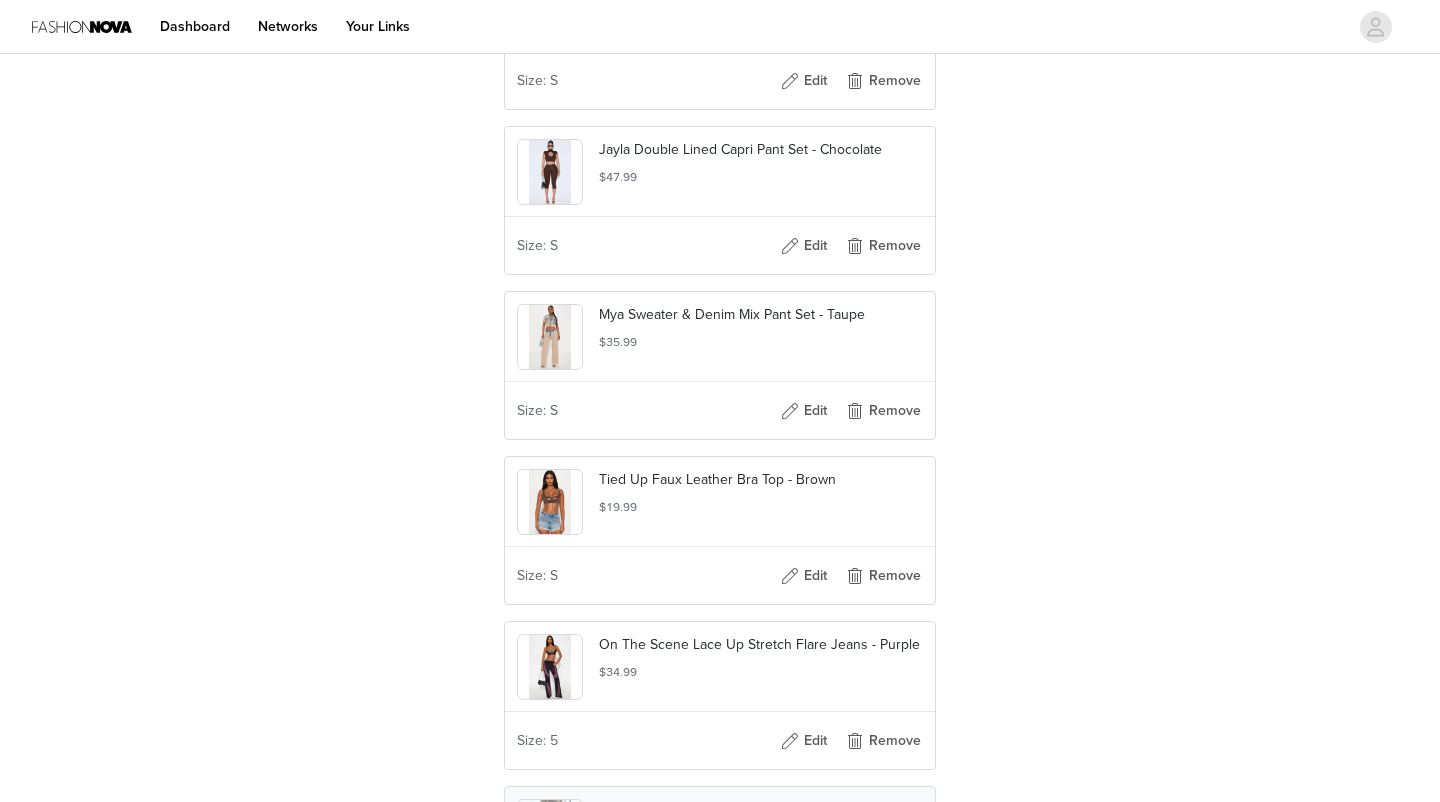 scroll, scrollTop: 2128, scrollLeft: 0, axis: vertical 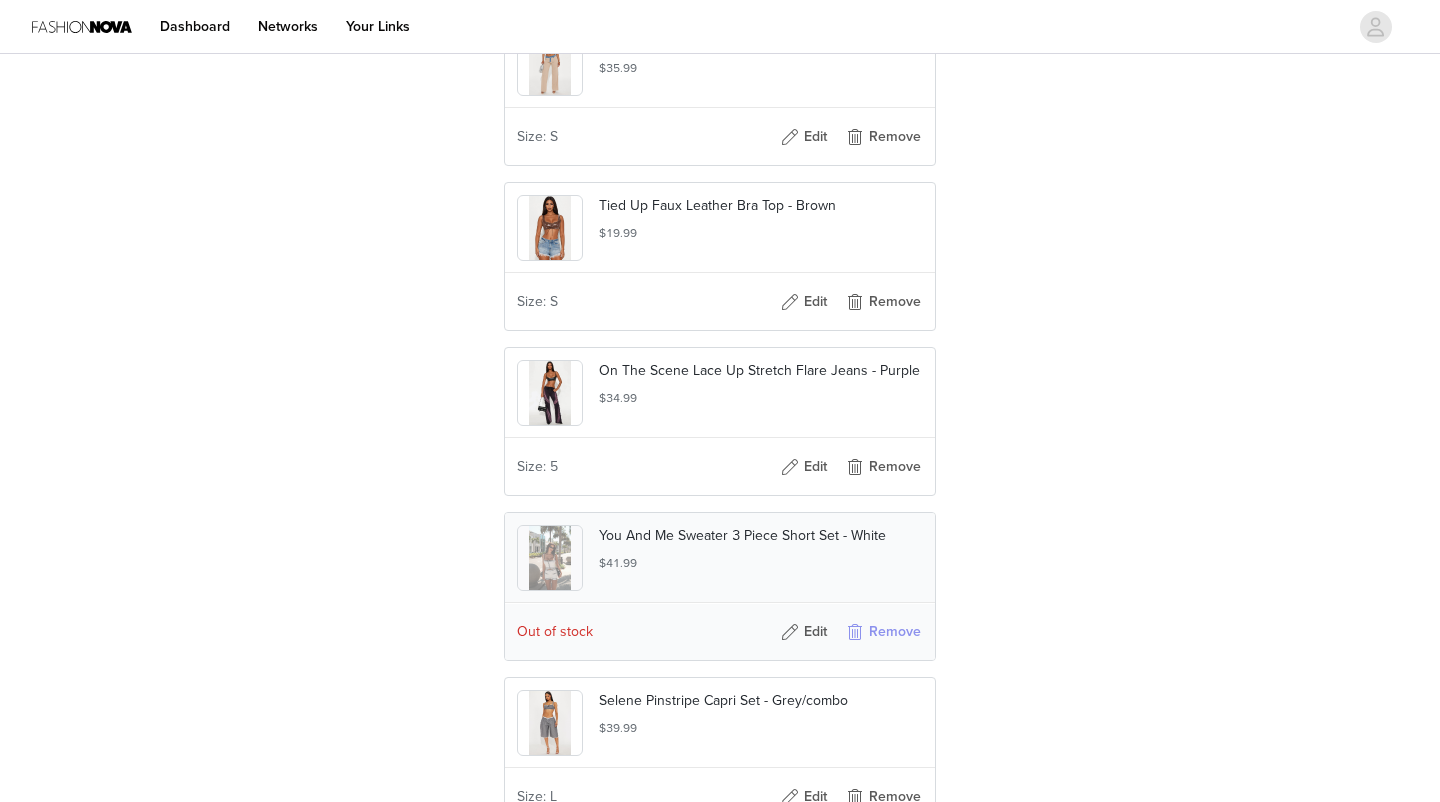 click on "Remove" at bounding box center [883, 632] 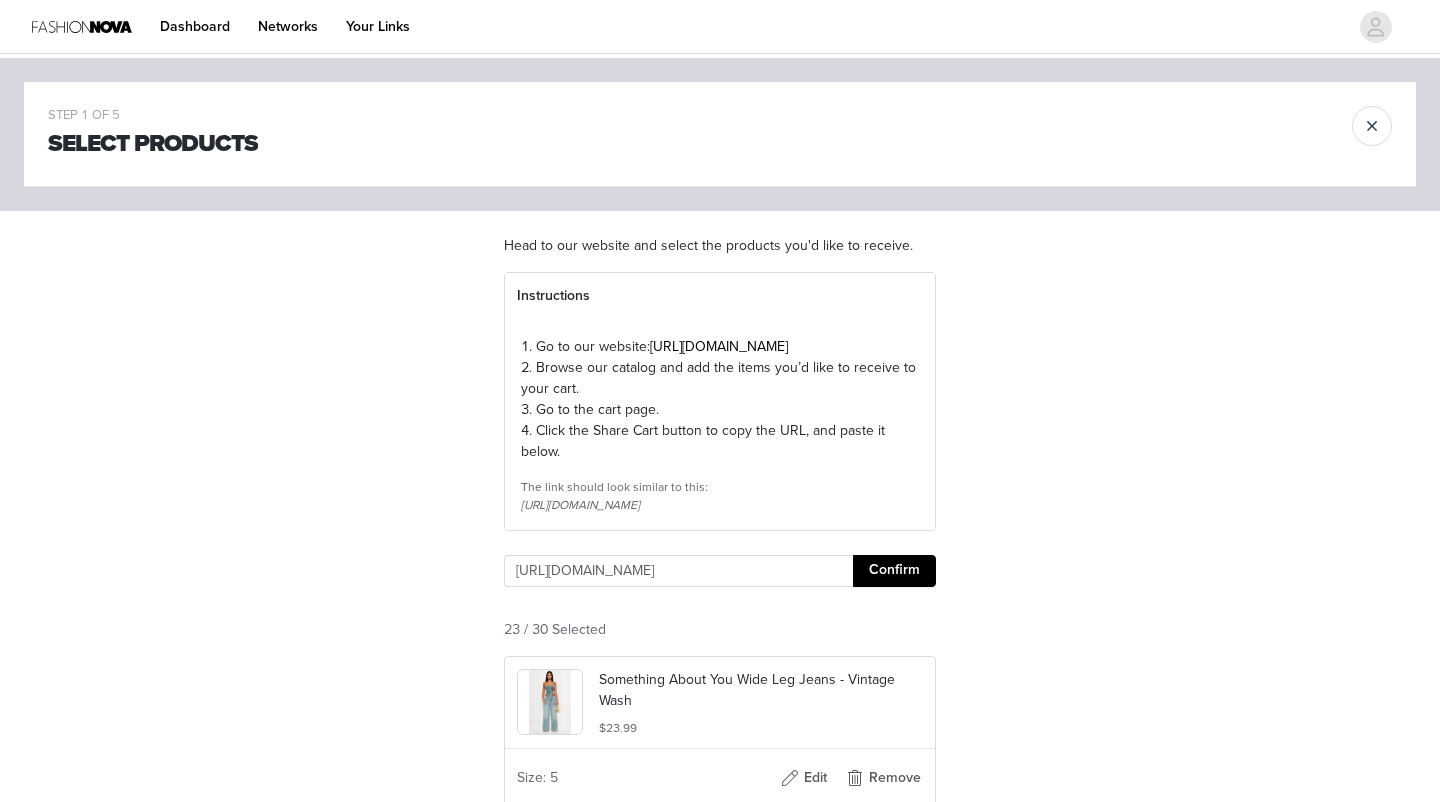 scroll, scrollTop: 1879, scrollLeft: 0, axis: vertical 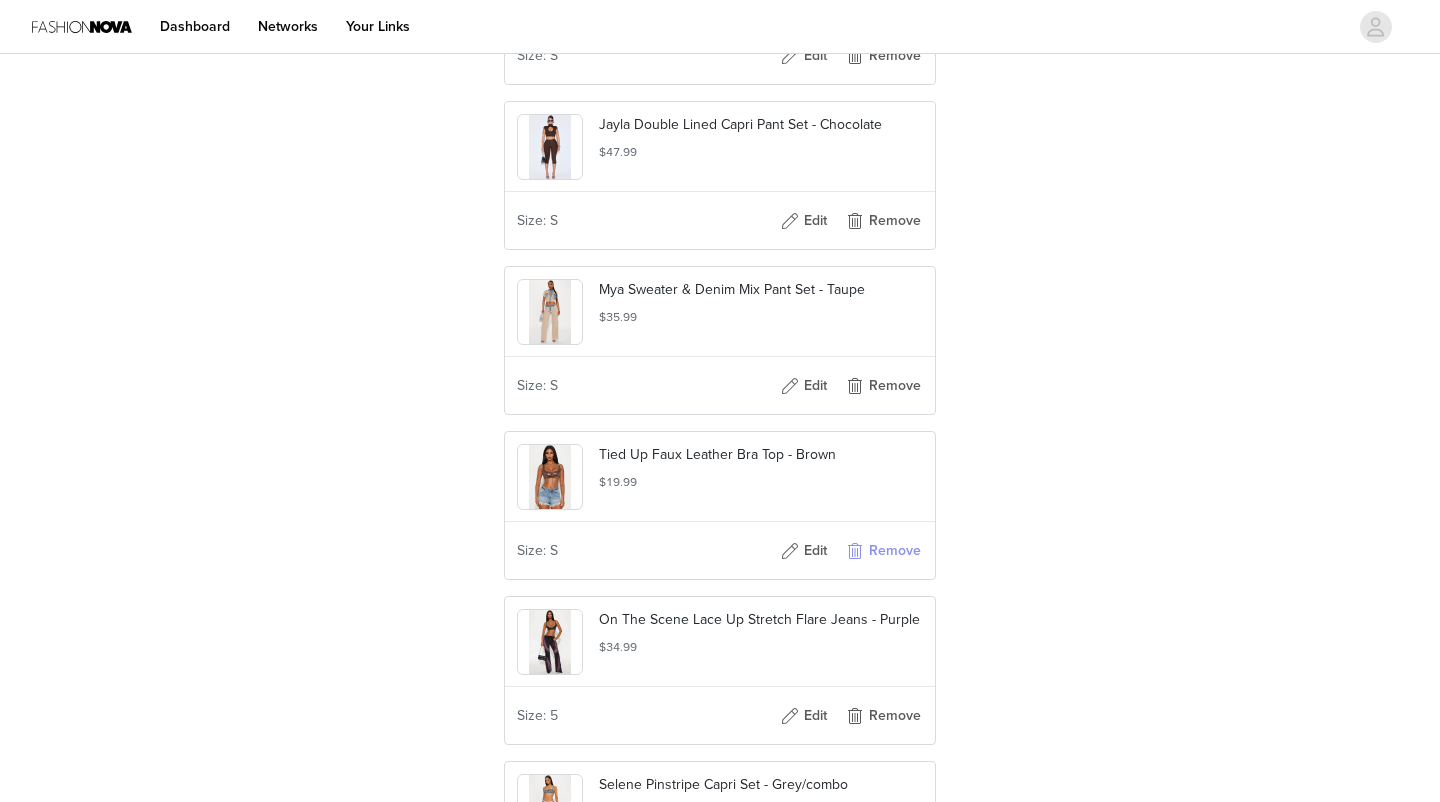 click on "Remove" at bounding box center [883, 551] 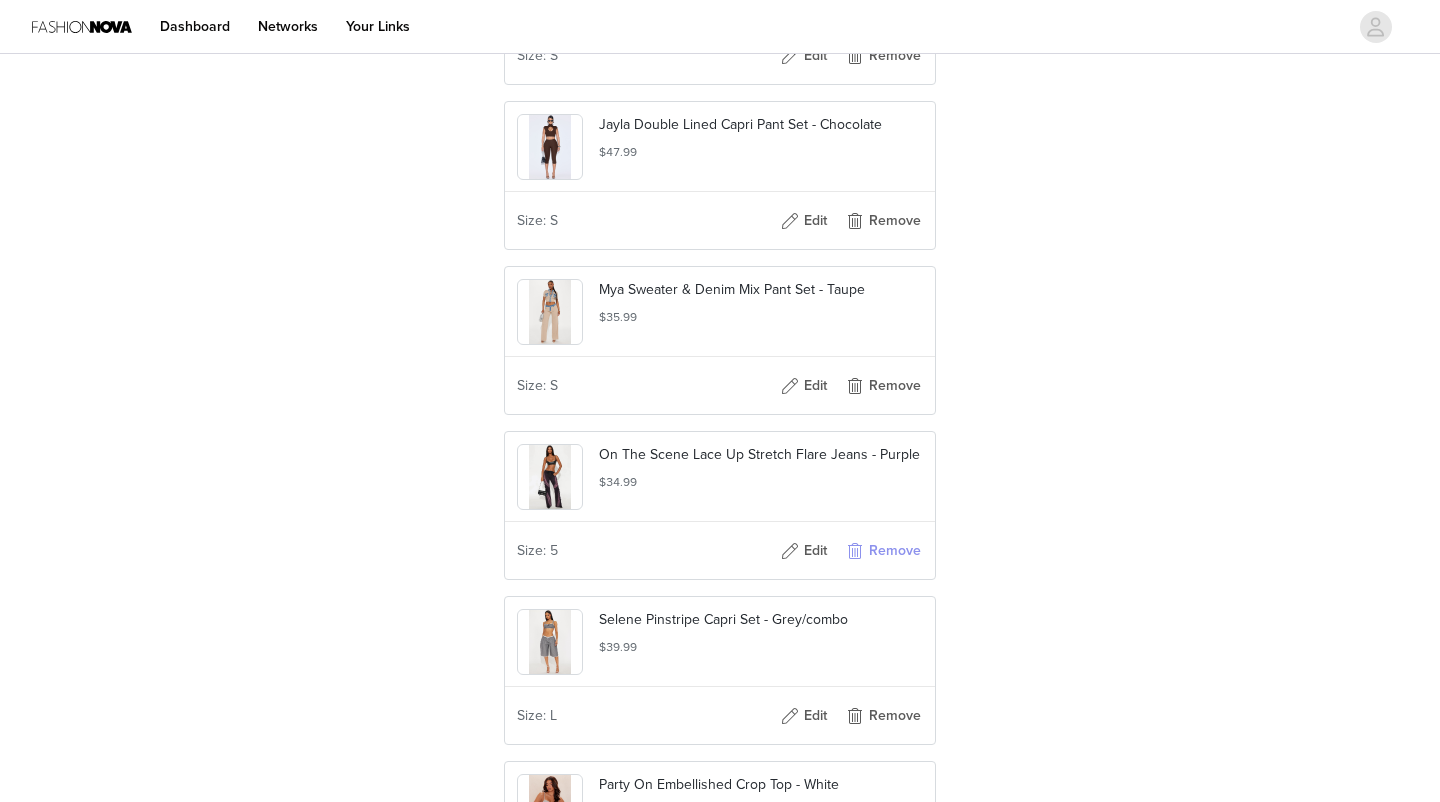 click on "Remove" at bounding box center [883, 551] 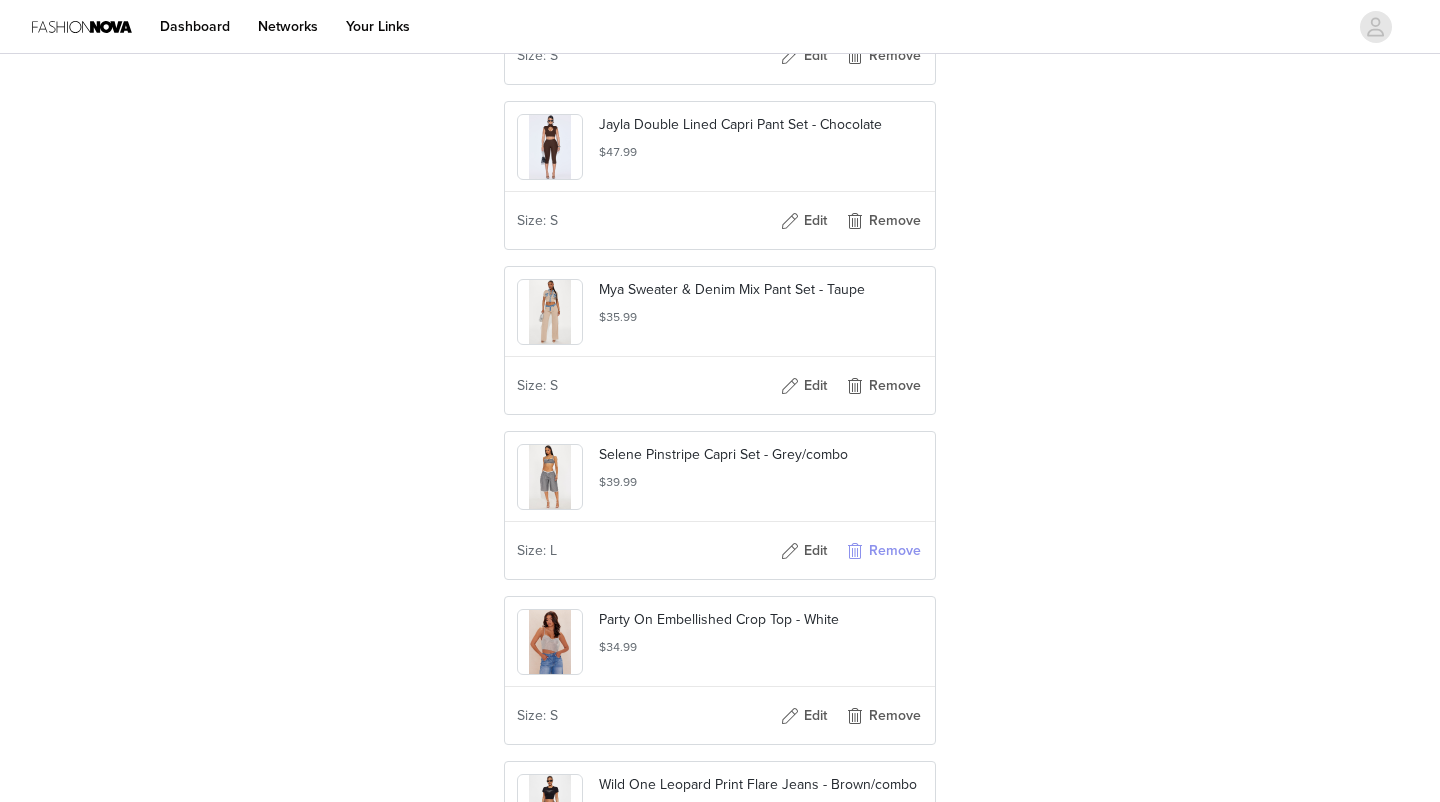 click on "Remove" at bounding box center (883, 551) 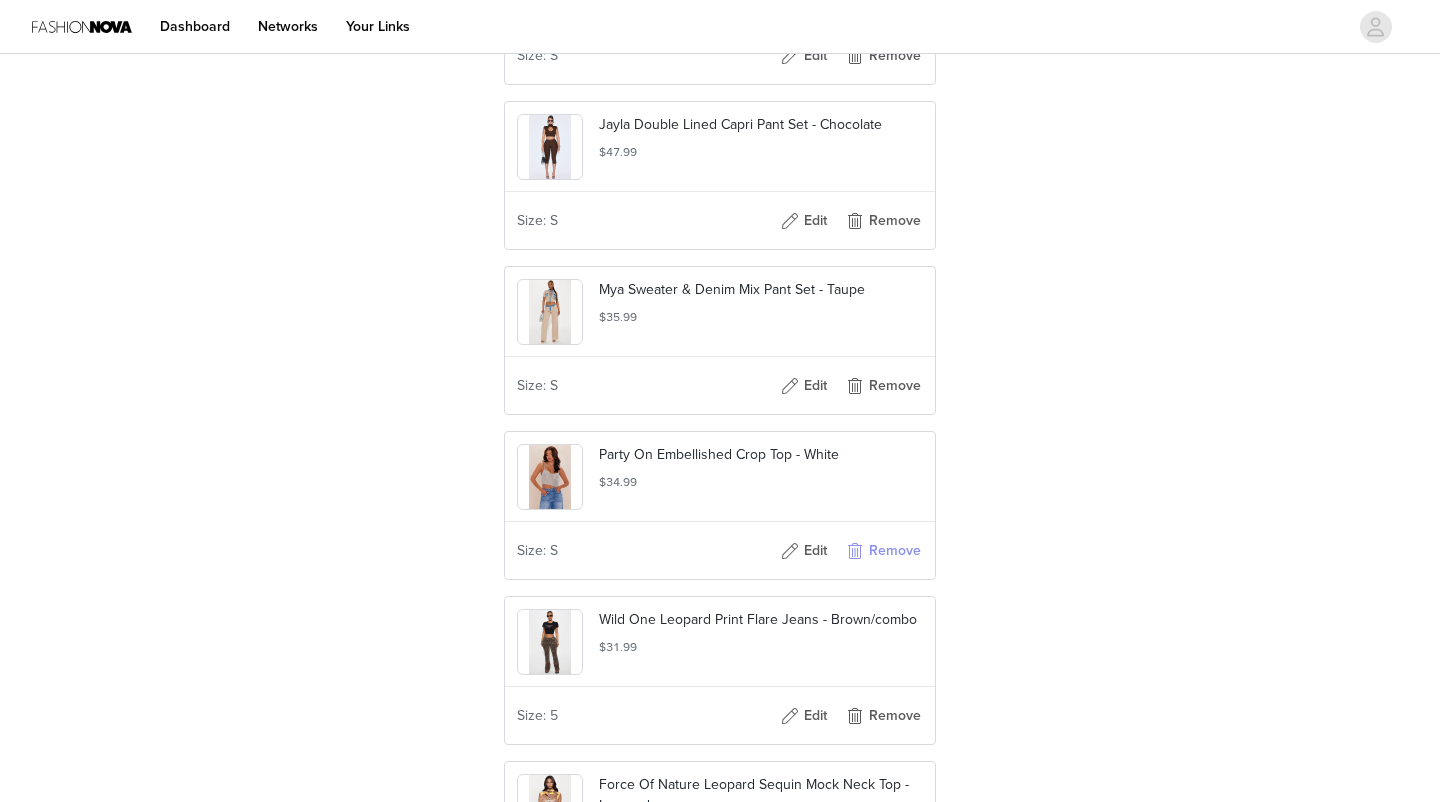 click on "Remove" at bounding box center (883, 551) 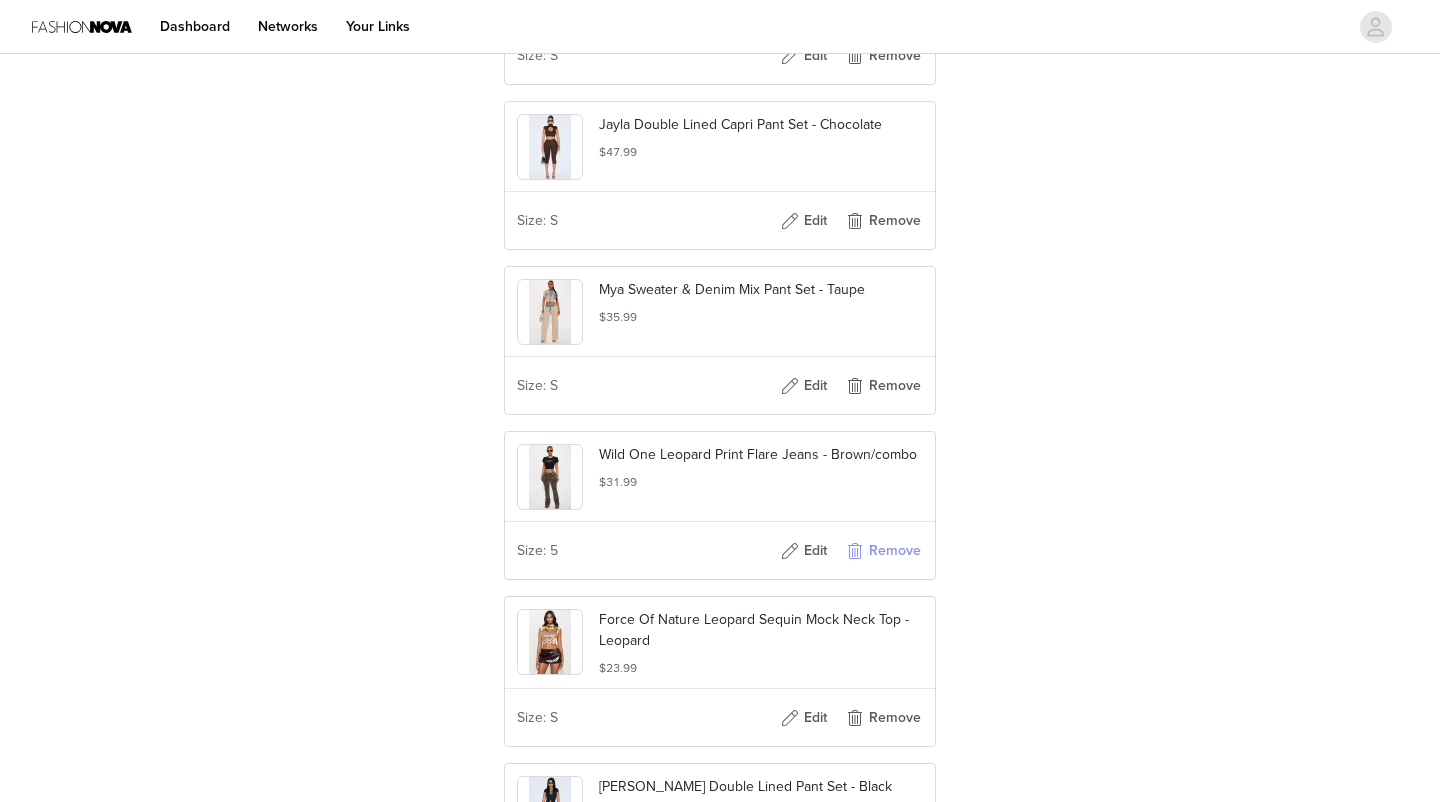 click on "Remove" at bounding box center (883, 551) 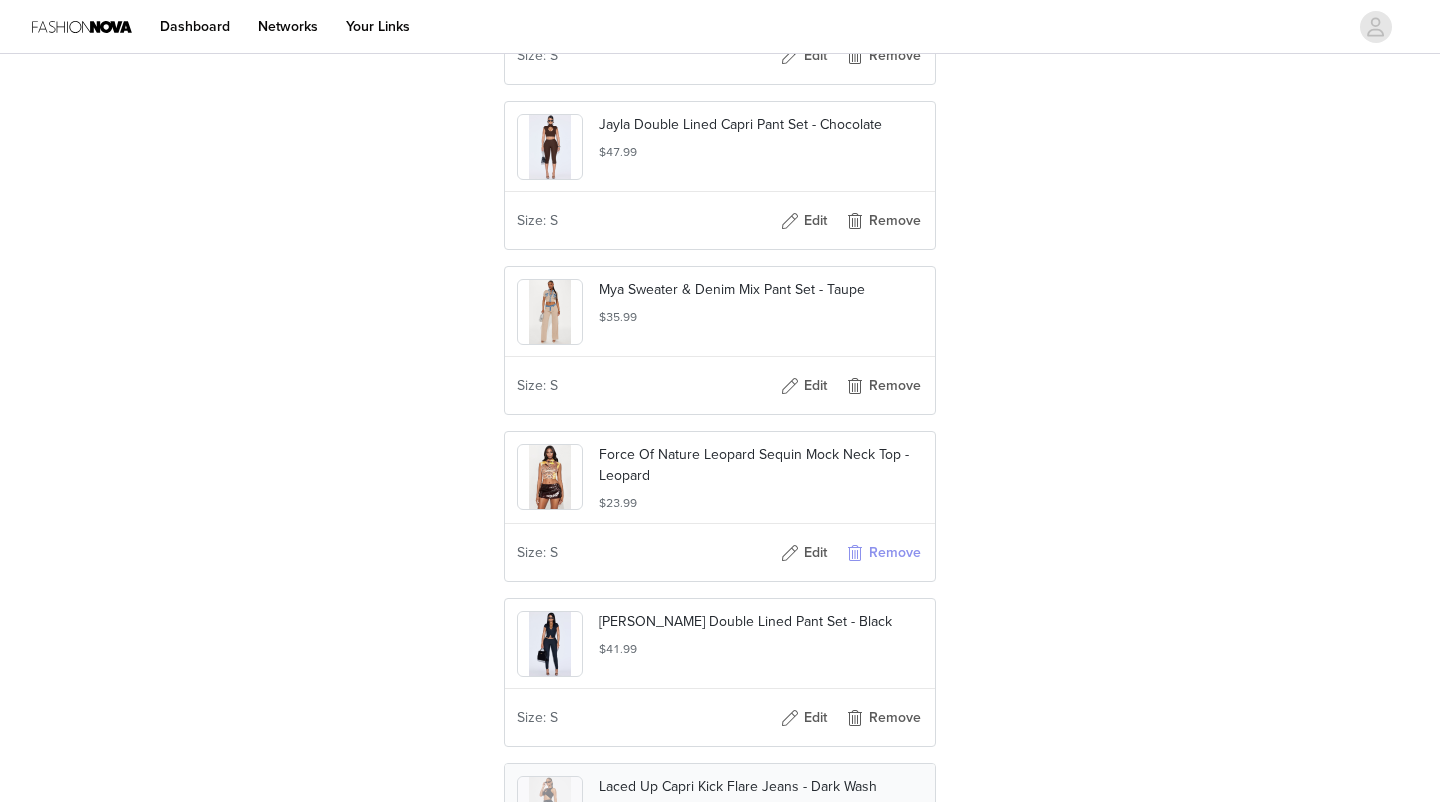 click on "Remove" at bounding box center (883, 553) 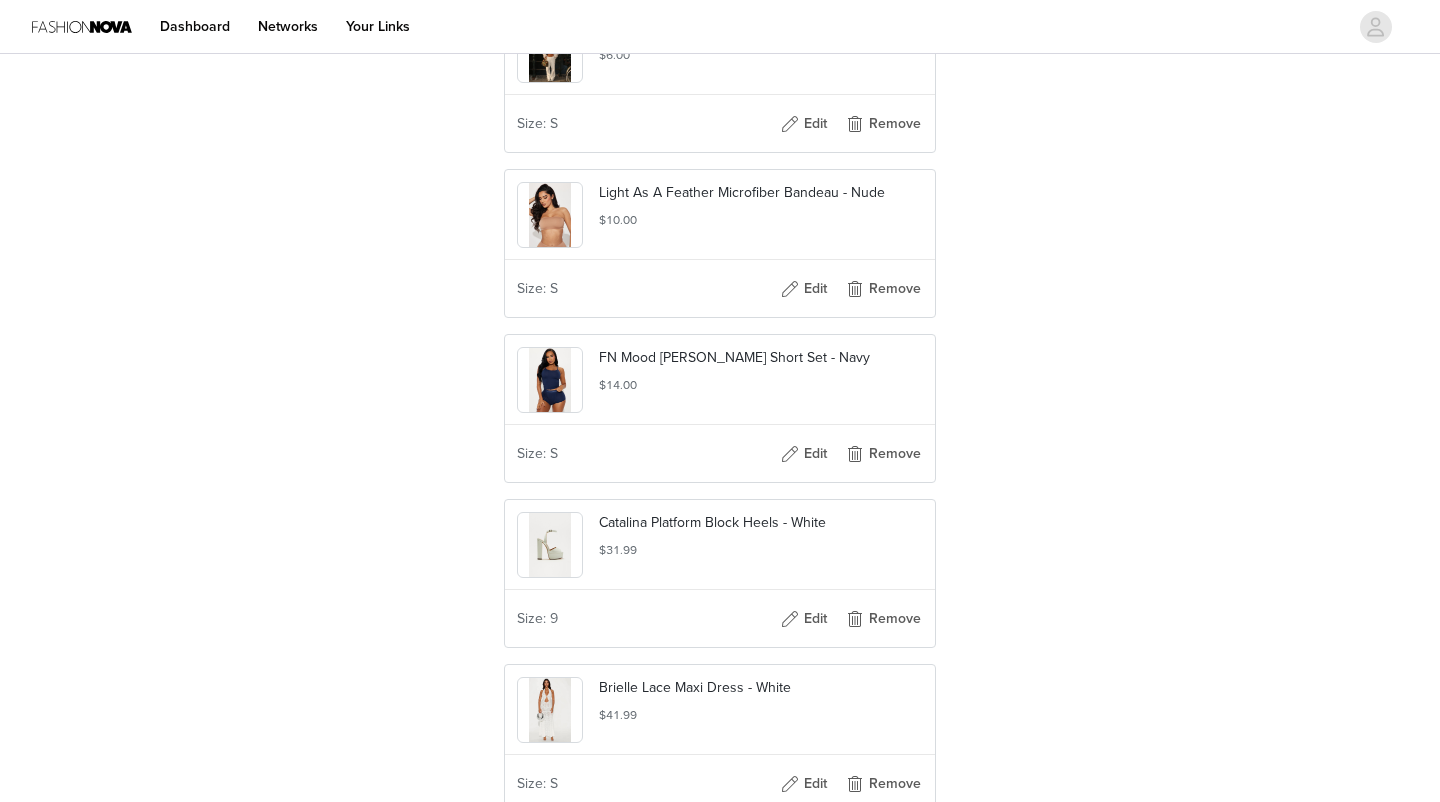scroll, scrollTop: 1491, scrollLeft: 0, axis: vertical 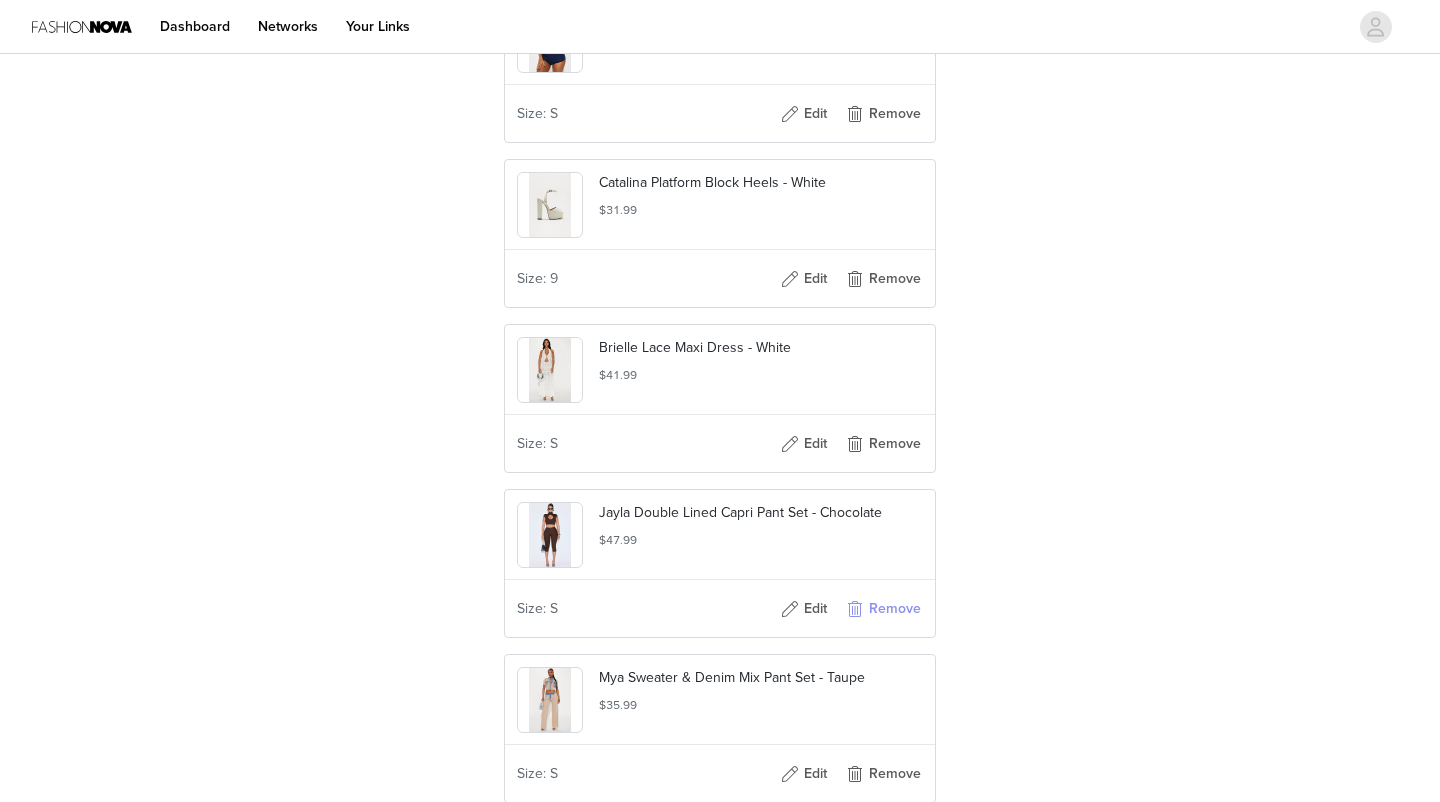 click on "Remove" at bounding box center [883, 609] 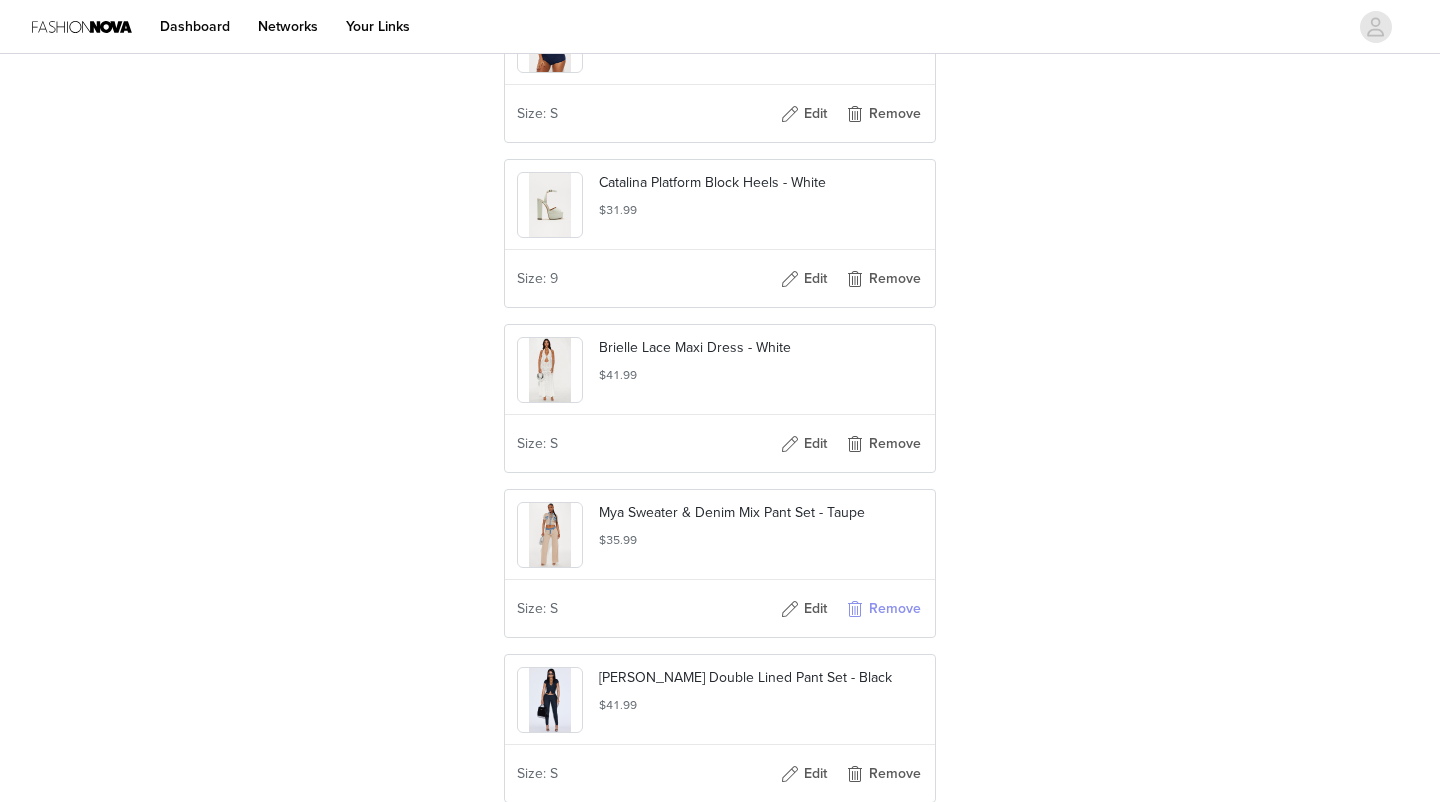 click on "Remove" at bounding box center (883, 609) 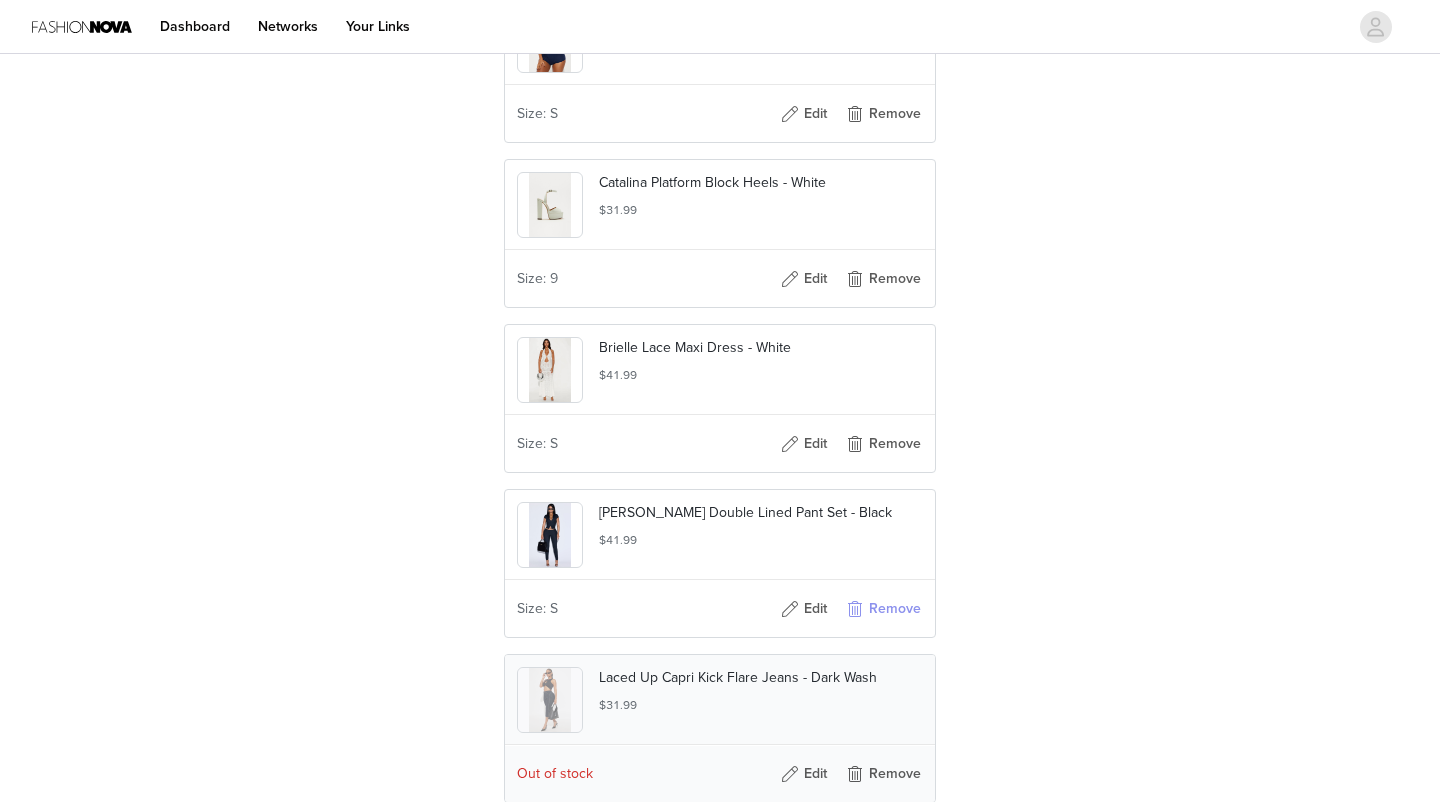 click on "Remove" at bounding box center [883, 609] 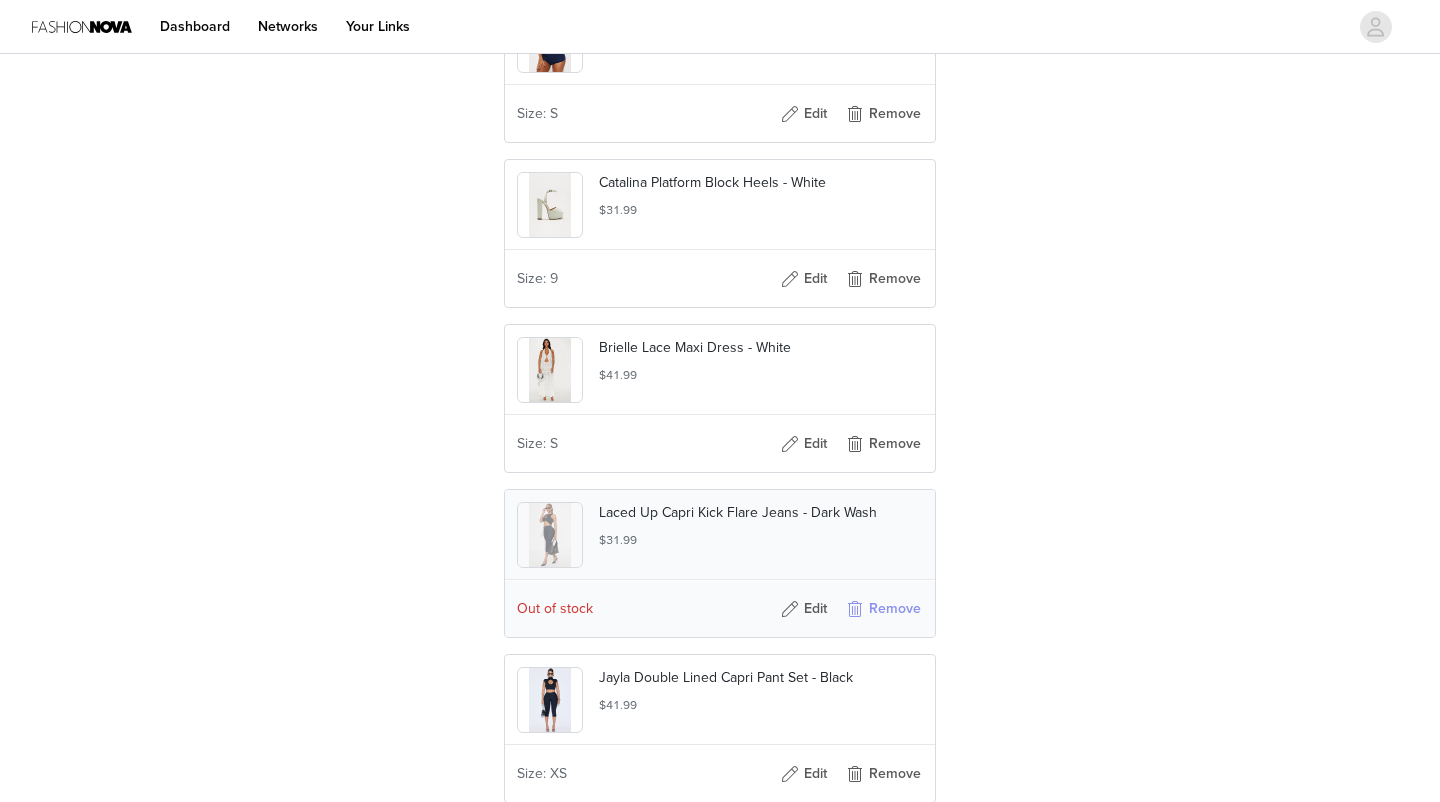 click on "Remove" at bounding box center (883, 609) 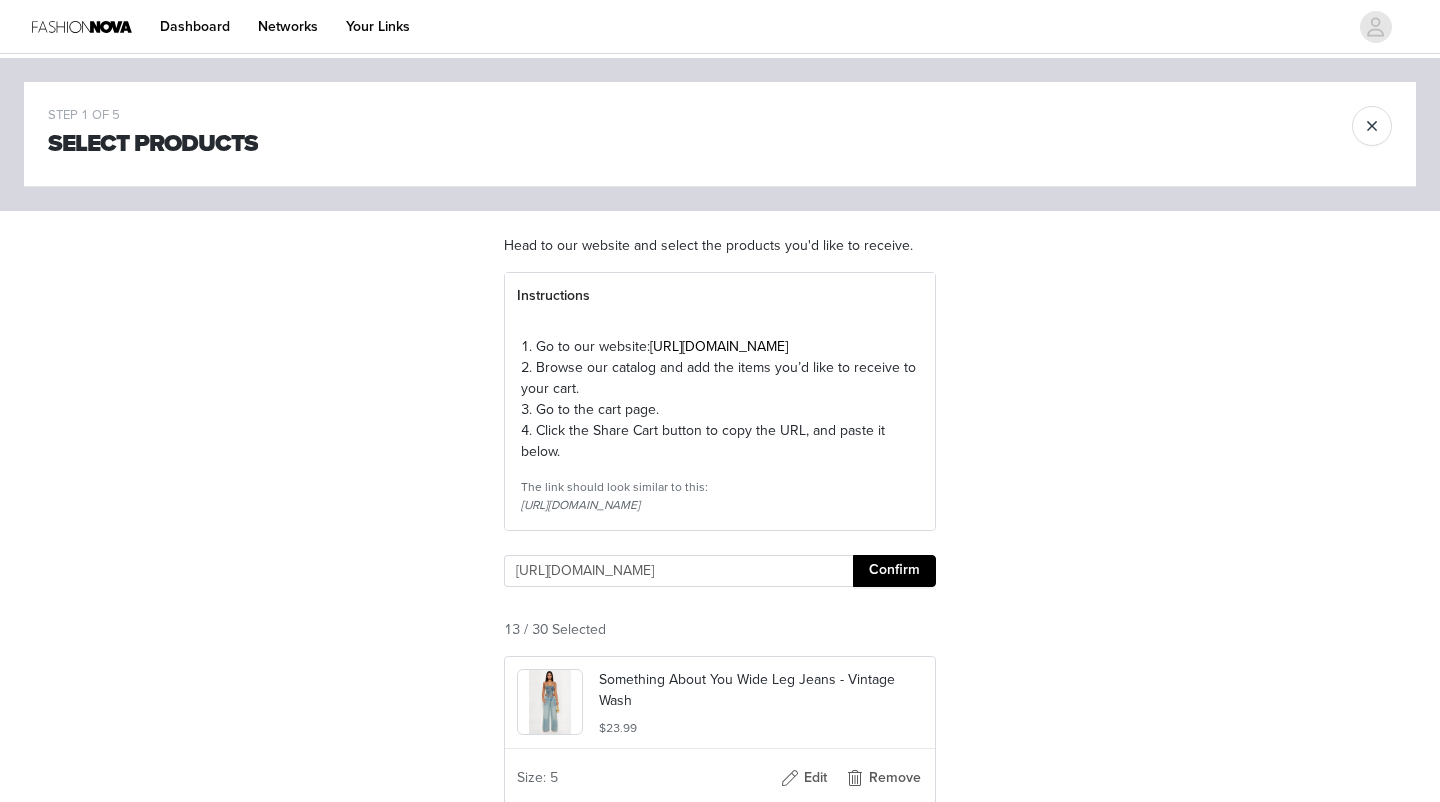 scroll, scrollTop: 0, scrollLeft: 0, axis: both 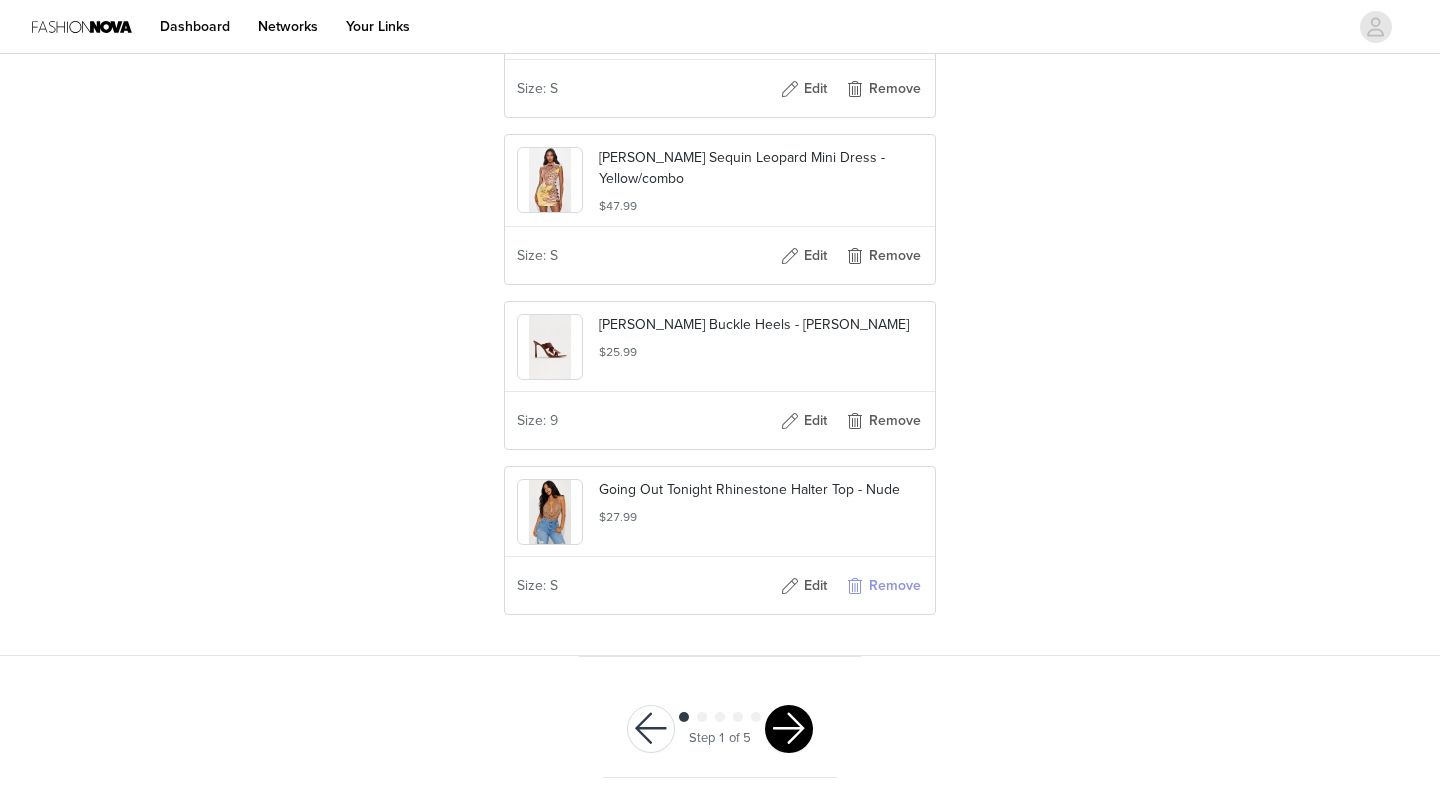 click on "Remove" at bounding box center (883, 586) 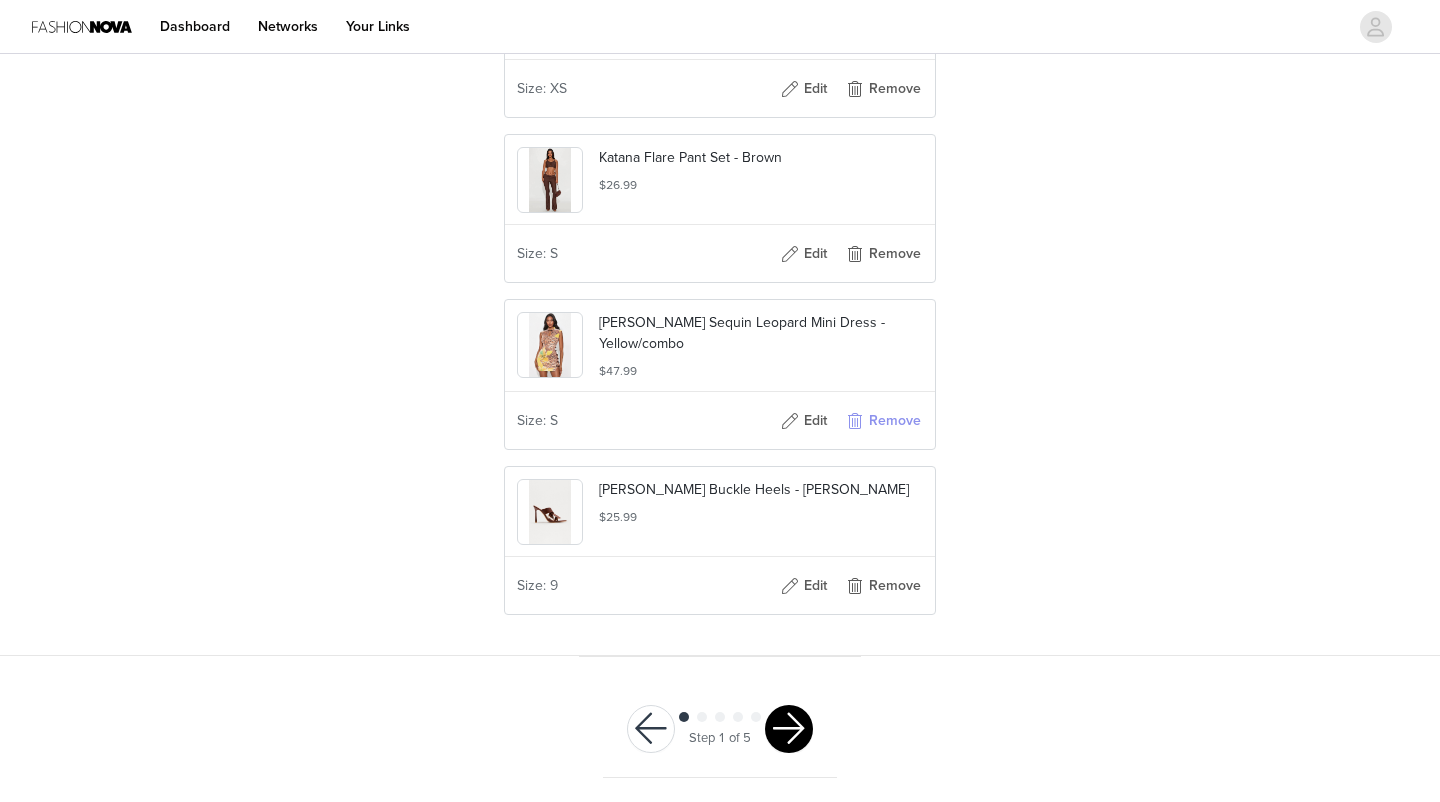 click on "Remove" at bounding box center (883, 421) 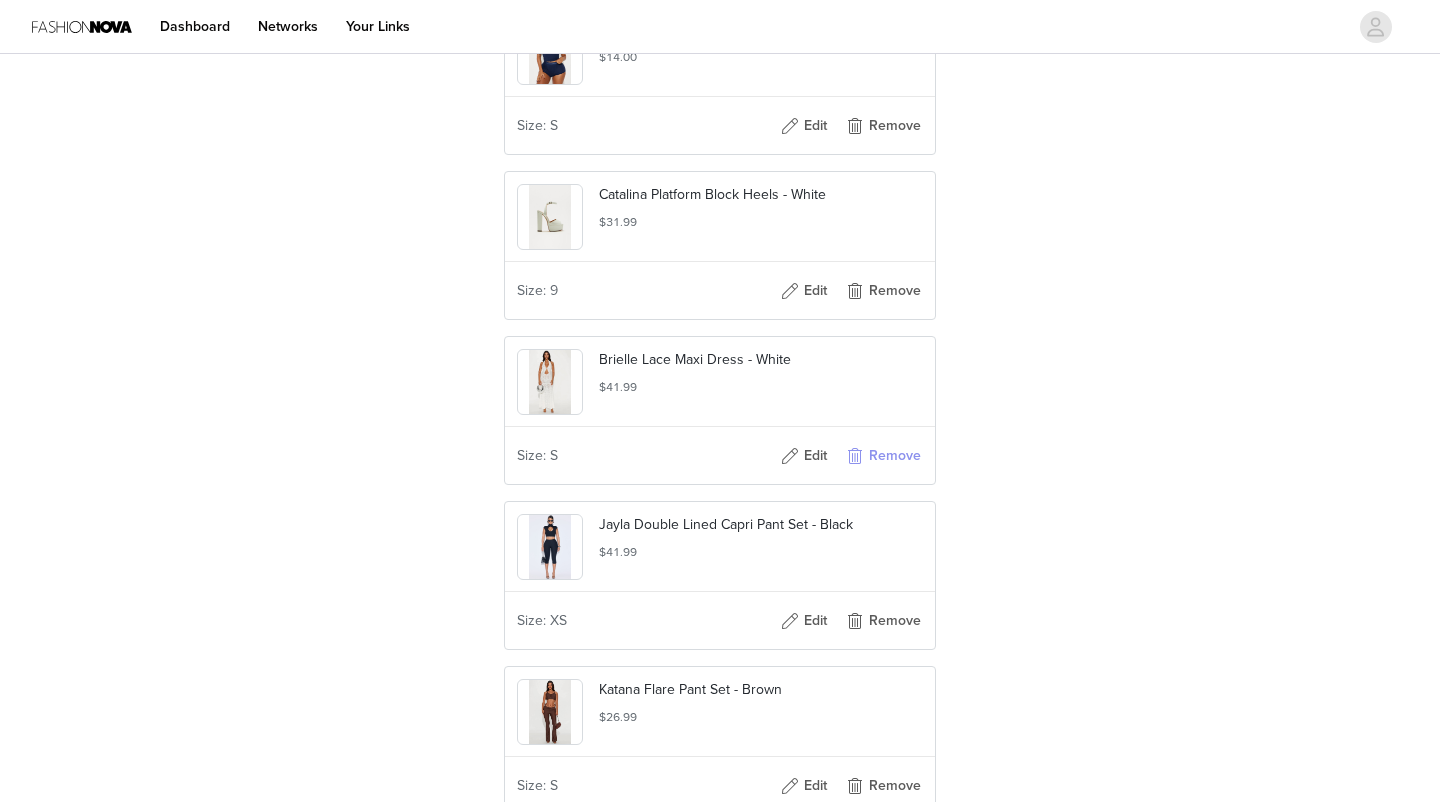 scroll, scrollTop: 1578, scrollLeft: 0, axis: vertical 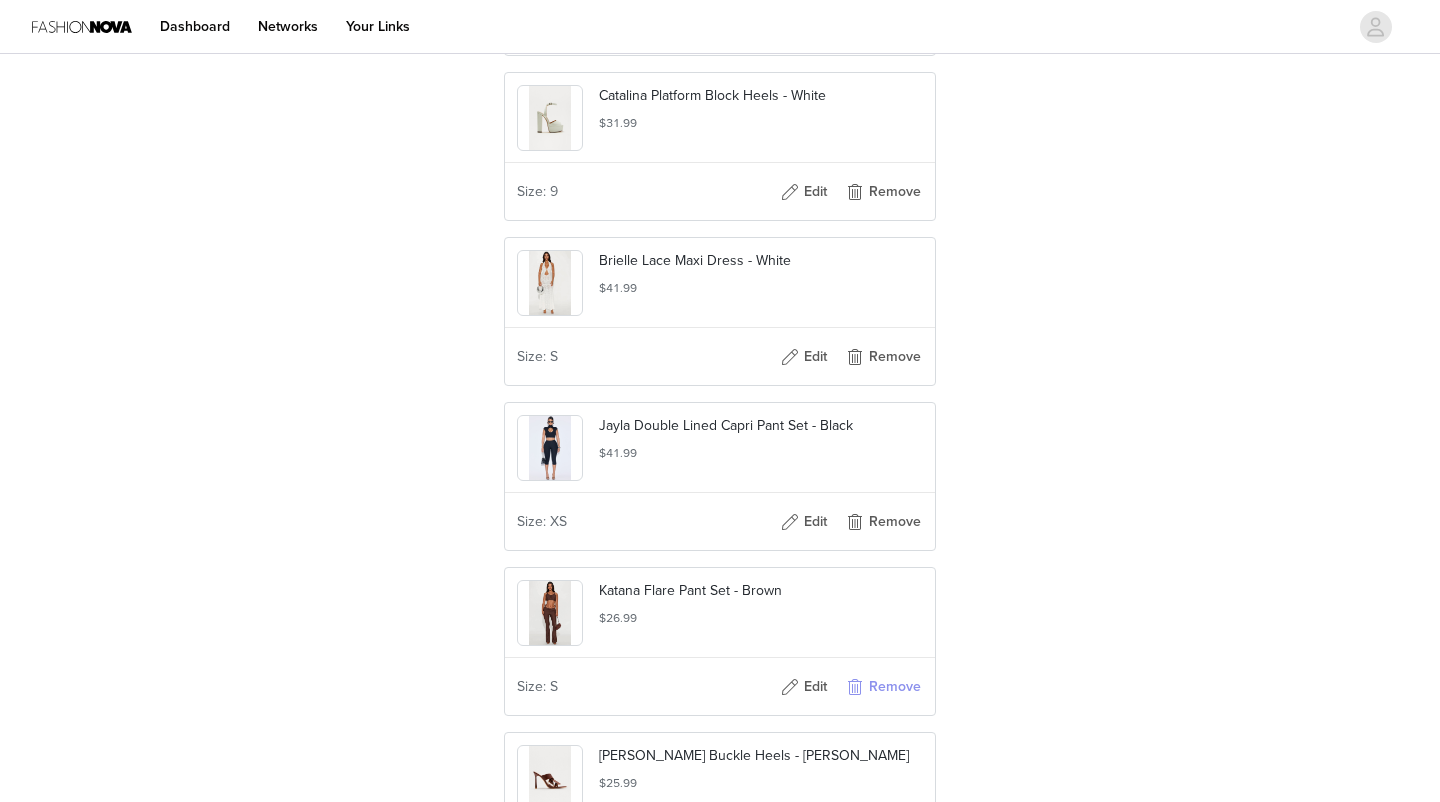 click on "Remove" at bounding box center (883, 687) 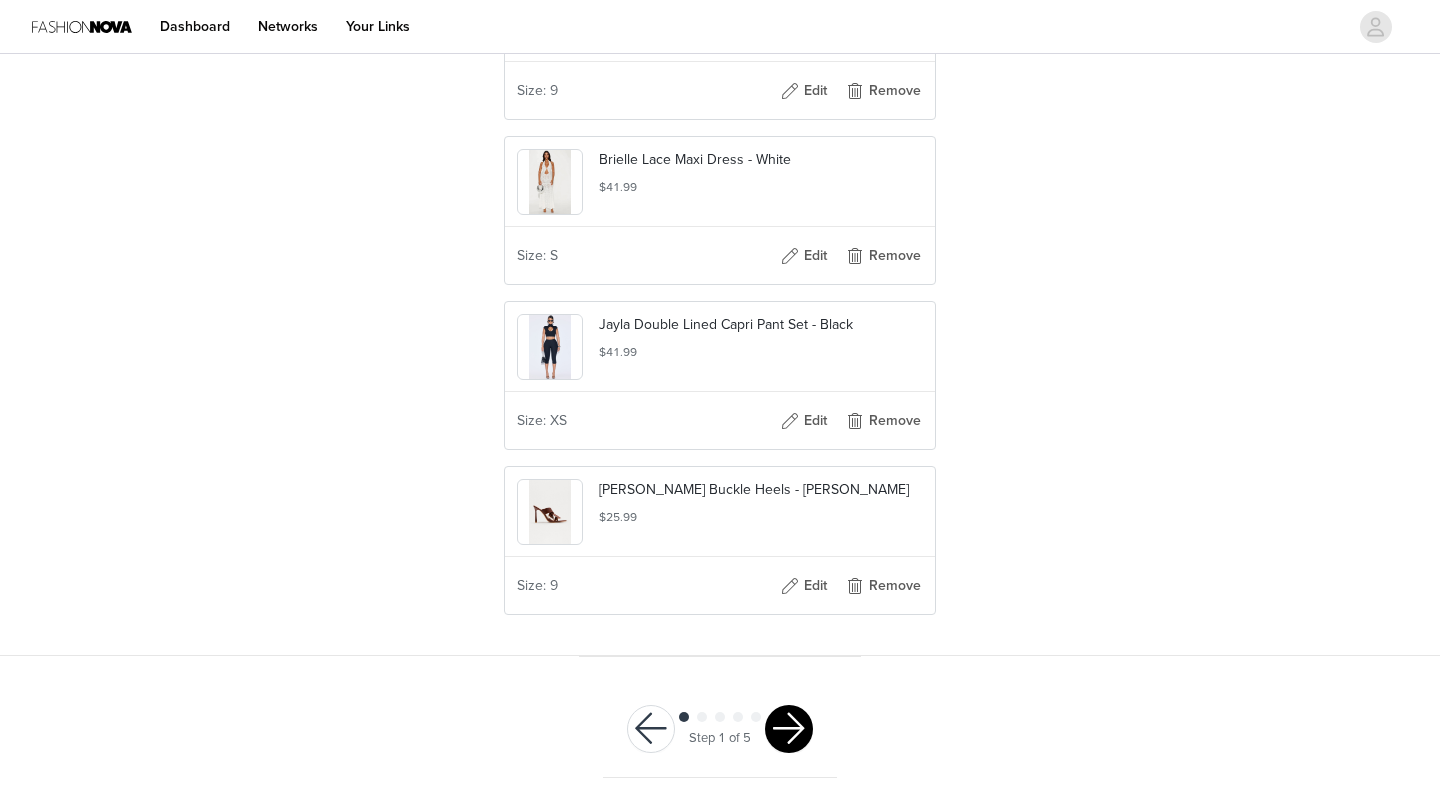 scroll, scrollTop: 1715, scrollLeft: 0, axis: vertical 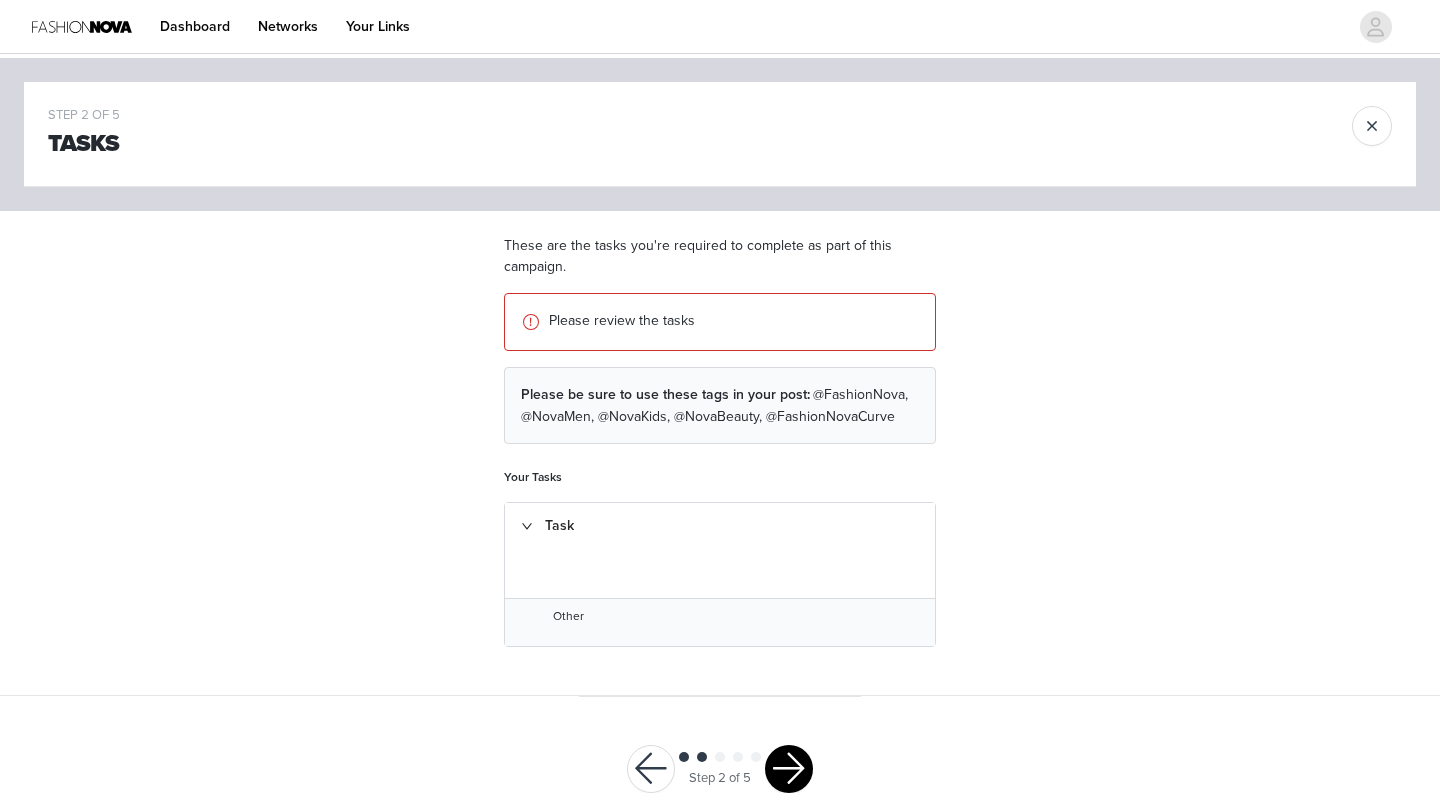 click at bounding box center (789, 769) 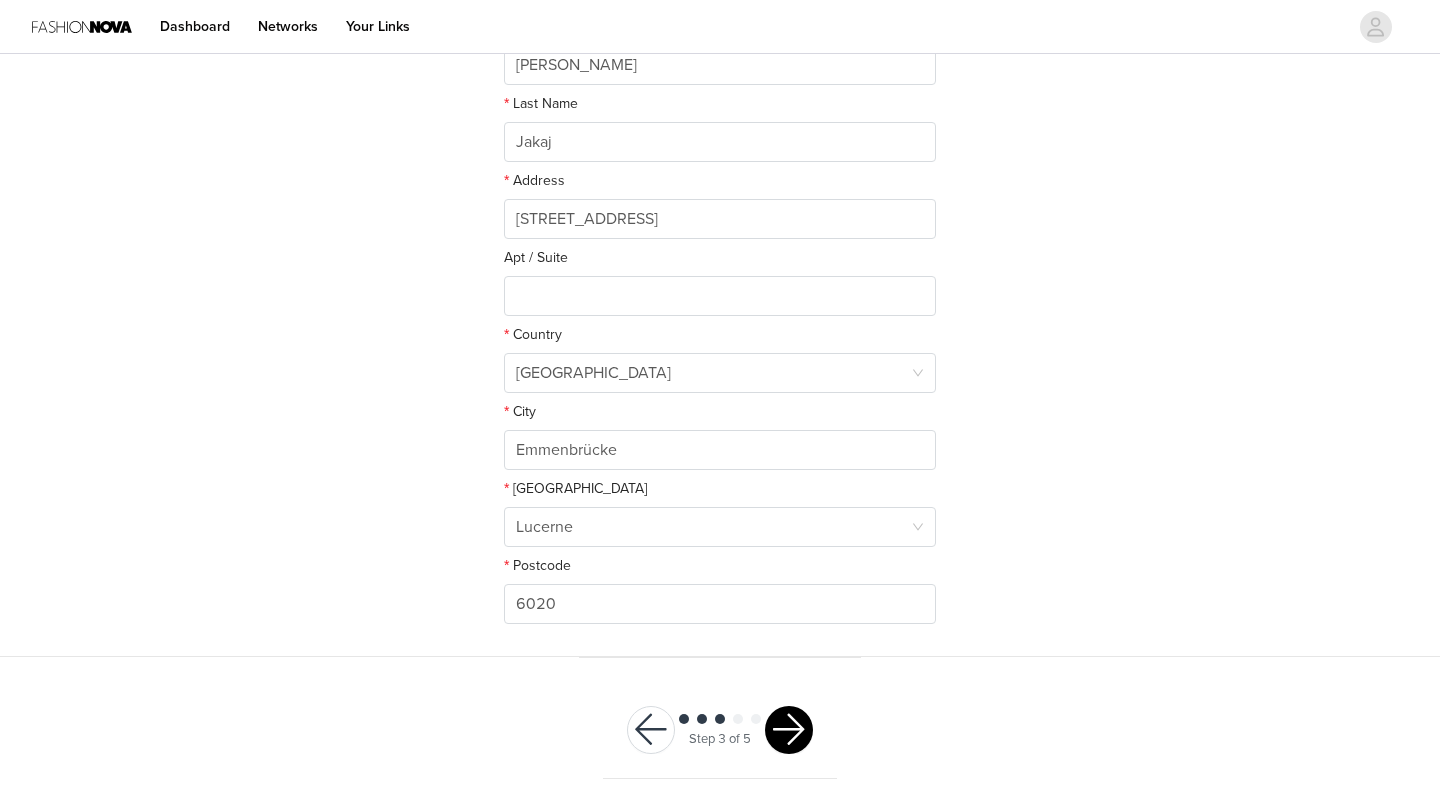 click at bounding box center (789, 730) 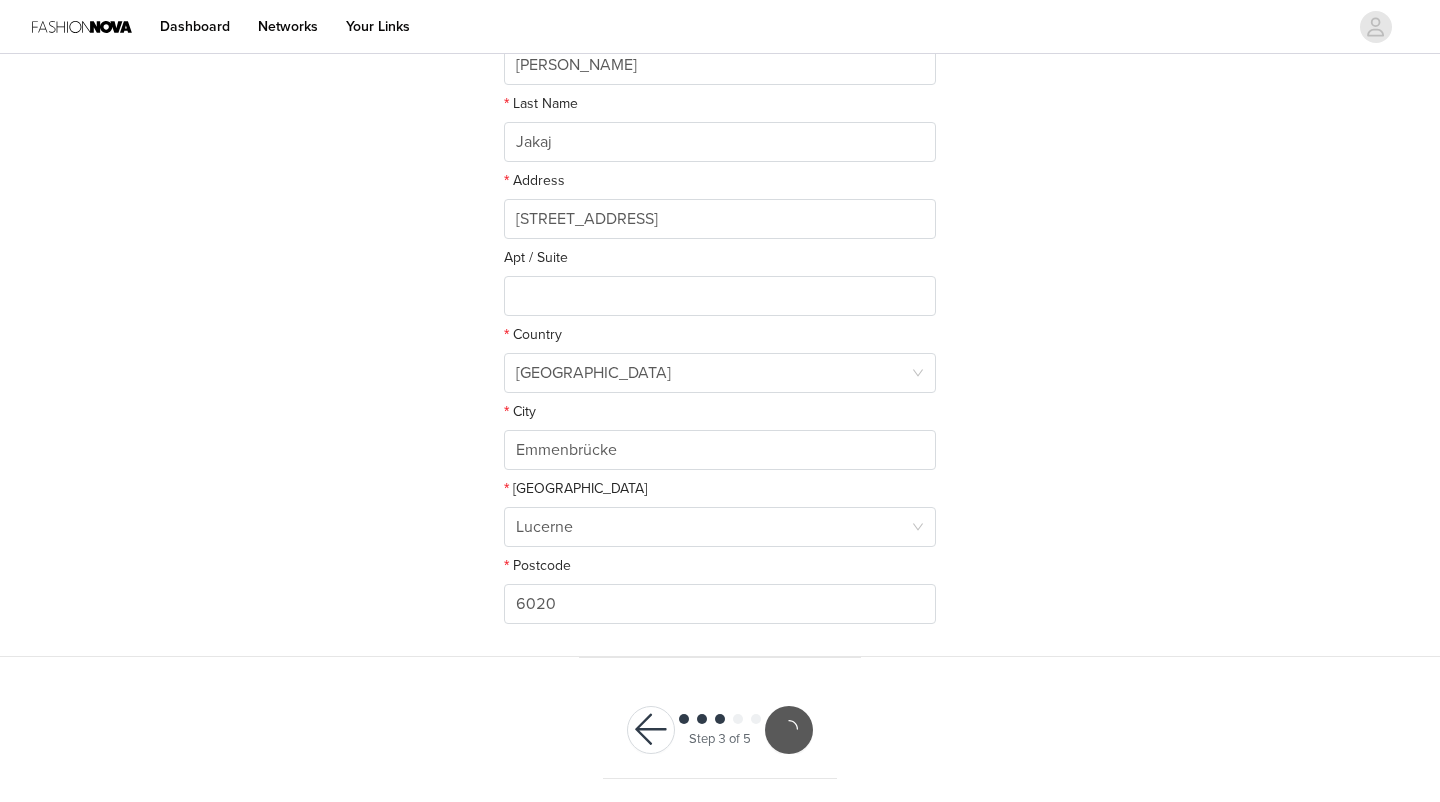 scroll, scrollTop: 362, scrollLeft: 0, axis: vertical 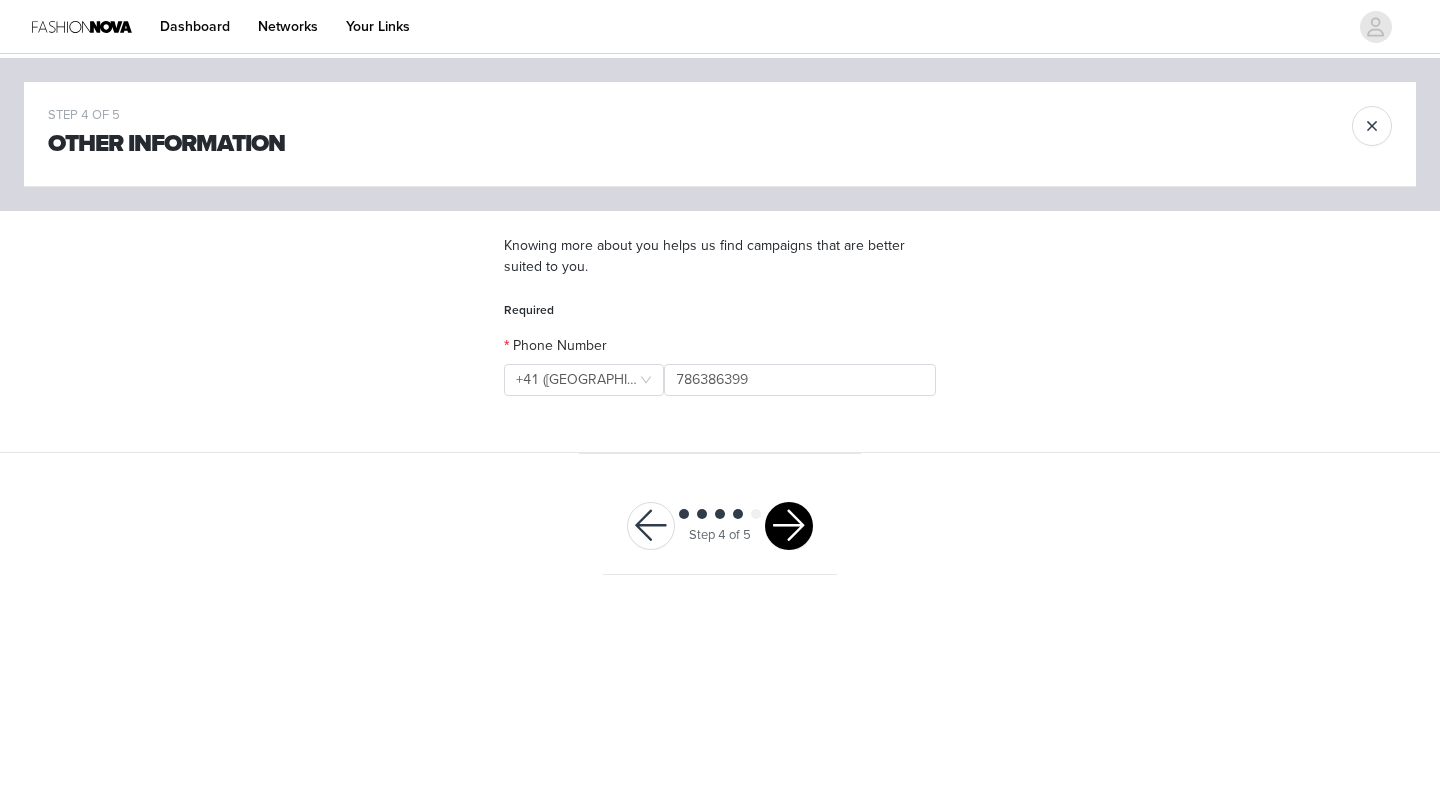 click at bounding box center [789, 526] 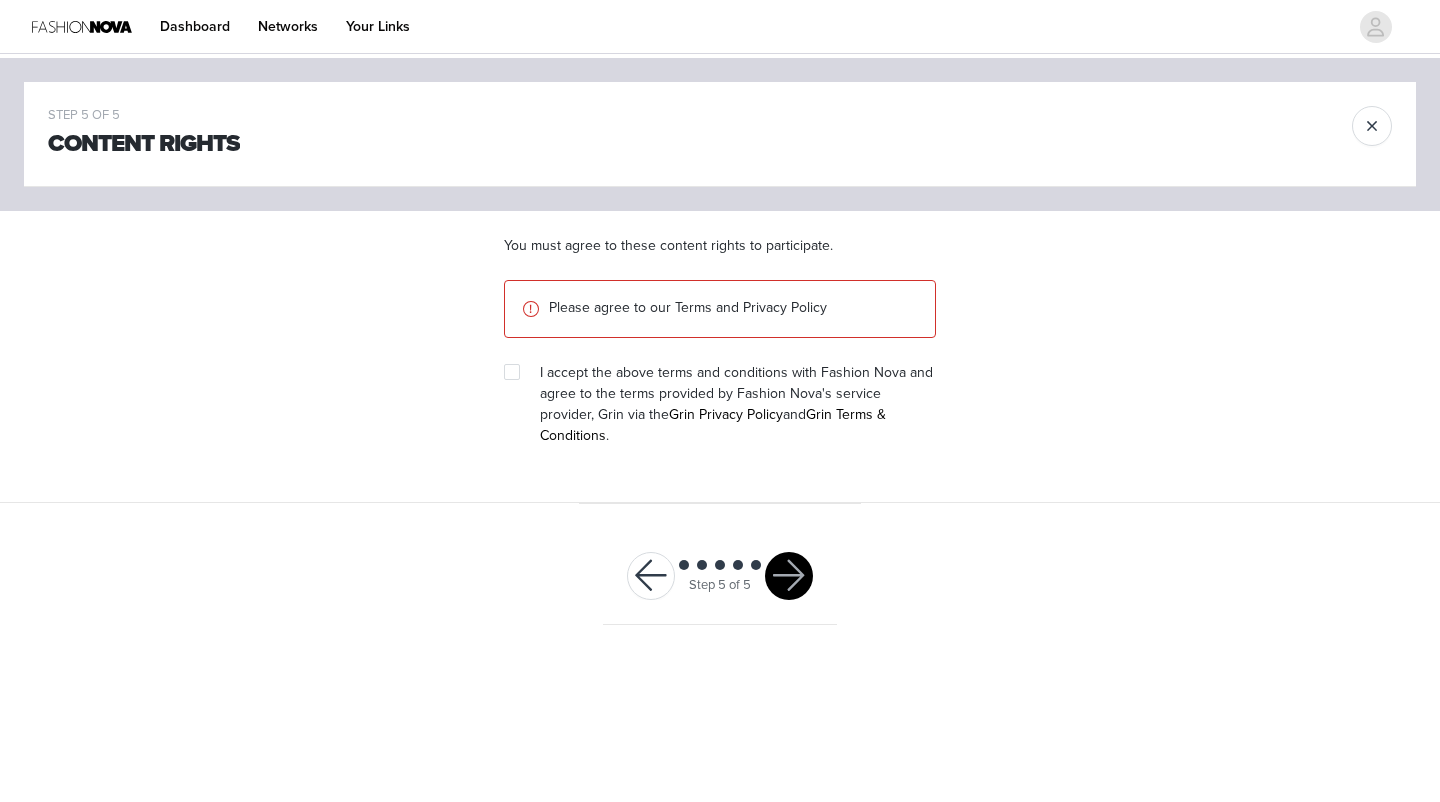 click at bounding box center [518, 372] 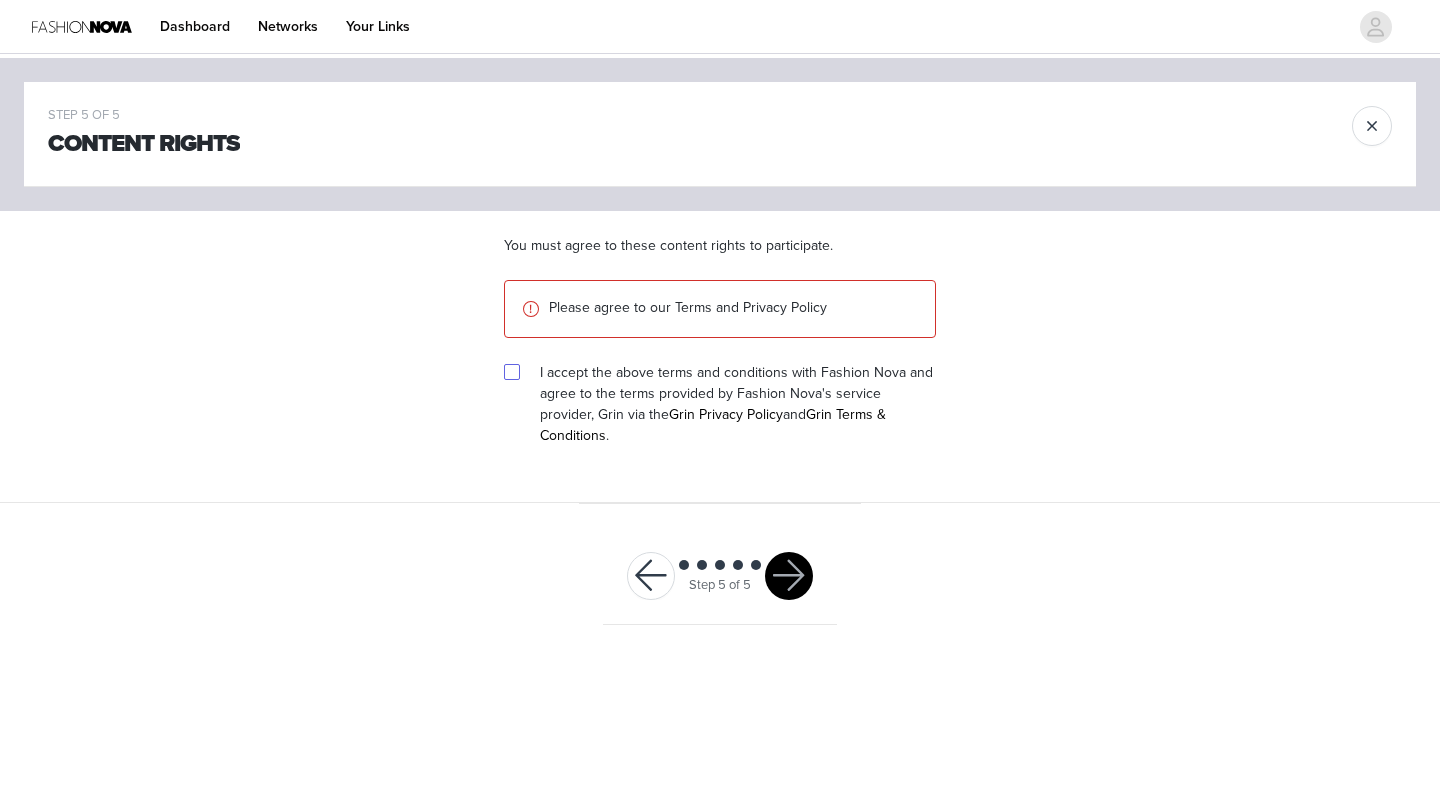 click at bounding box center (512, 372) 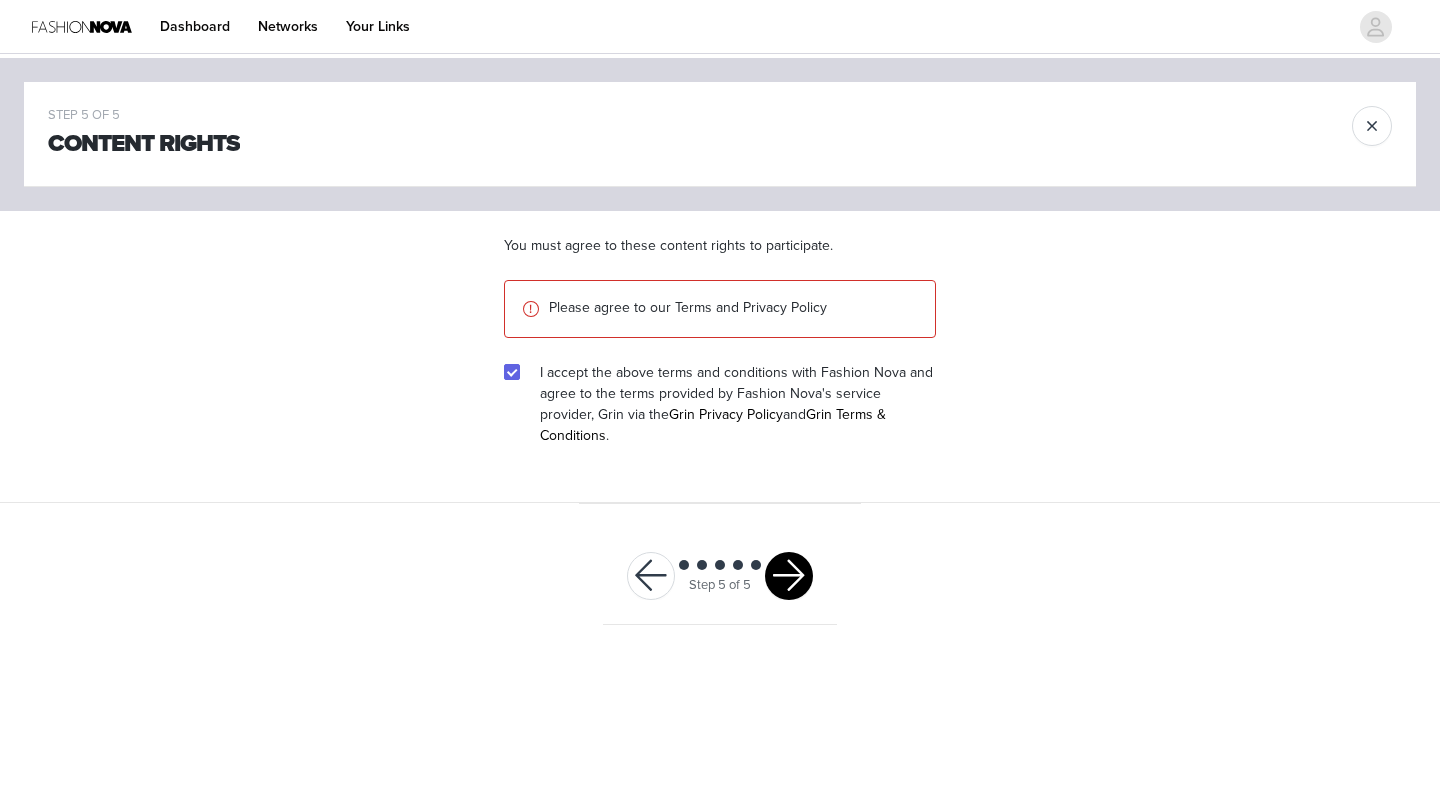 click at bounding box center [789, 576] 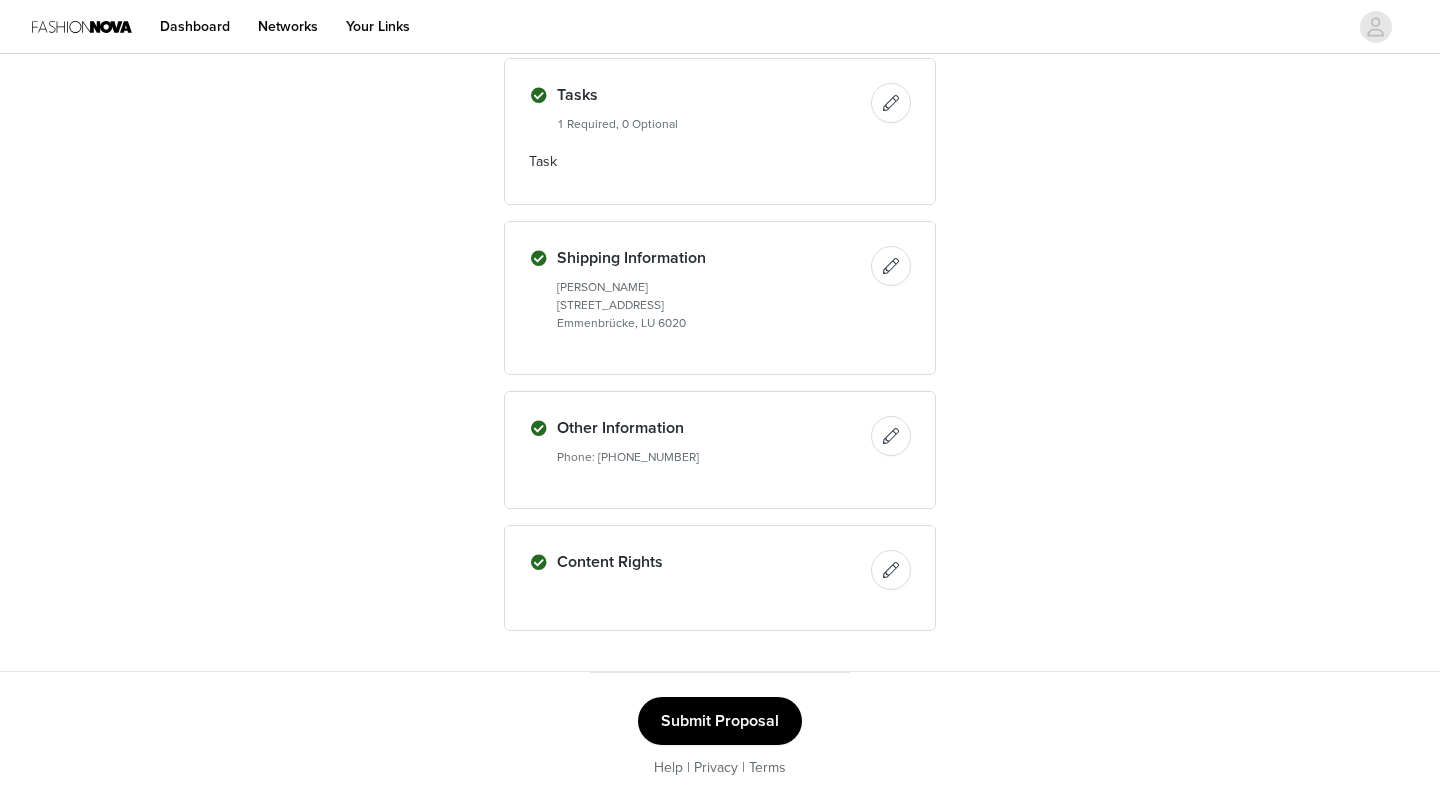 click on "Submit Proposal" at bounding box center [720, 721] 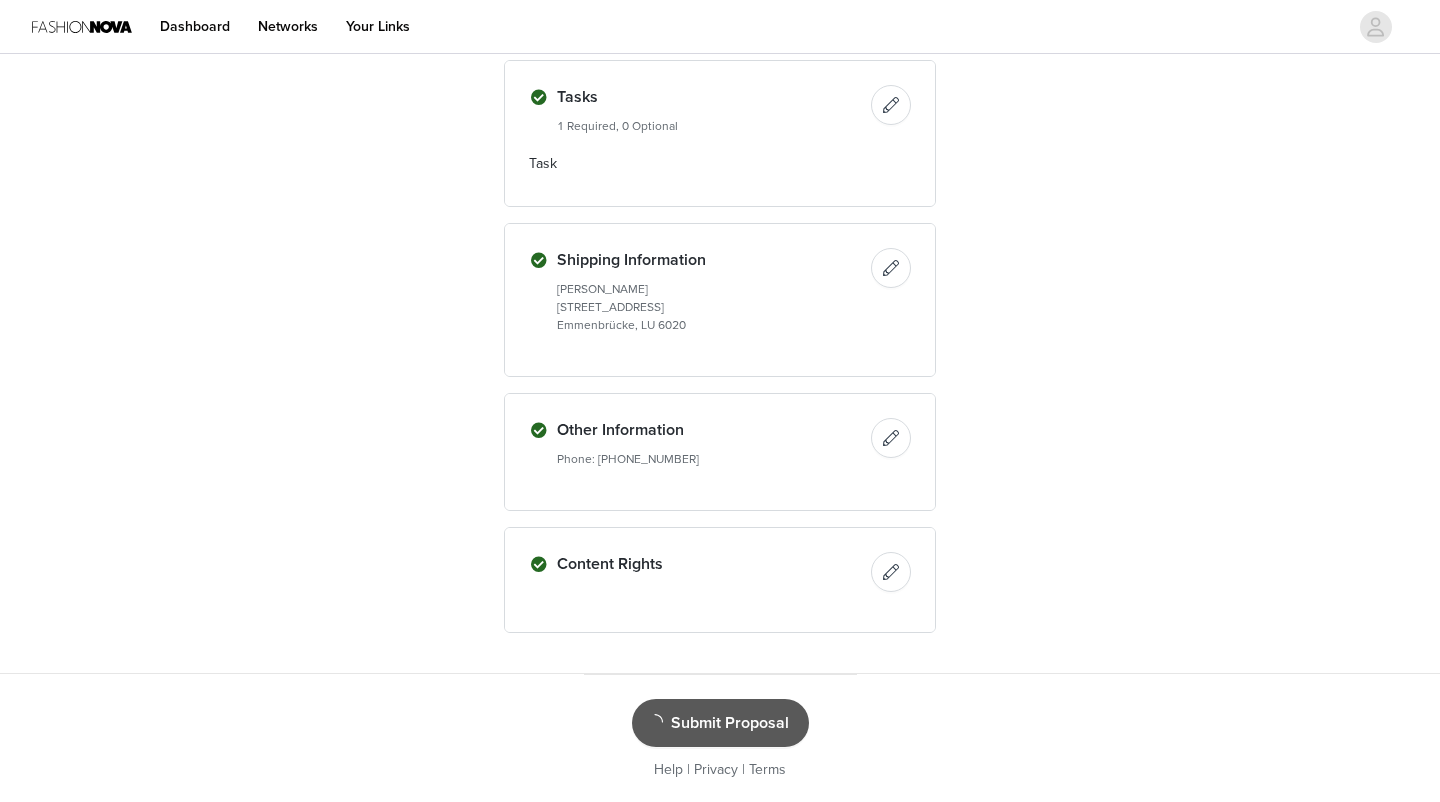 scroll, scrollTop: 0, scrollLeft: 0, axis: both 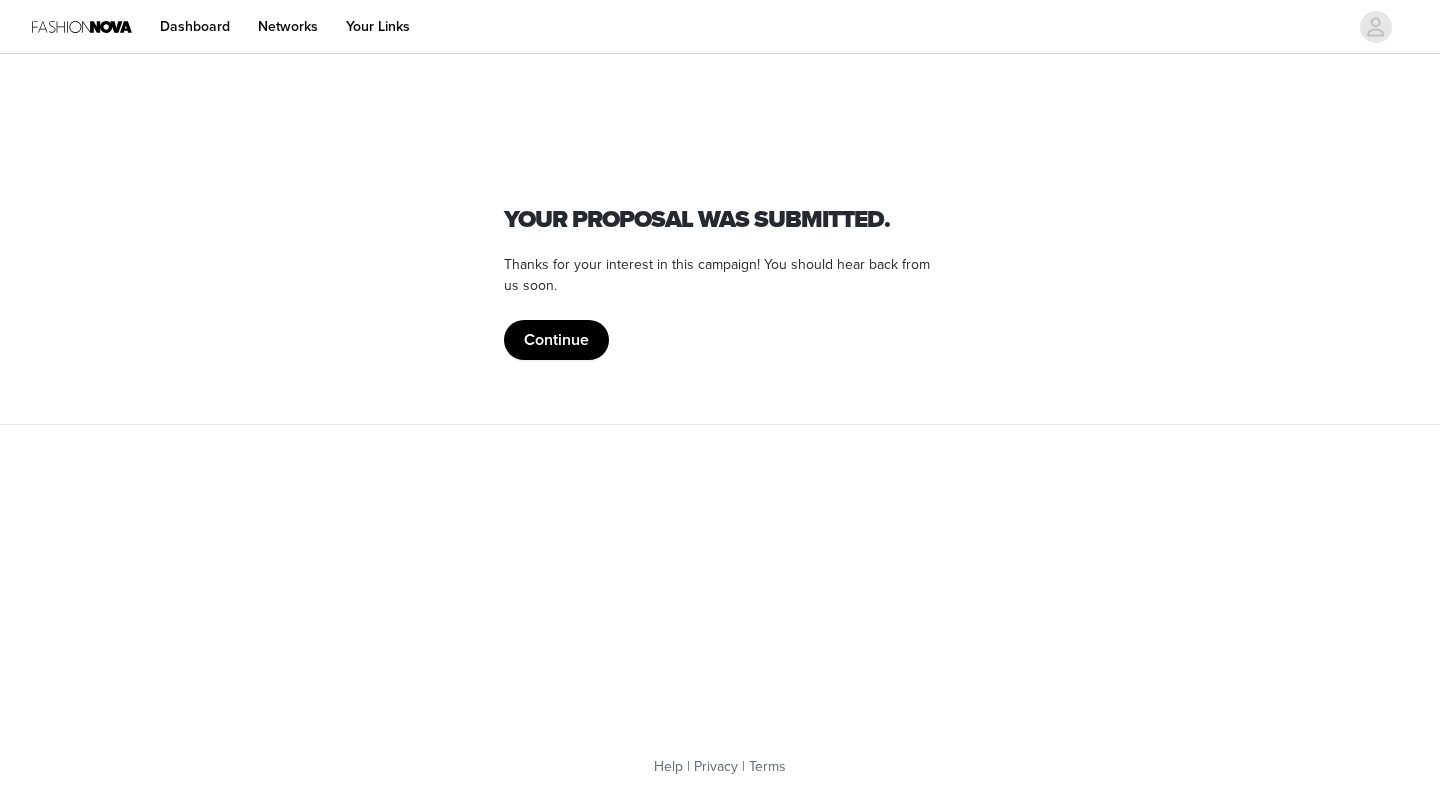 click at bounding box center (82, 26) 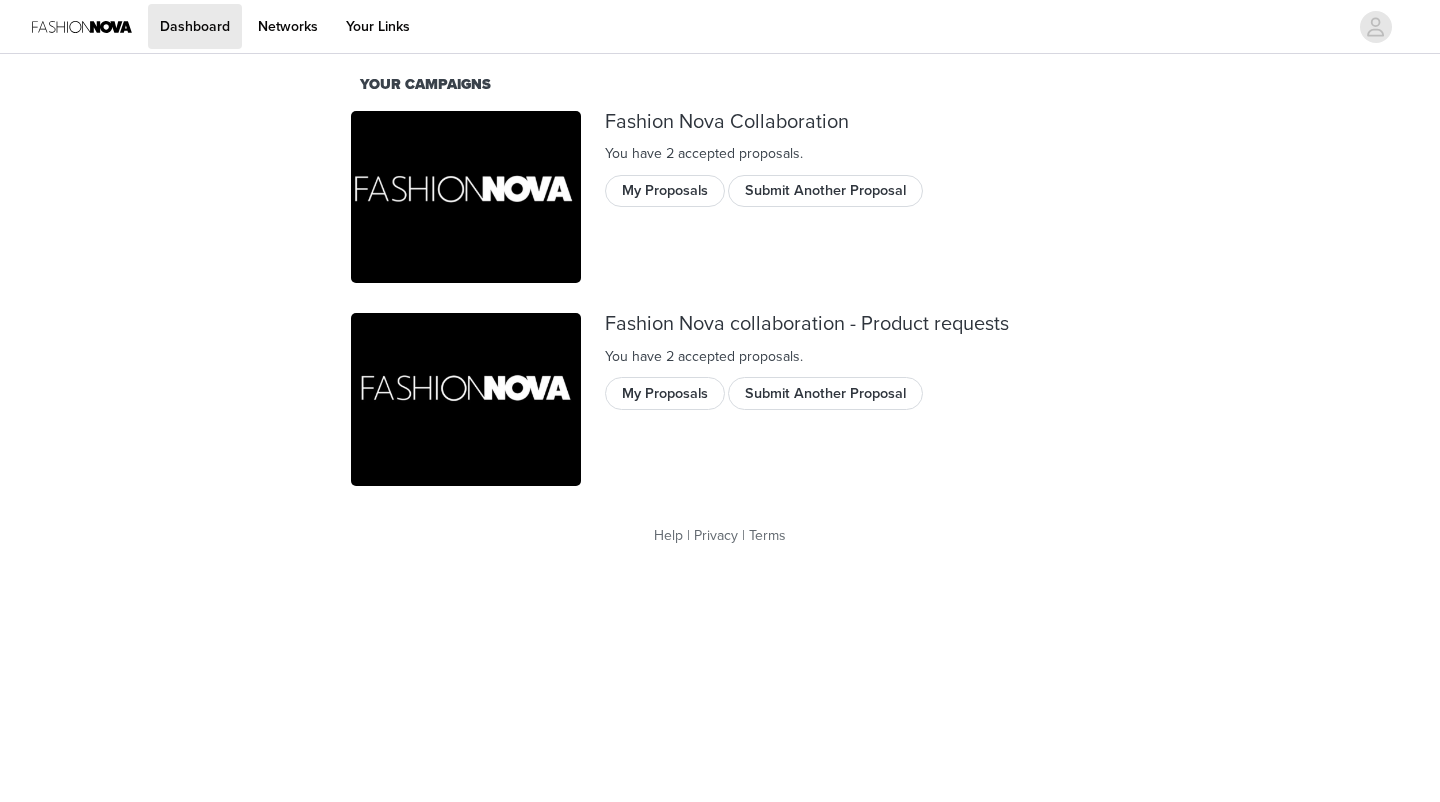scroll, scrollTop: 0, scrollLeft: 0, axis: both 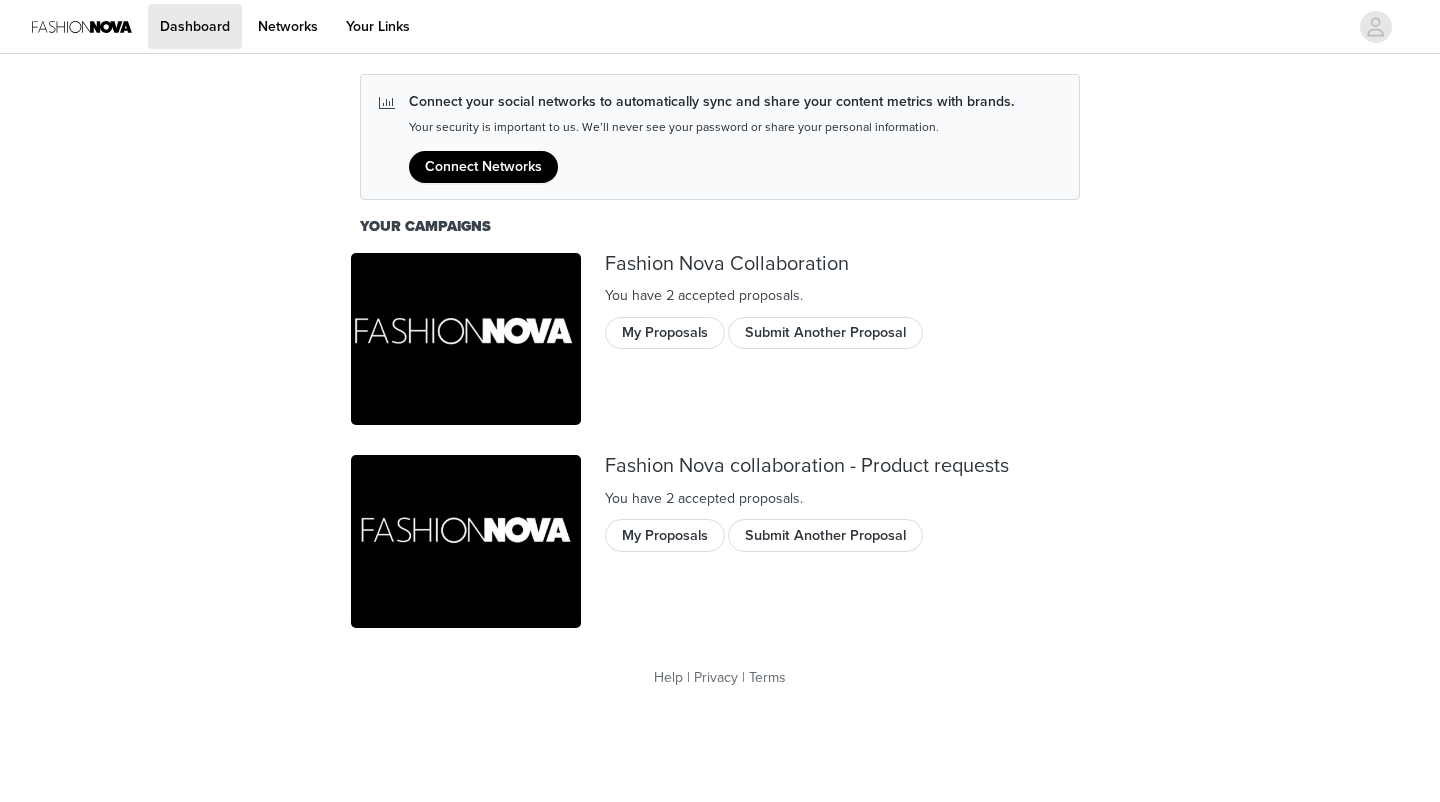 drag, startPoint x: 689, startPoint y: 336, endPoint x: 716, endPoint y: 512, distance: 178.05898 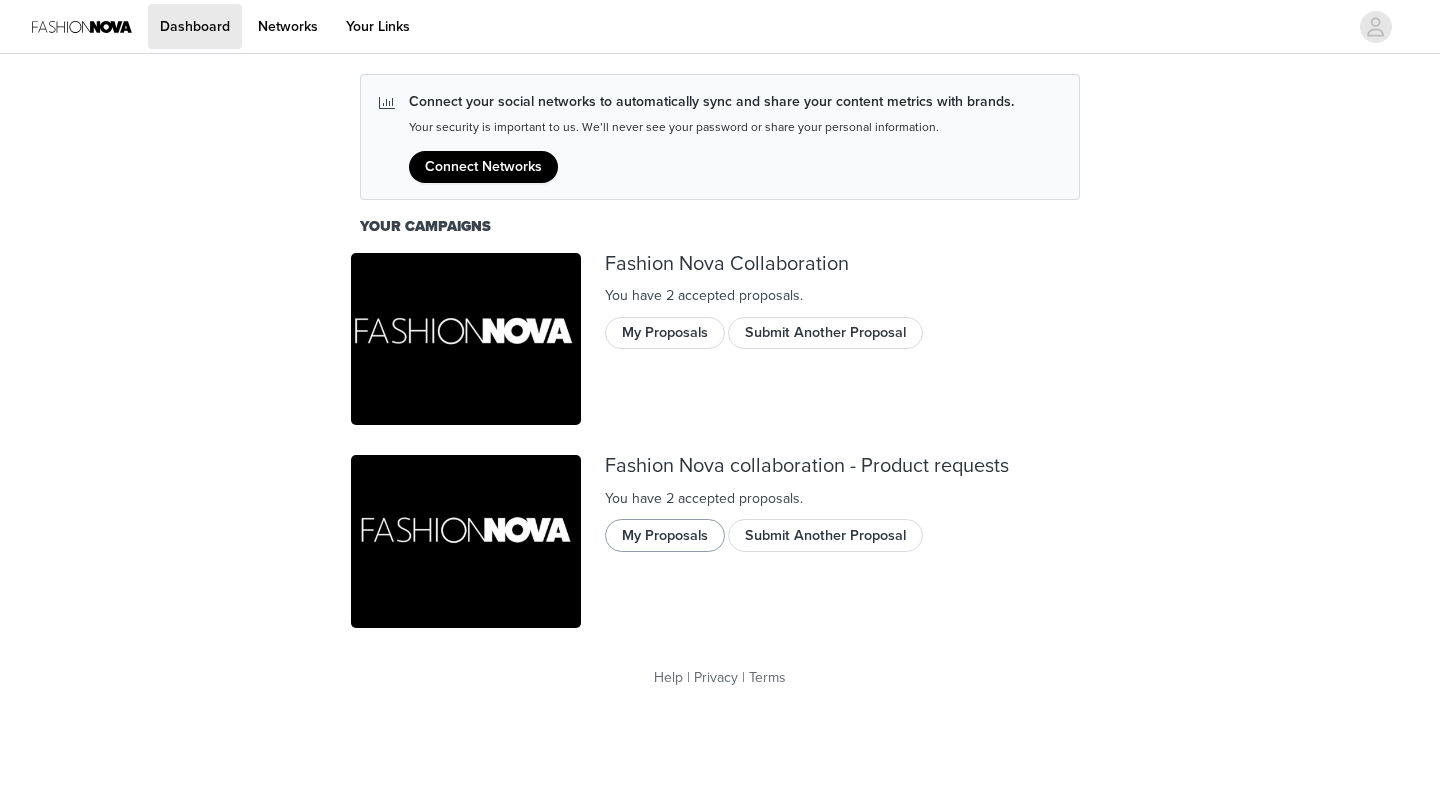 click on "My Proposals" at bounding box center [665, 535] 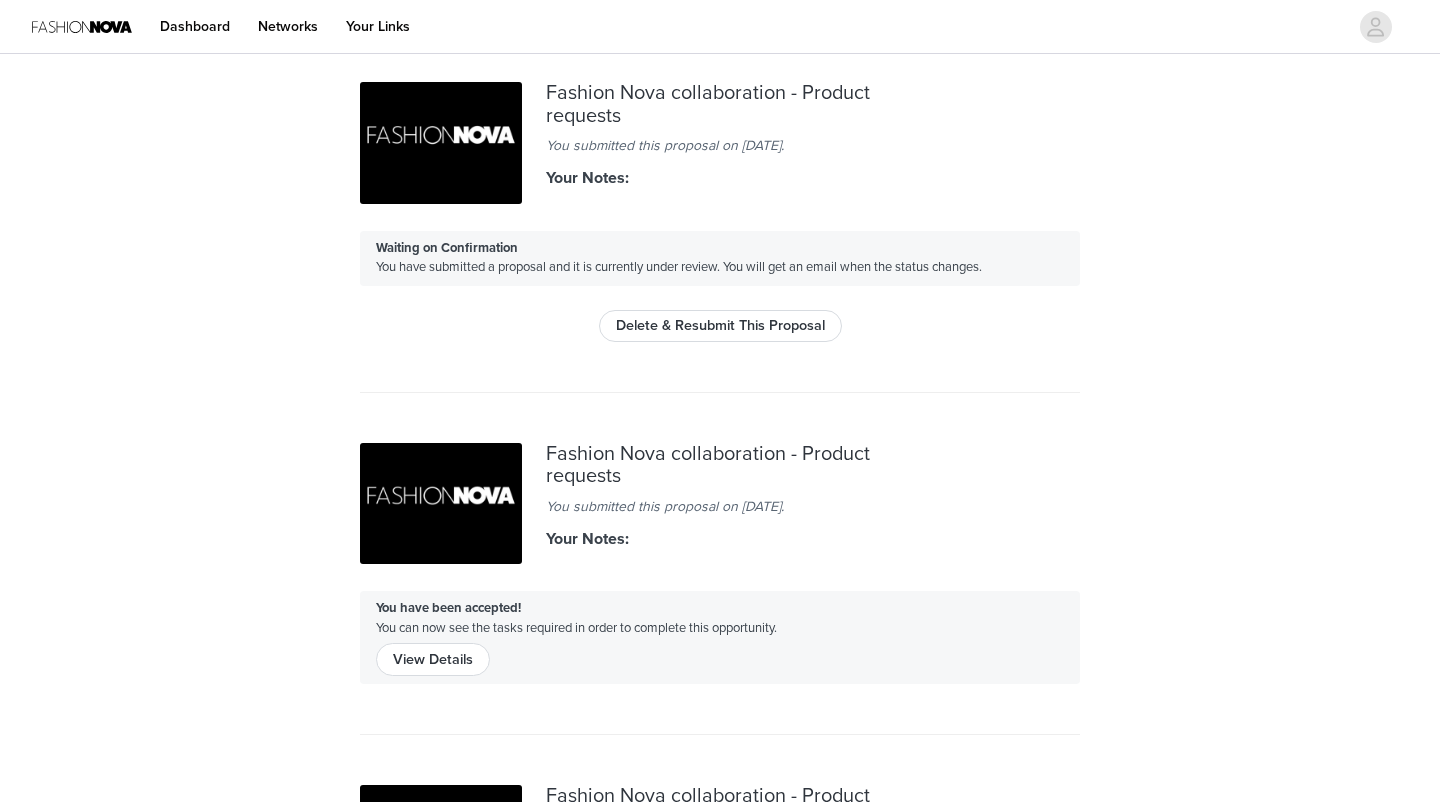 click at bounding box center (441, 143) 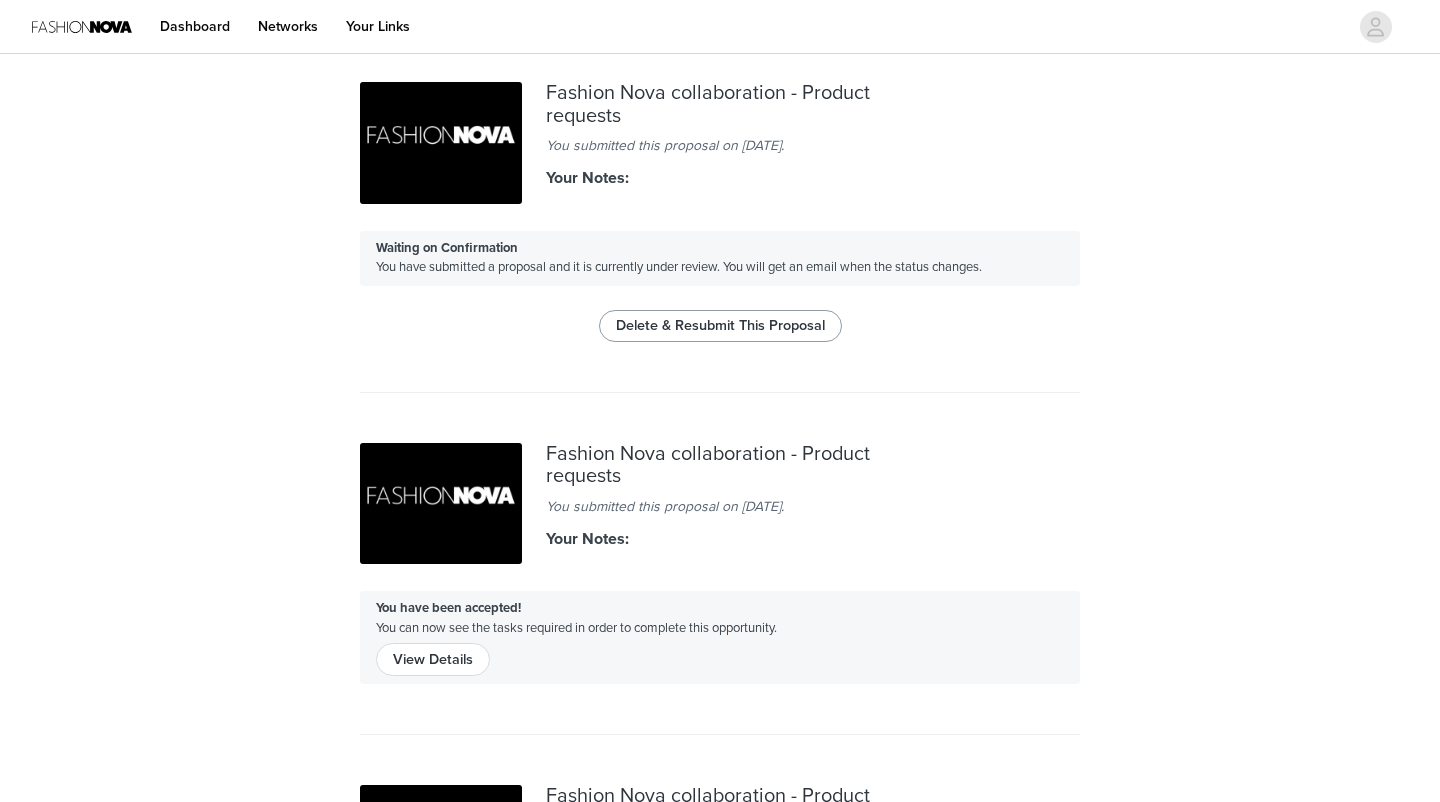 click on "Delete & Resubmit This Proposal" at bounding box center (720, 326) 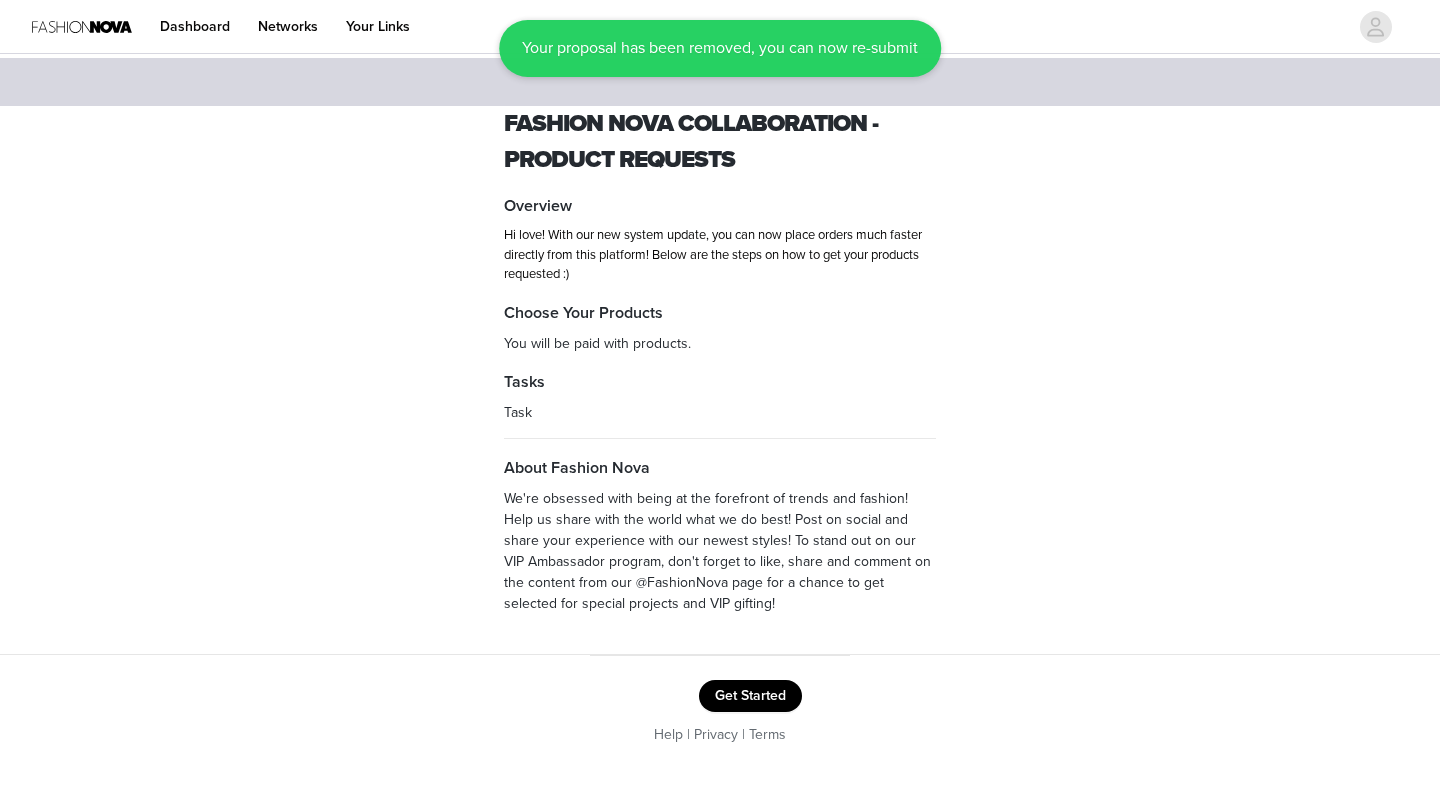 click on "Get Started" at bounding box center (750, 696) 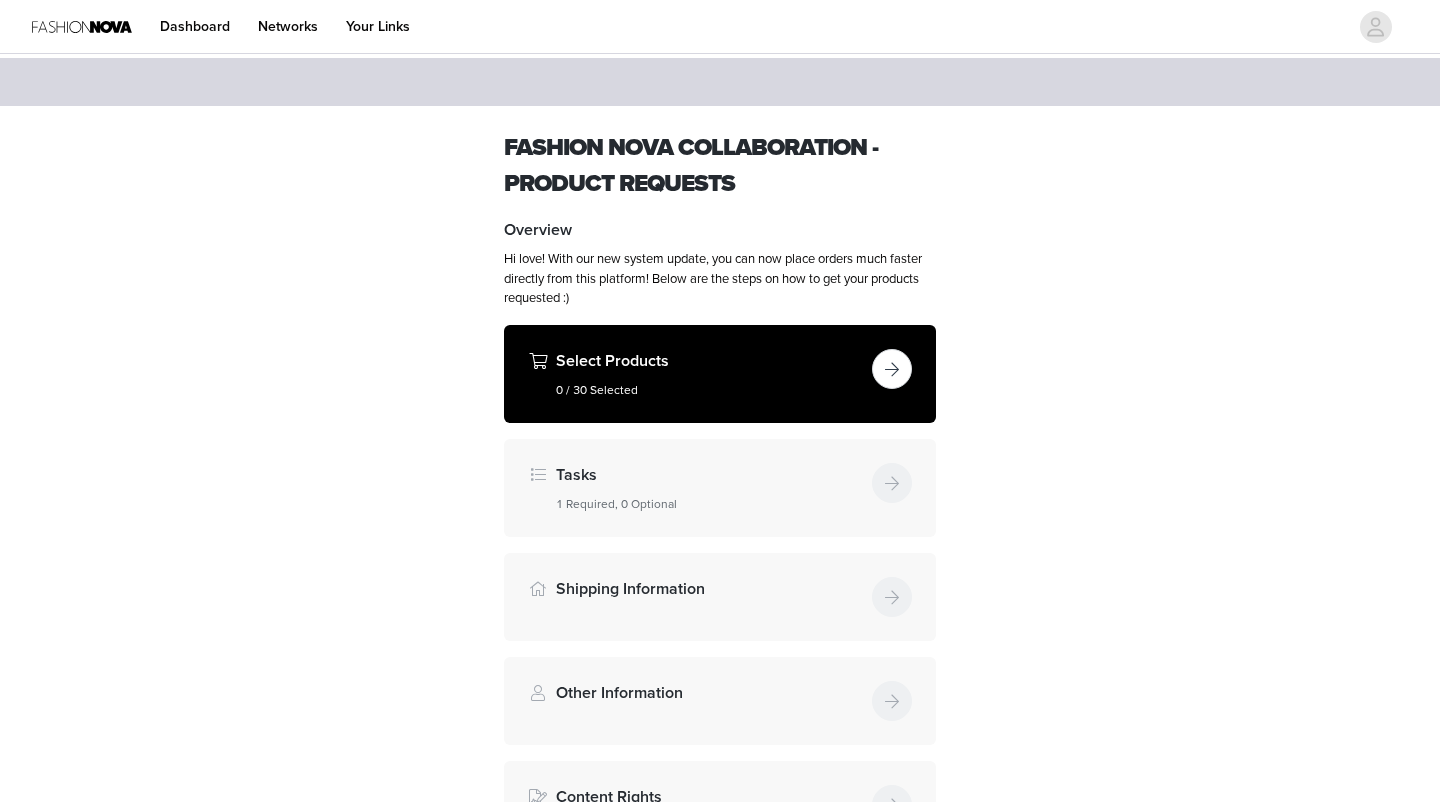 click at bounding box center [892, 369] 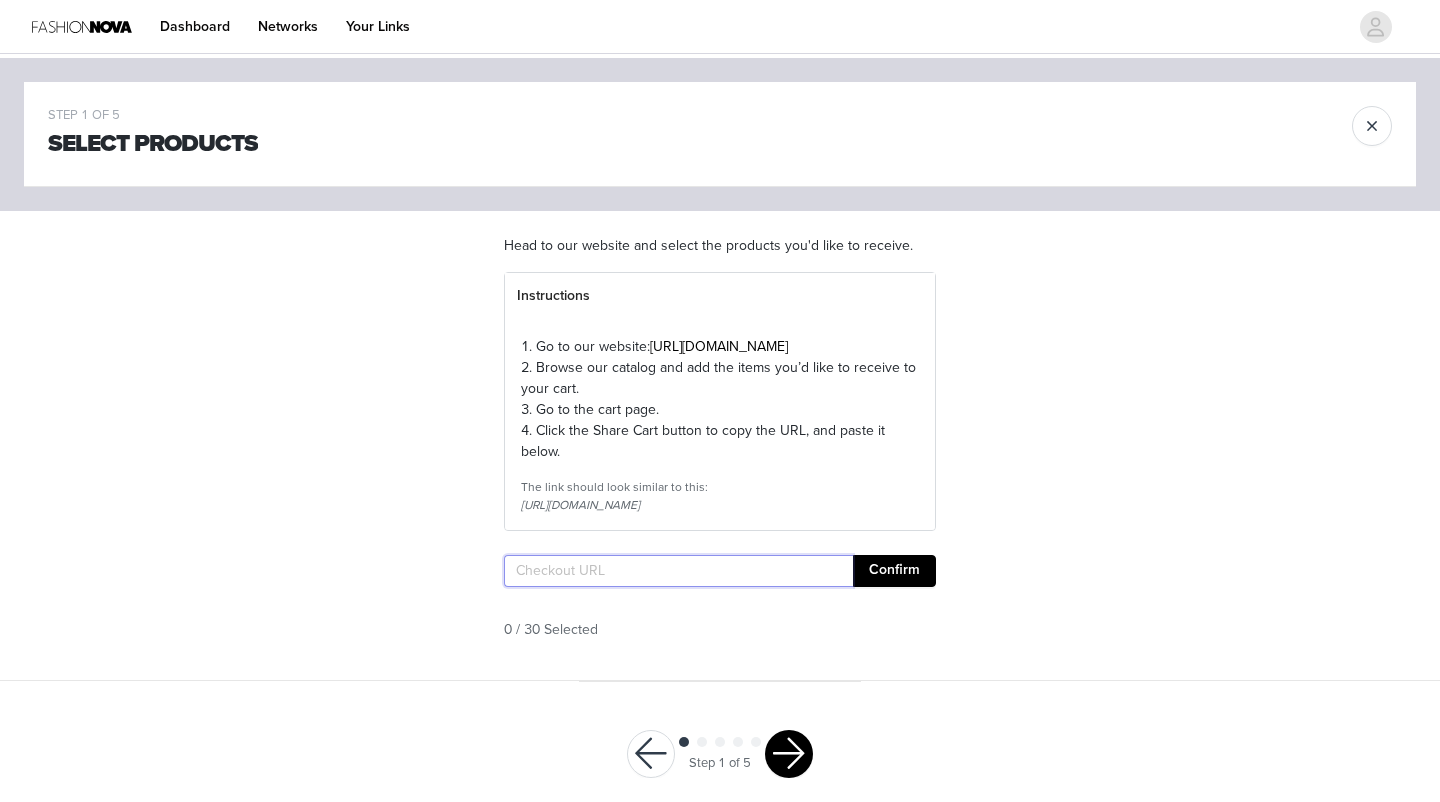 click at bounding box center (678, 571) 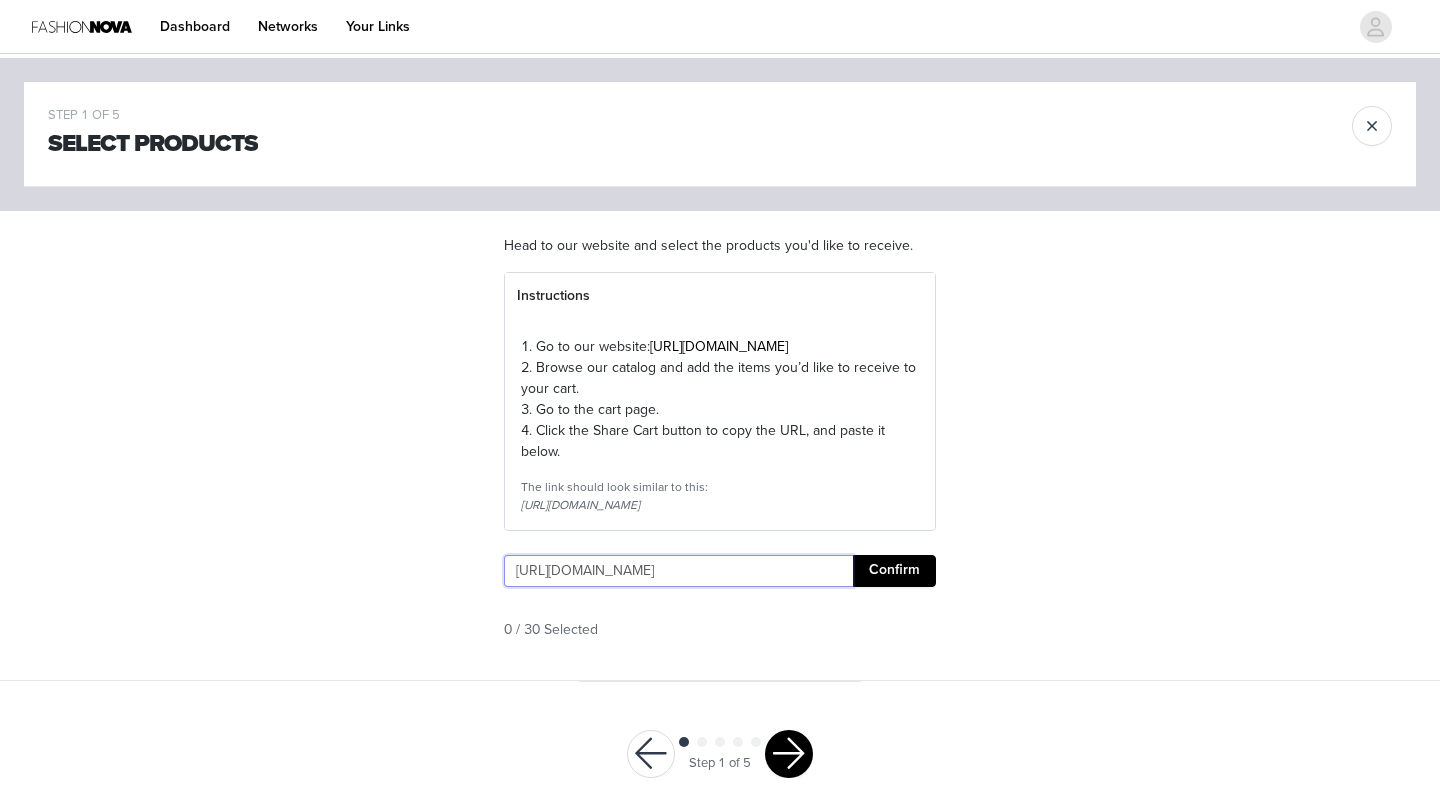 type on "[URL][DOMAIN_NAME]" 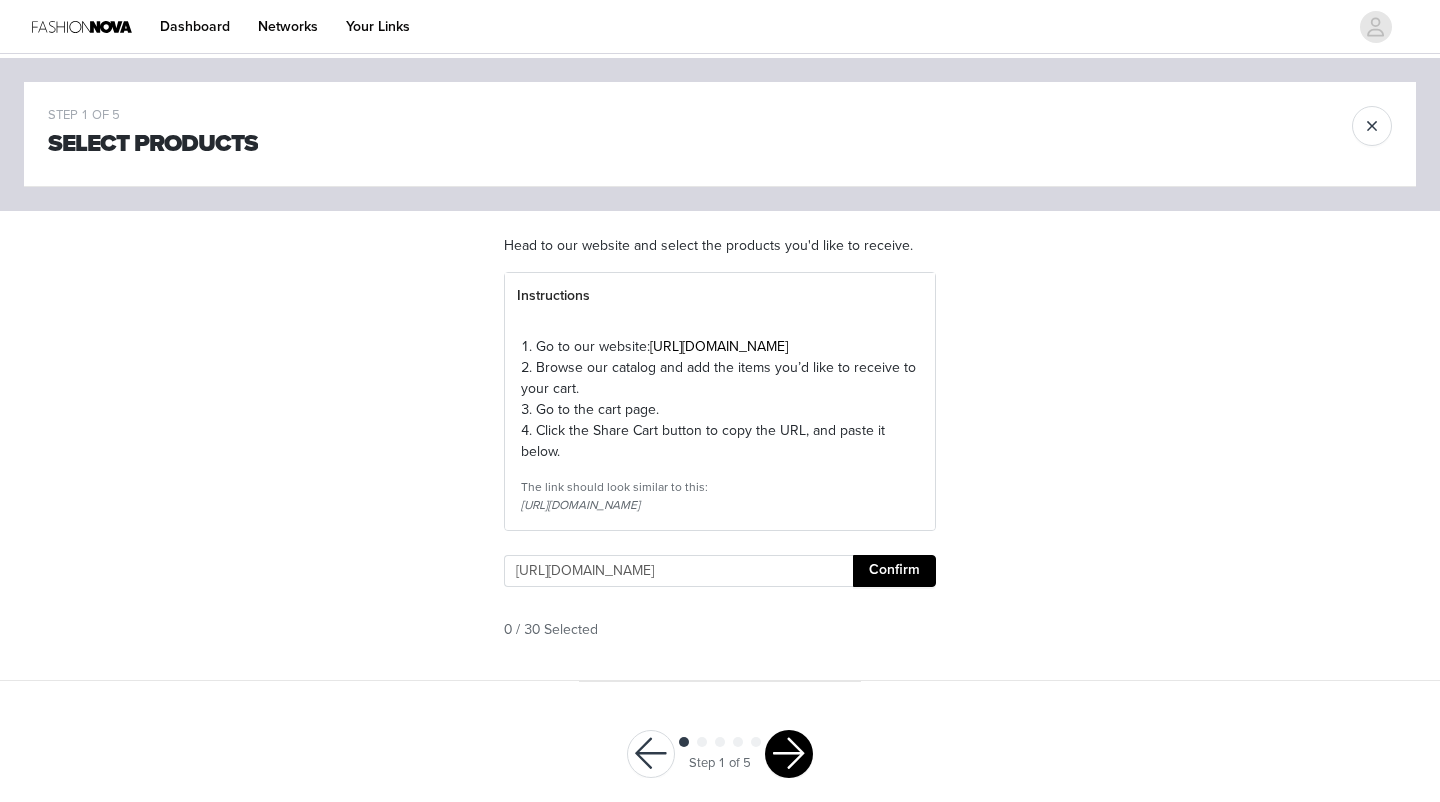 click on "Confirm" at bounding box center [894, 571] 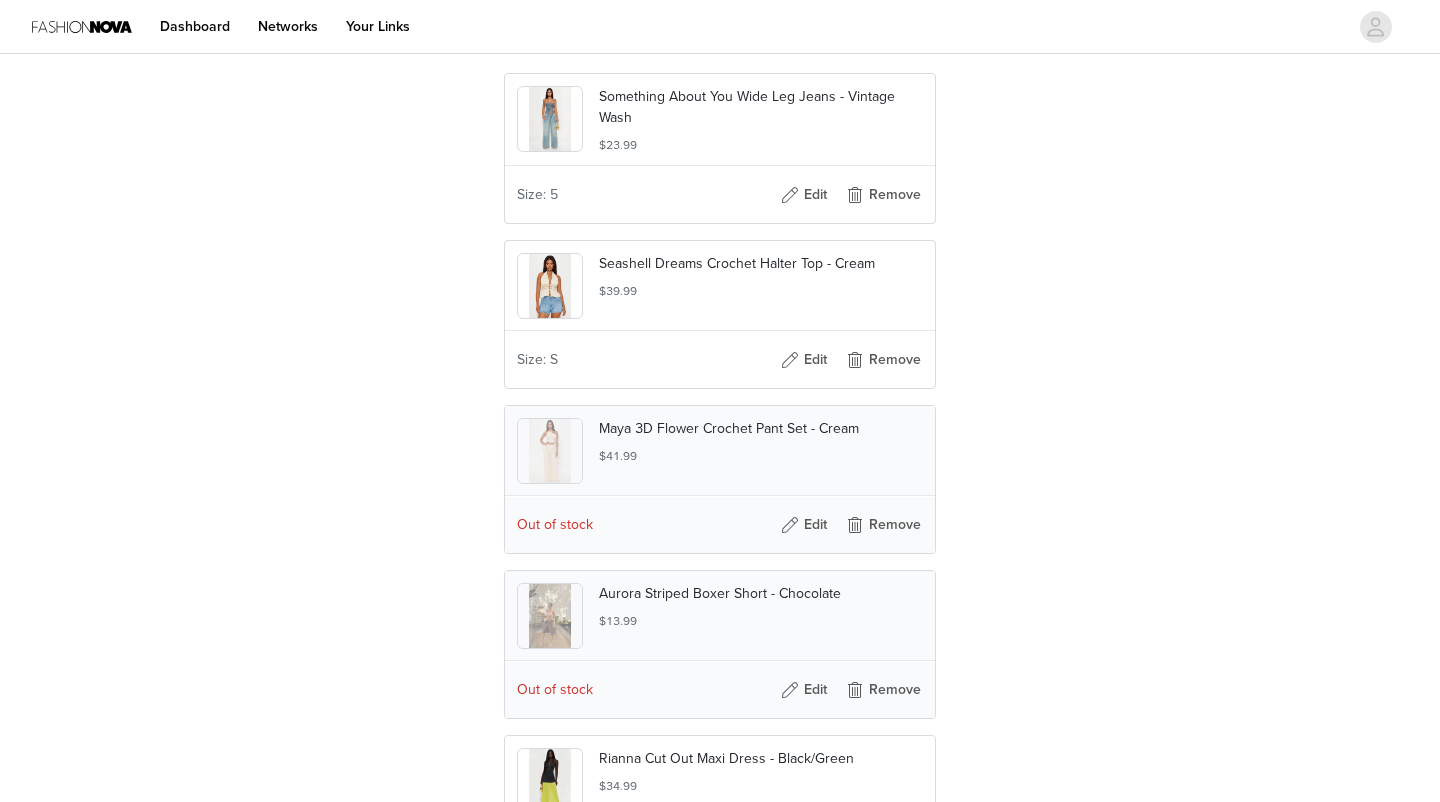 scroll, scrollTop: 589, scrollLeft: 0, axis: vertical 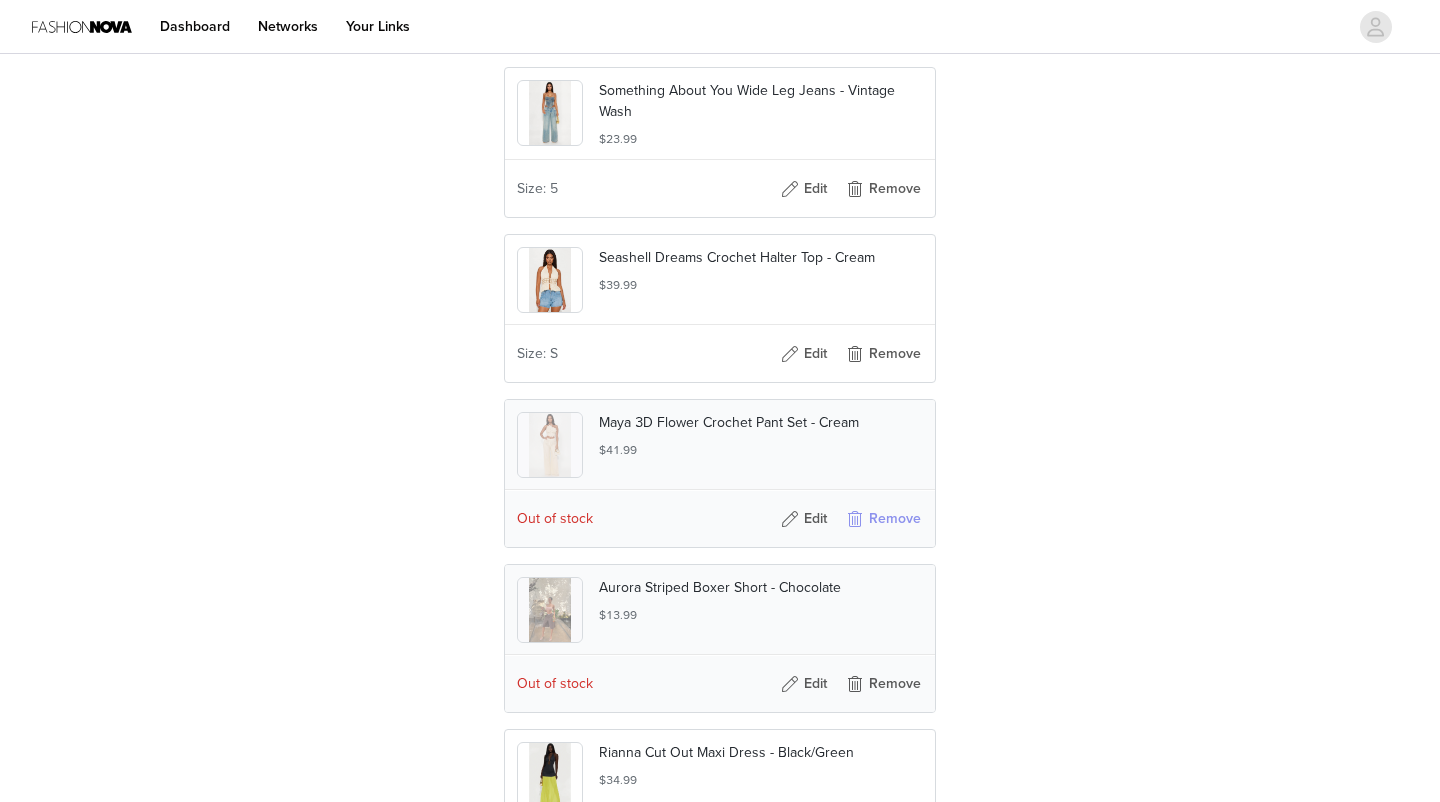 click on "Remove" at bounding box center (883, 519) 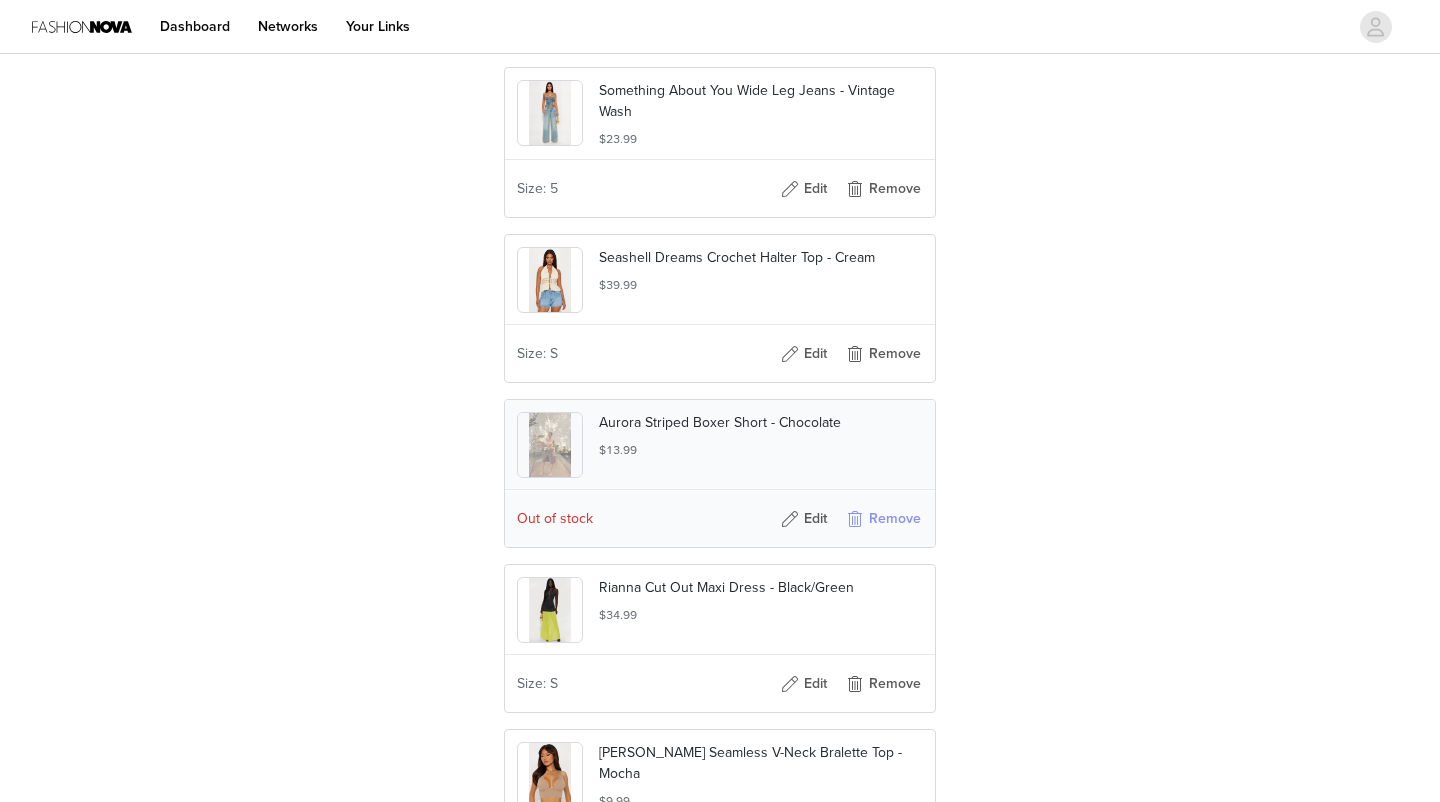 click on "Remove" at bounding box center [883, 519] 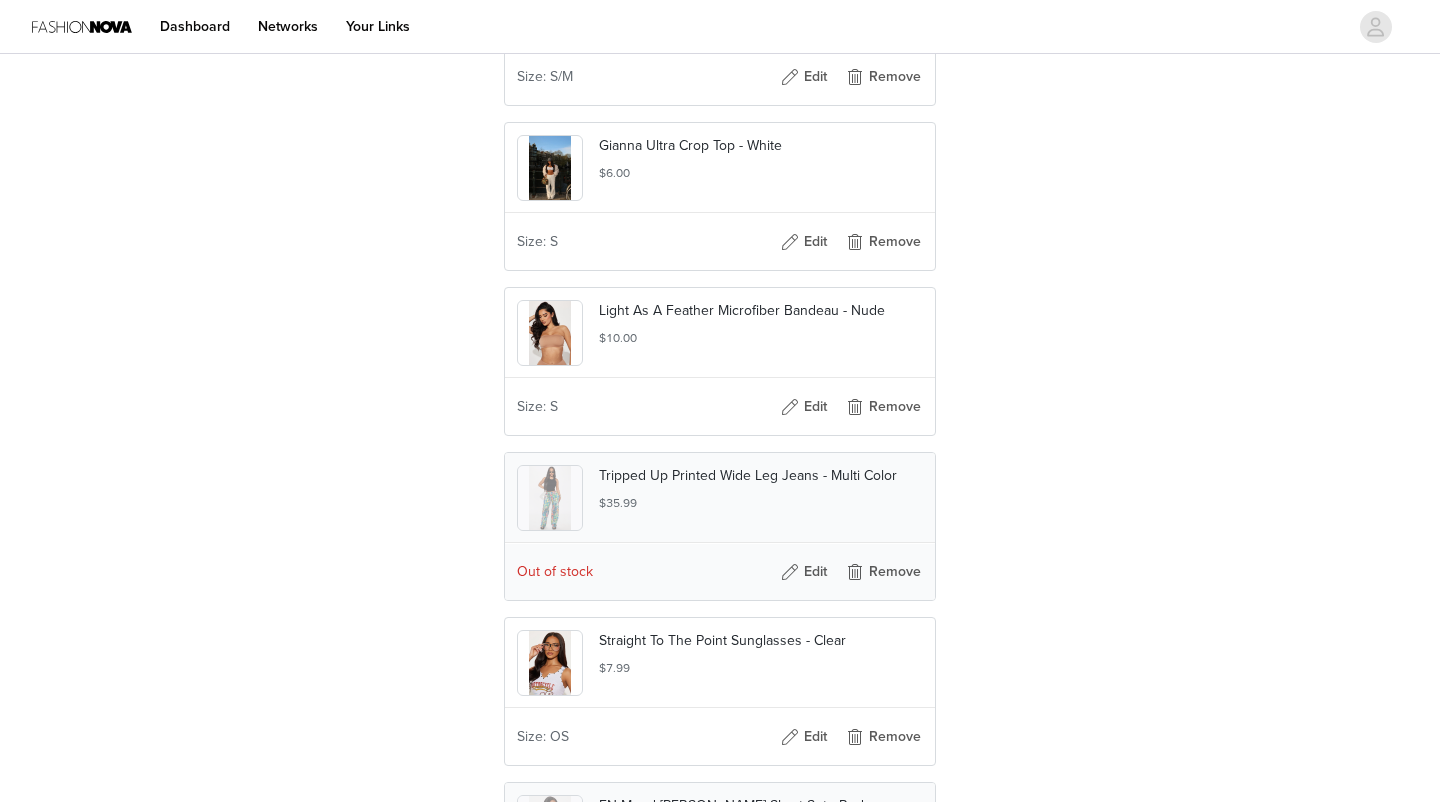 scroll, scrollTop: 1206, scrollLeft: 0, axis: vertical 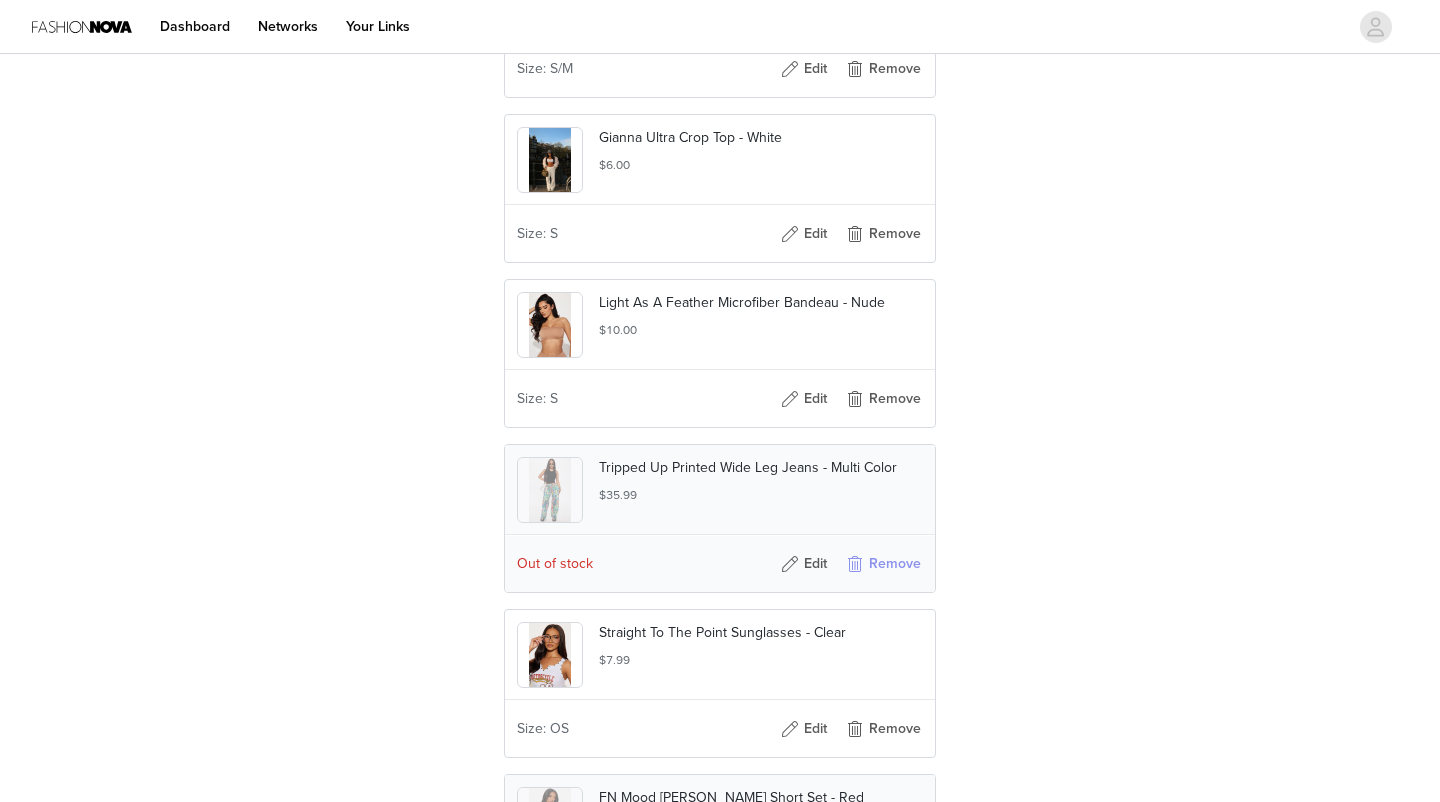 click on "Remove" at bounding box center [883, 564] 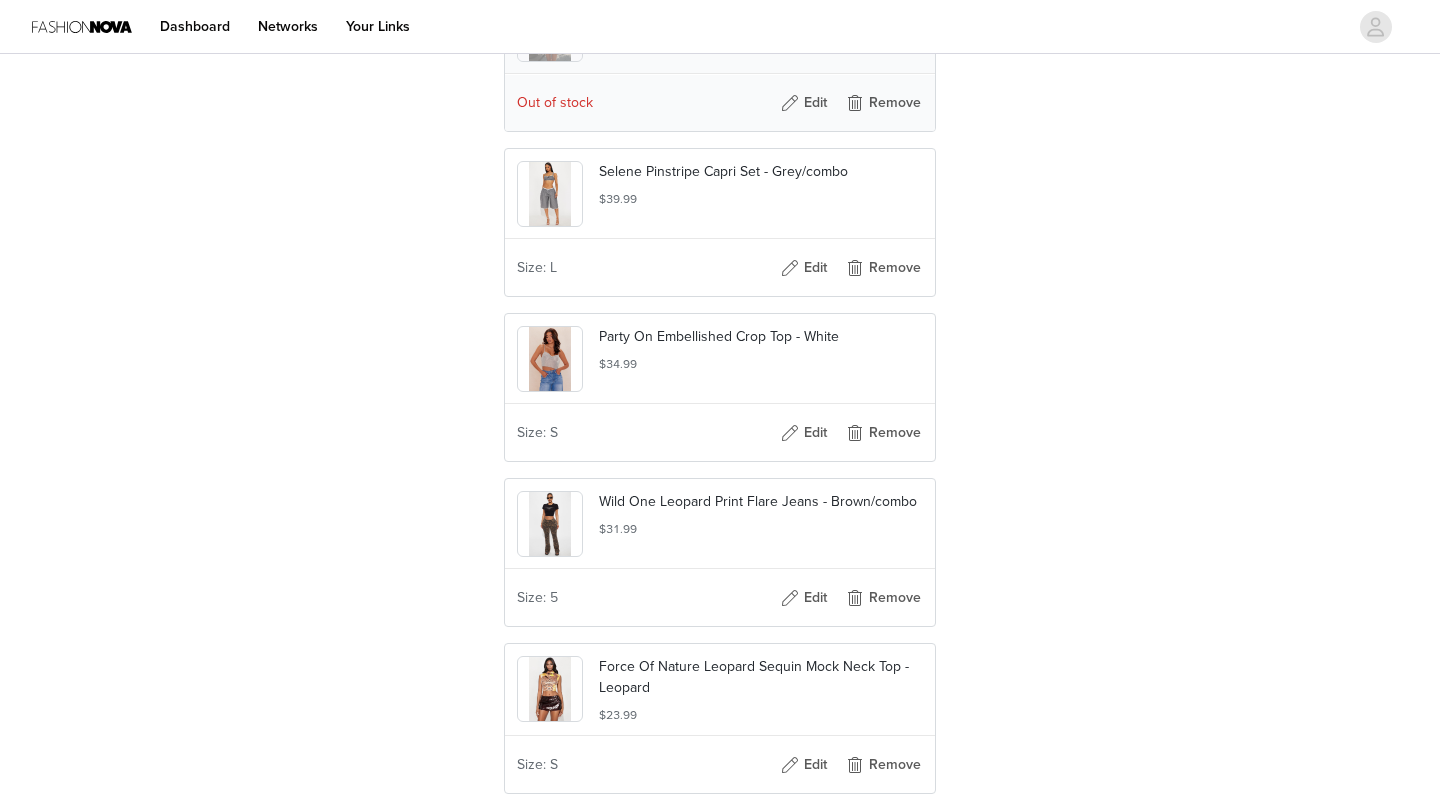 scroll, scrollTop: 2665, scrollLeft: 0, axis: vertical 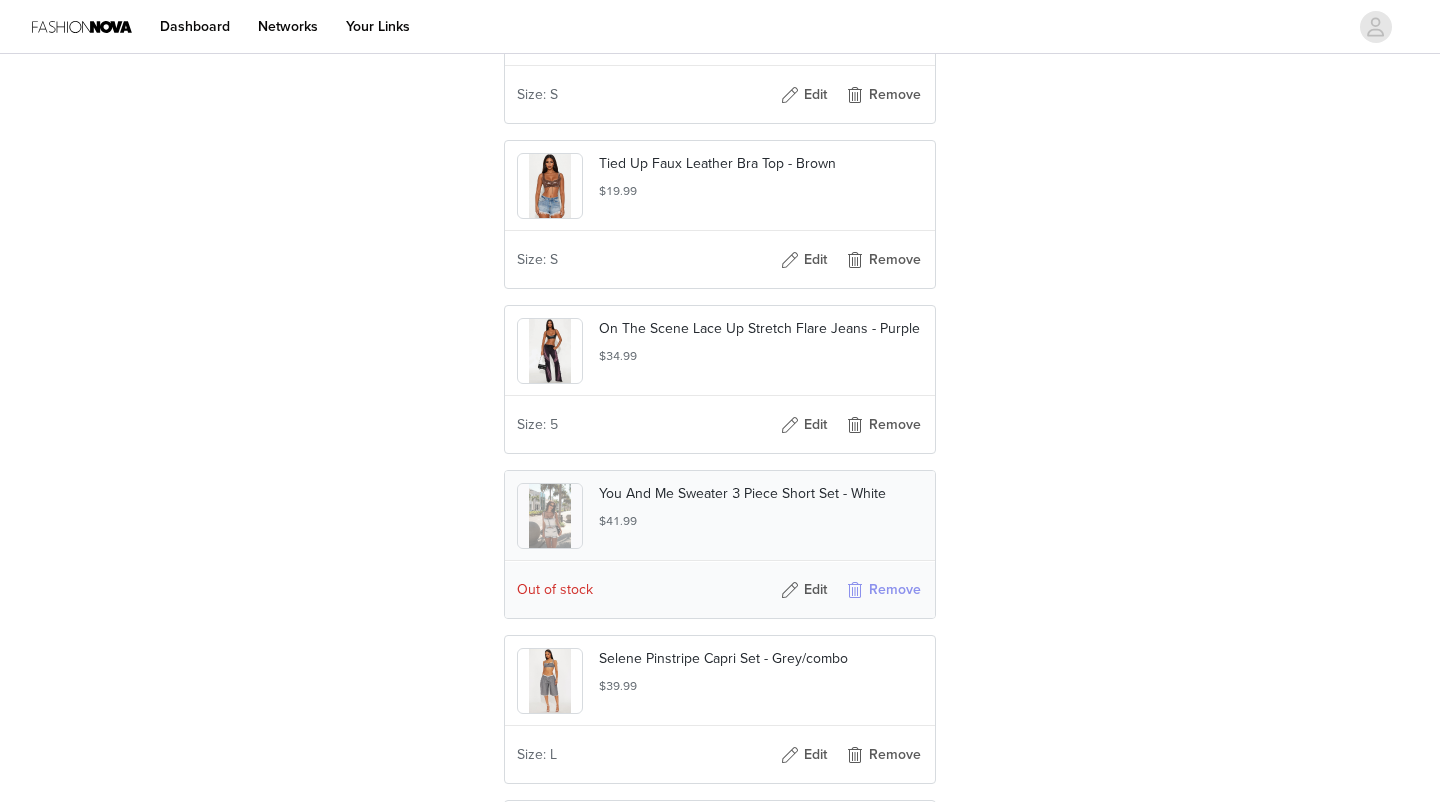 click on "Remove" at bounding box center (883, 590) 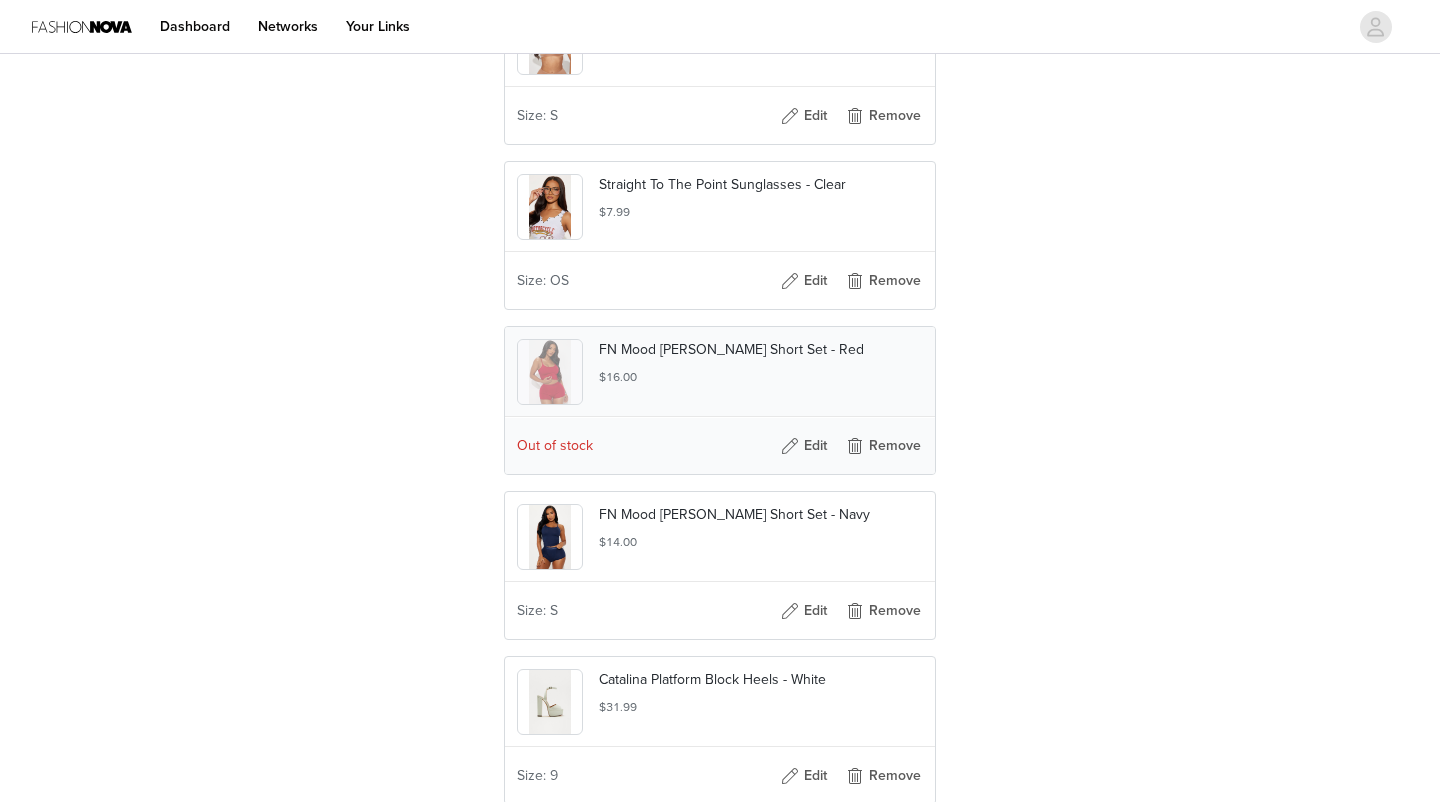 scroll, scrollTop: 1507, scrollLeft: 0, axis: vertical 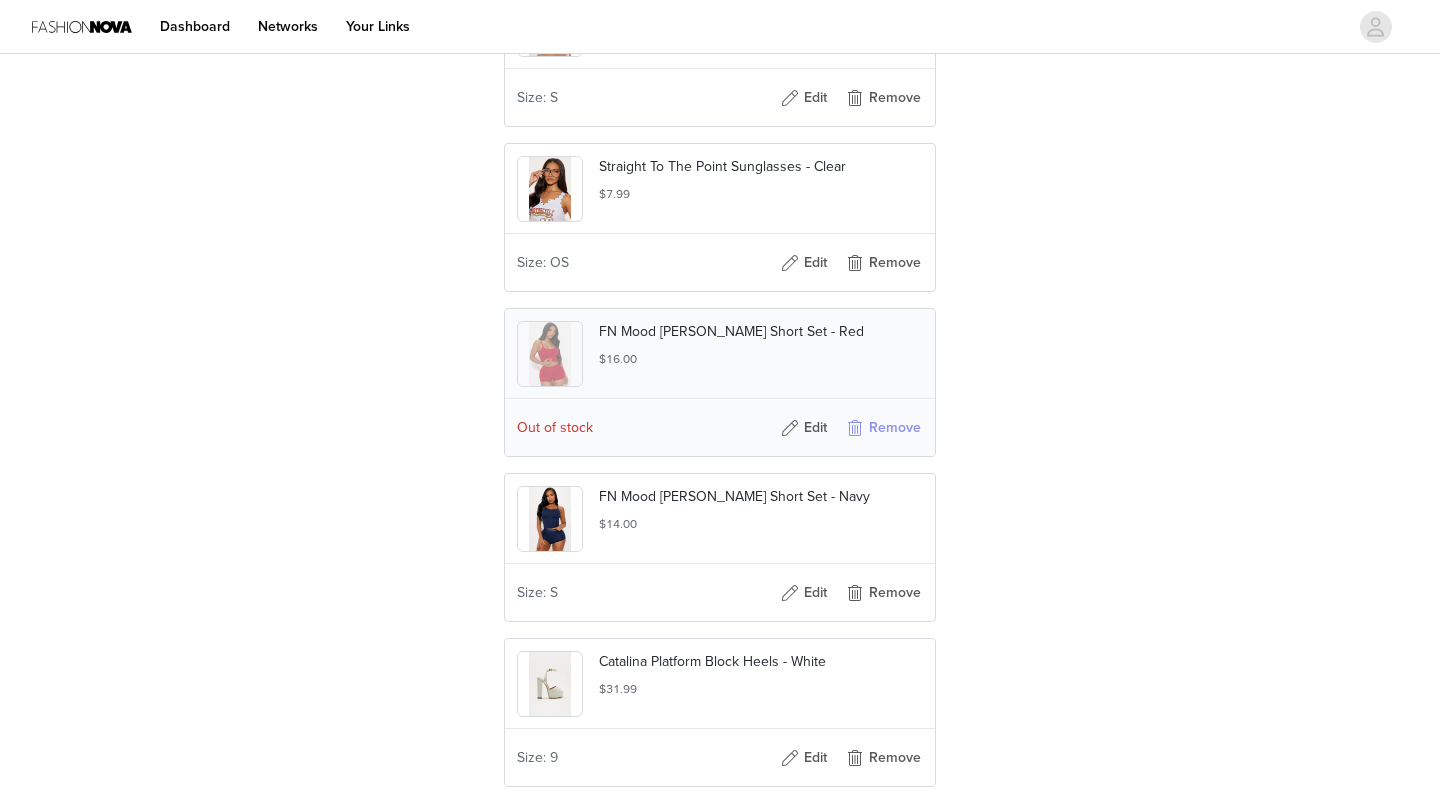 click on "Remove" at bounding box center (883, 428) 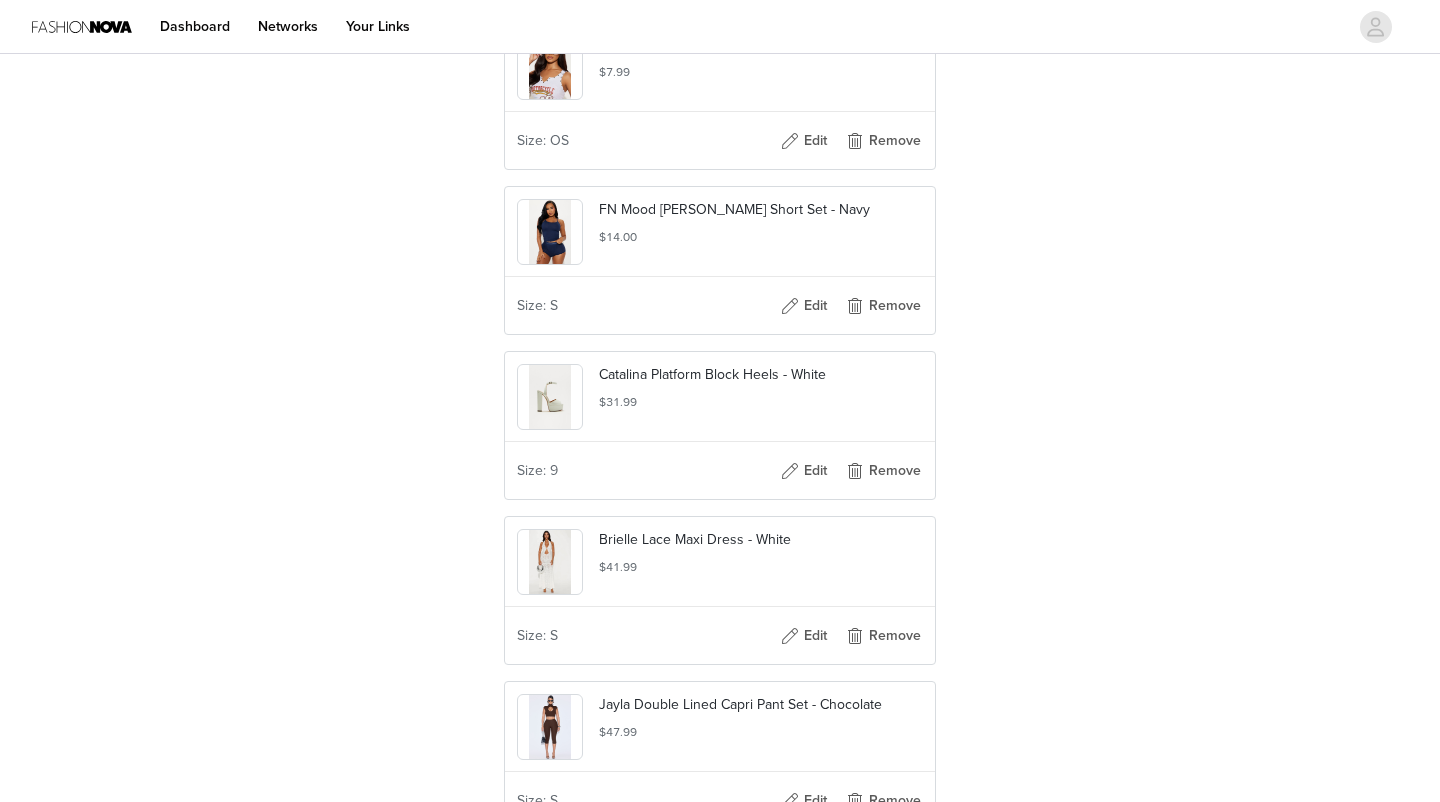 scroll, scrollTop: 1797, scrollLeft: 0, axis: vertical 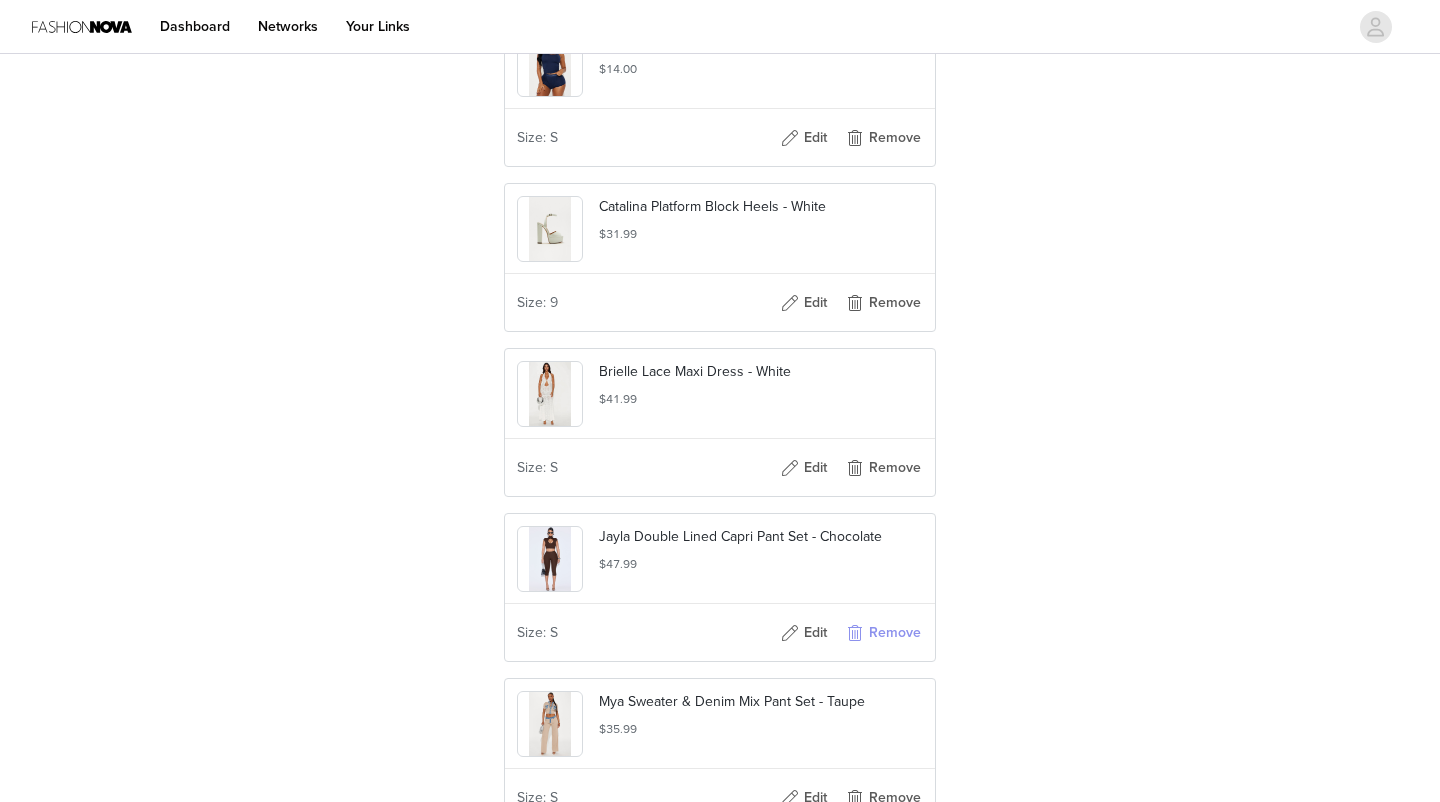 click on "Remove" at bounding box center (883, 633) 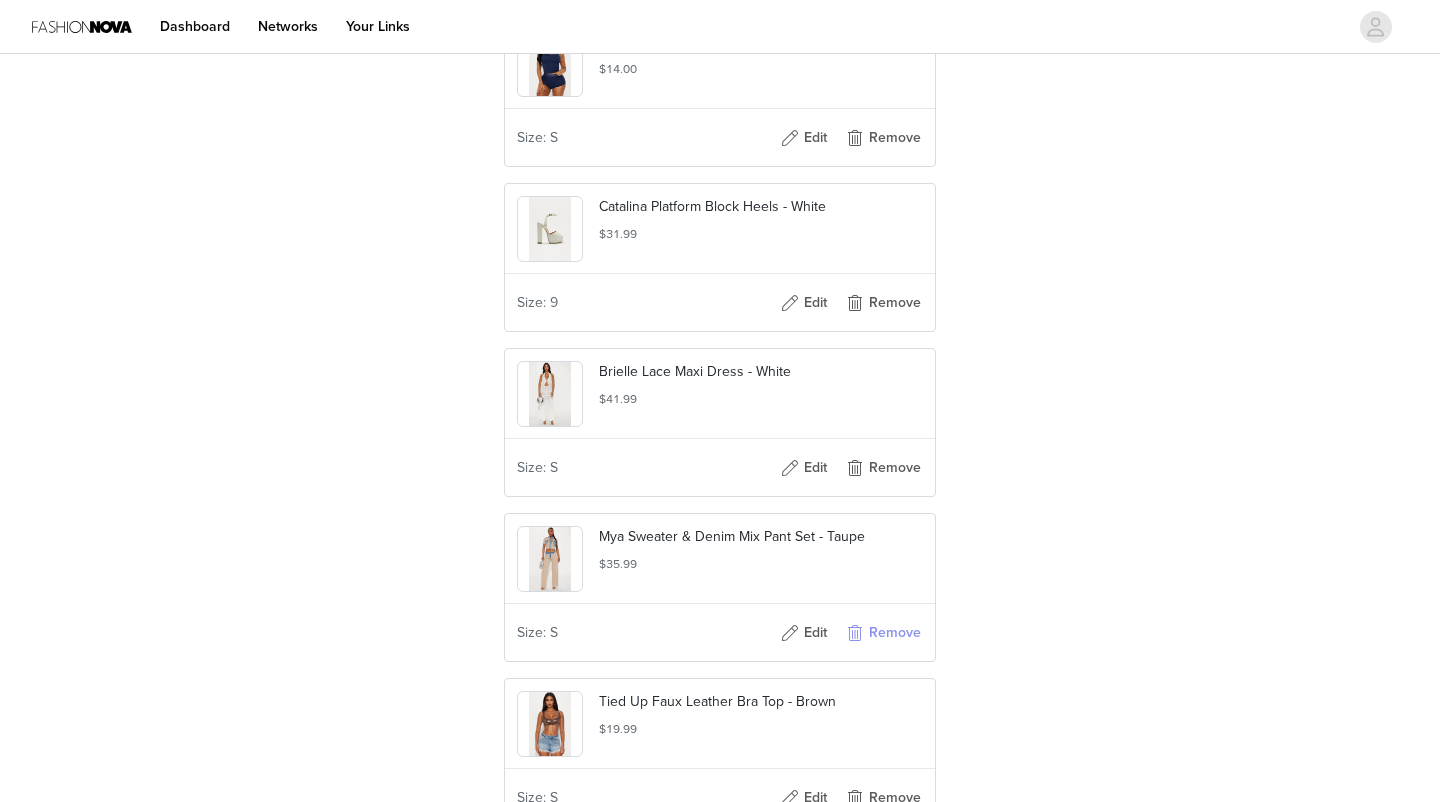 click on "Remove" at bounding box center (883, 633) 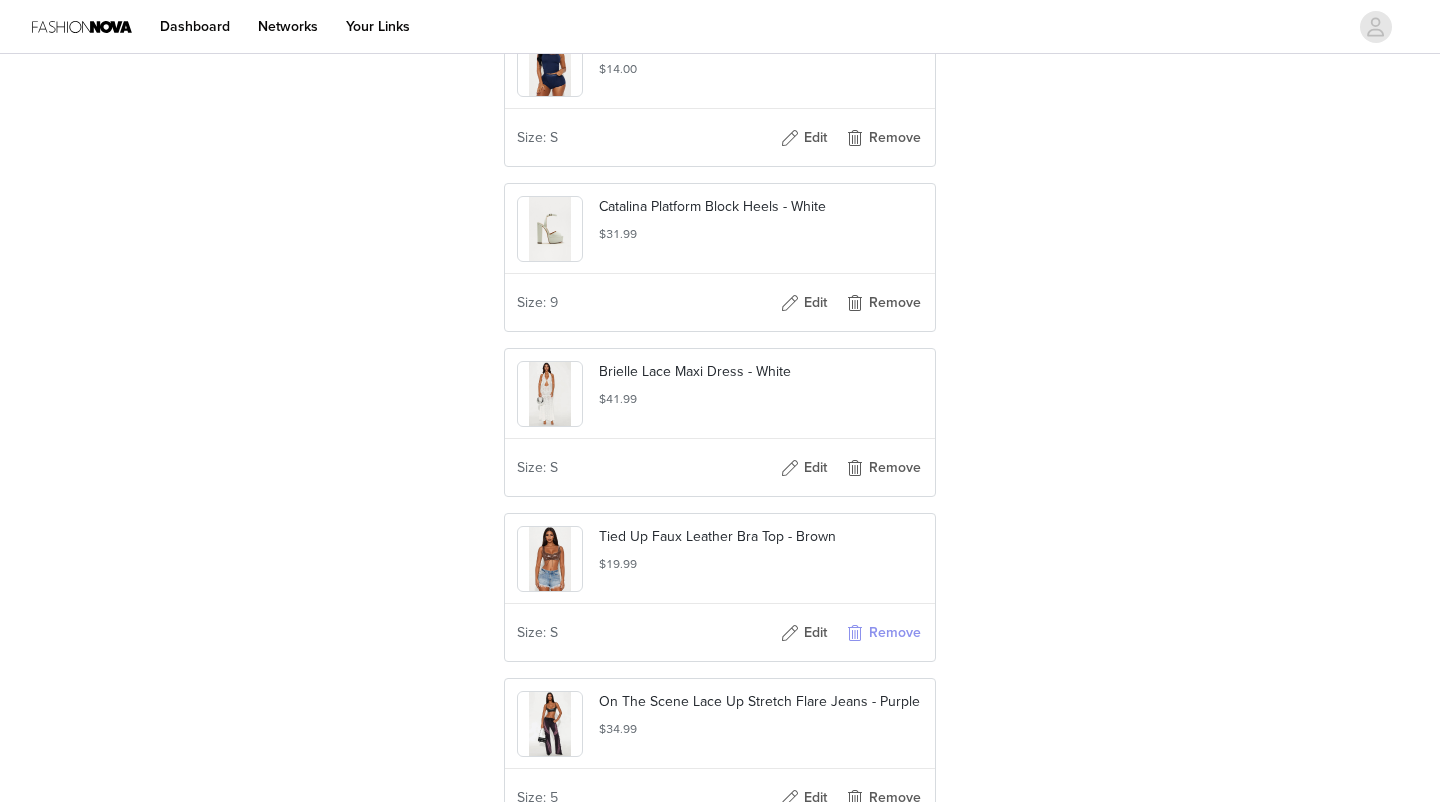 click on "Remove" at bounding box center [883, 633] 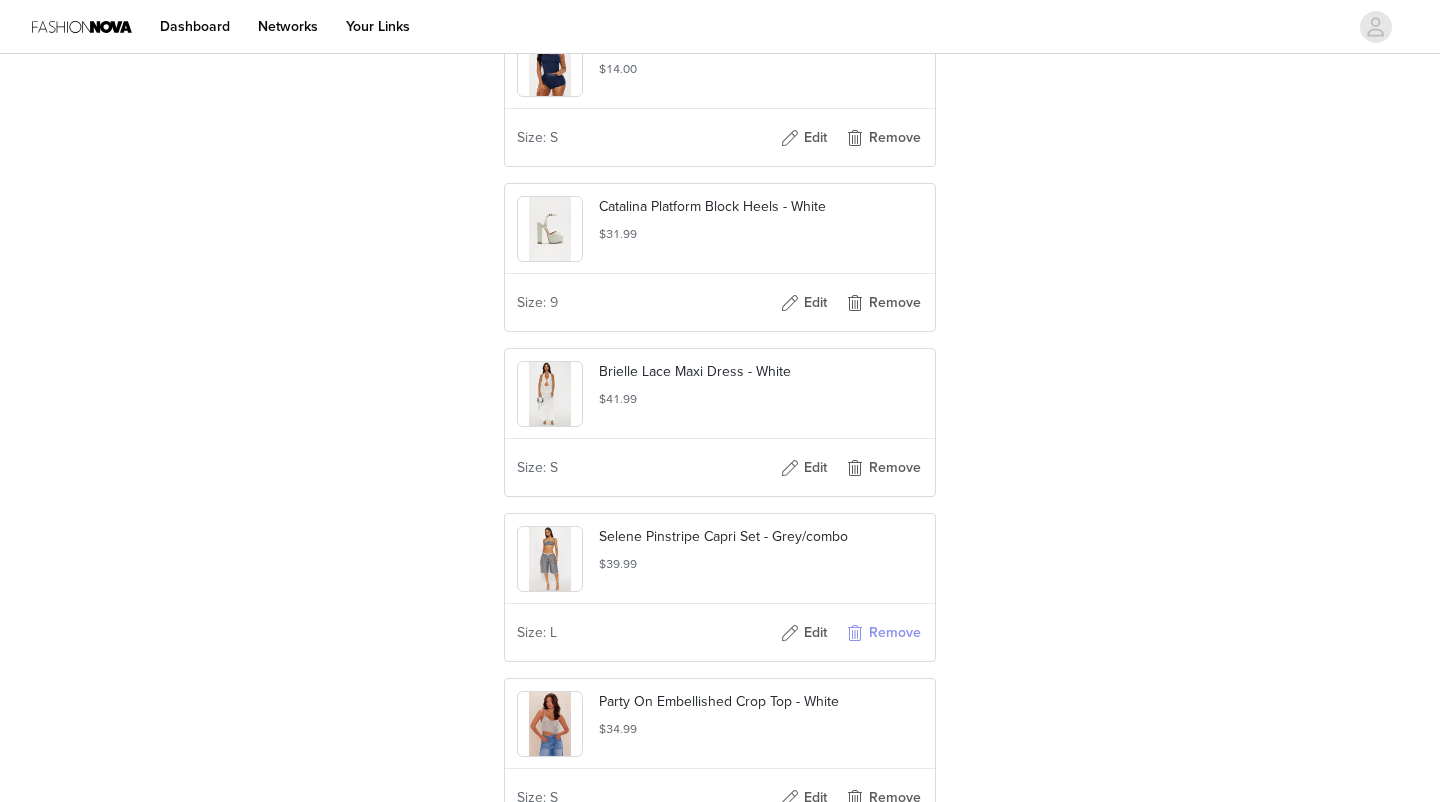 click on "Remove" at bounding box center (883, 633) 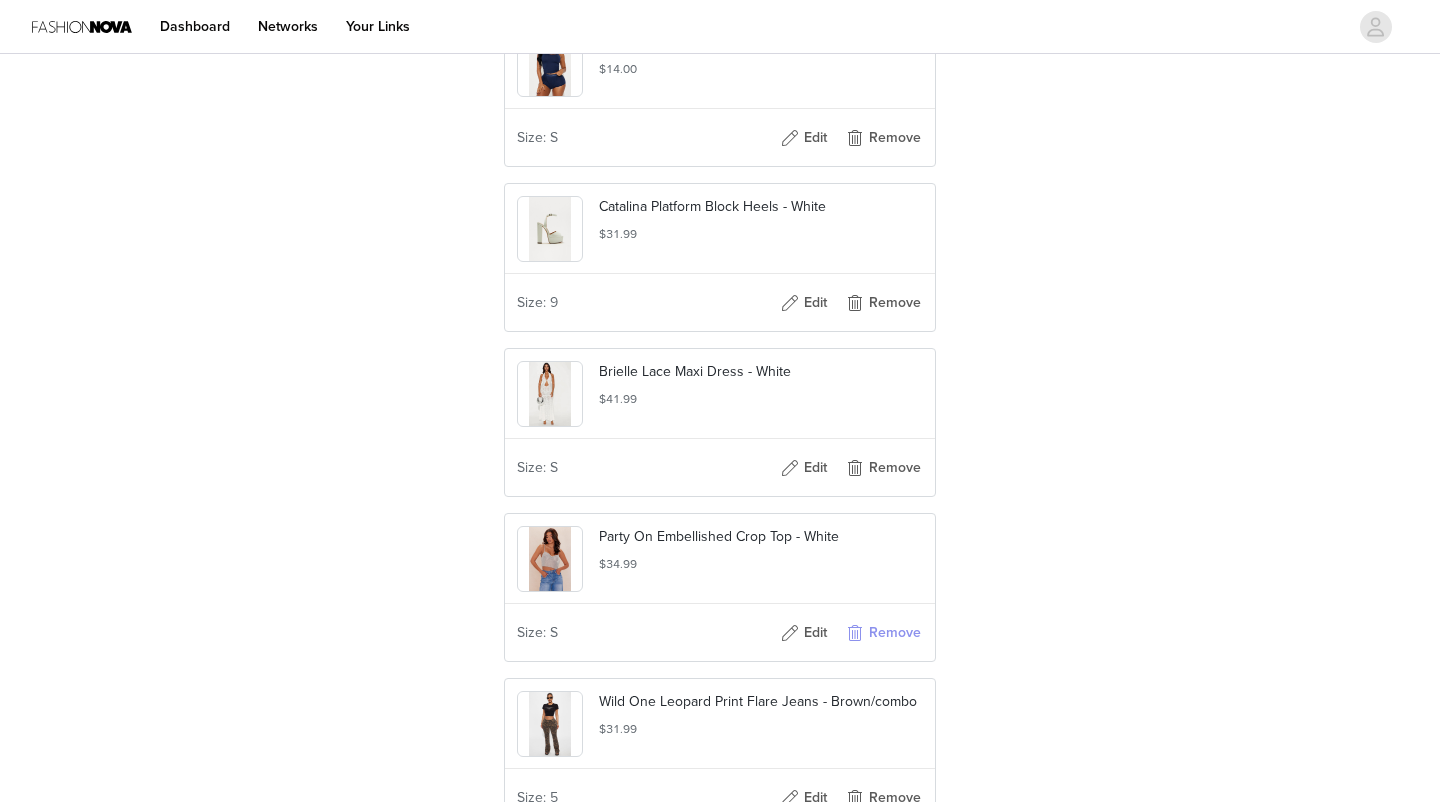 click on "Remove" at bounding box center (883, 633) 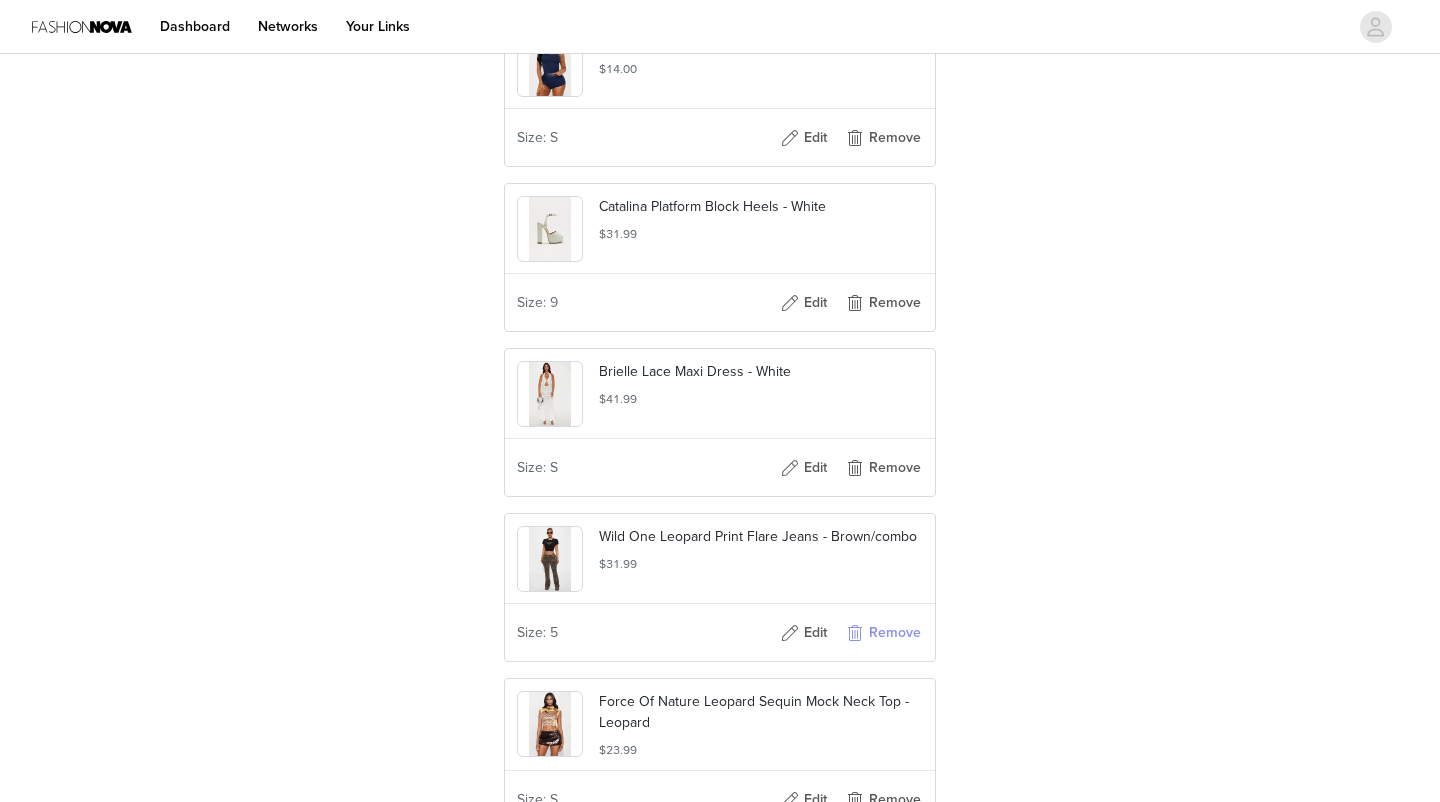 click on "Remove" at bounding box center [883, 633] 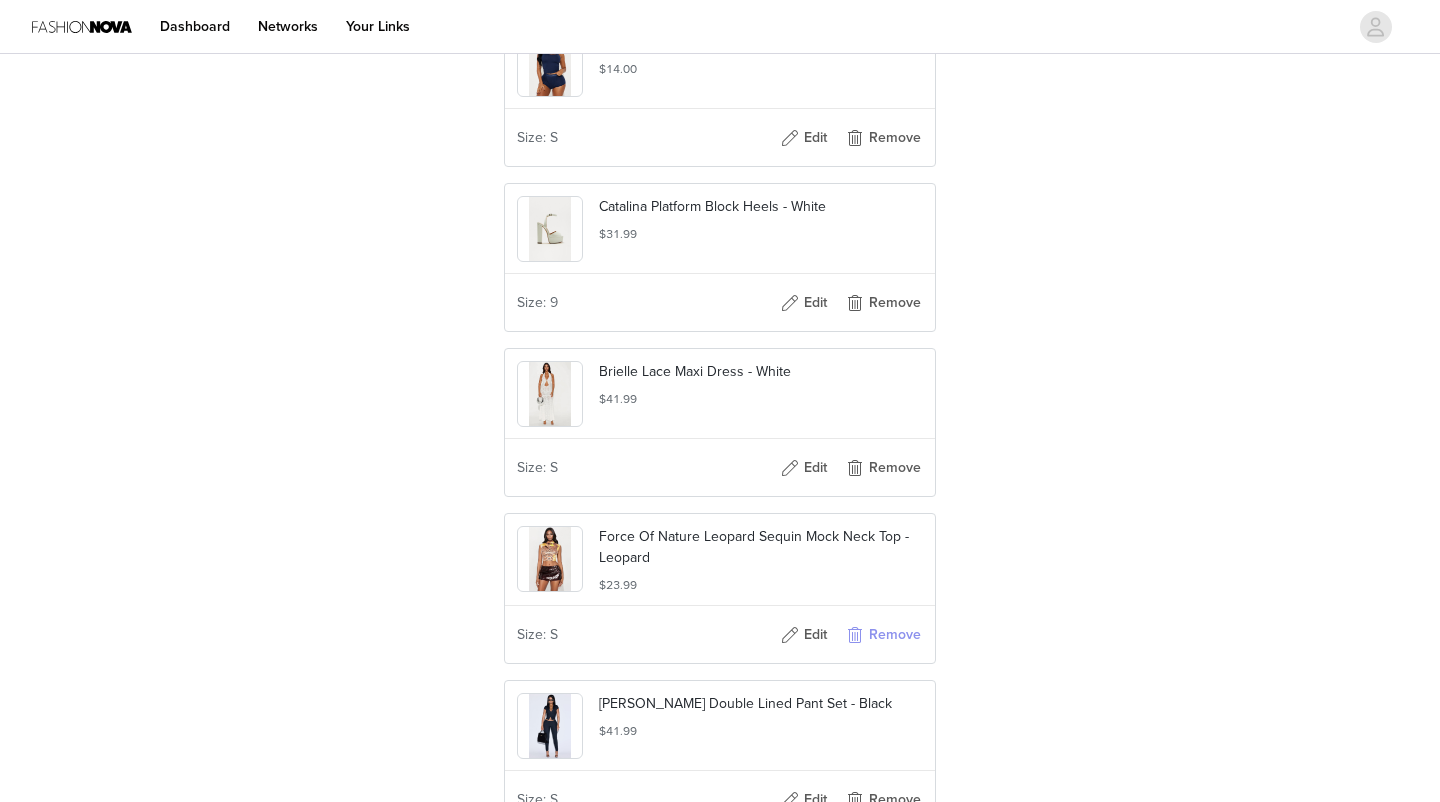 click on "Remove" at bounding box center (883, 635) 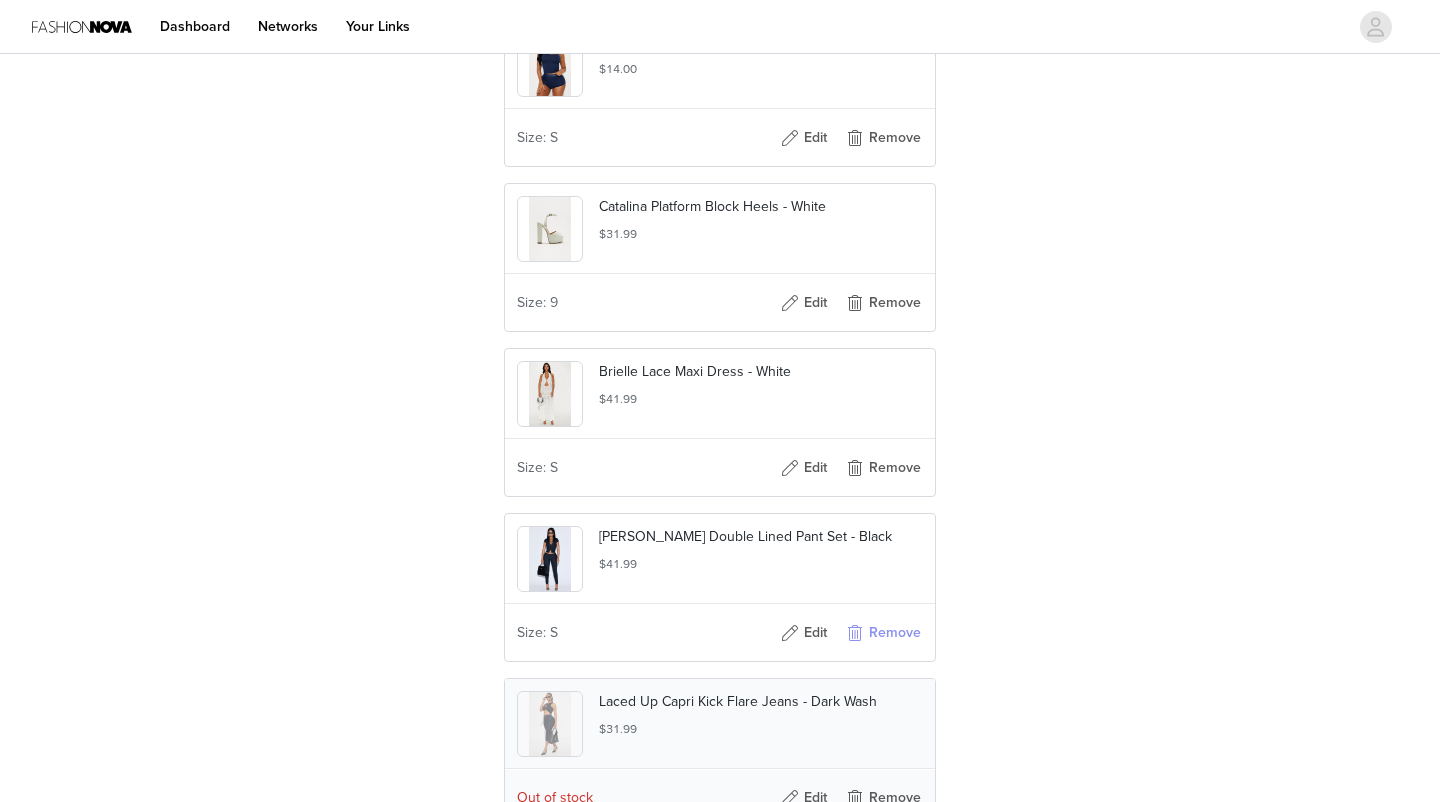 click on "Remove" at bounding box center [883, 633] 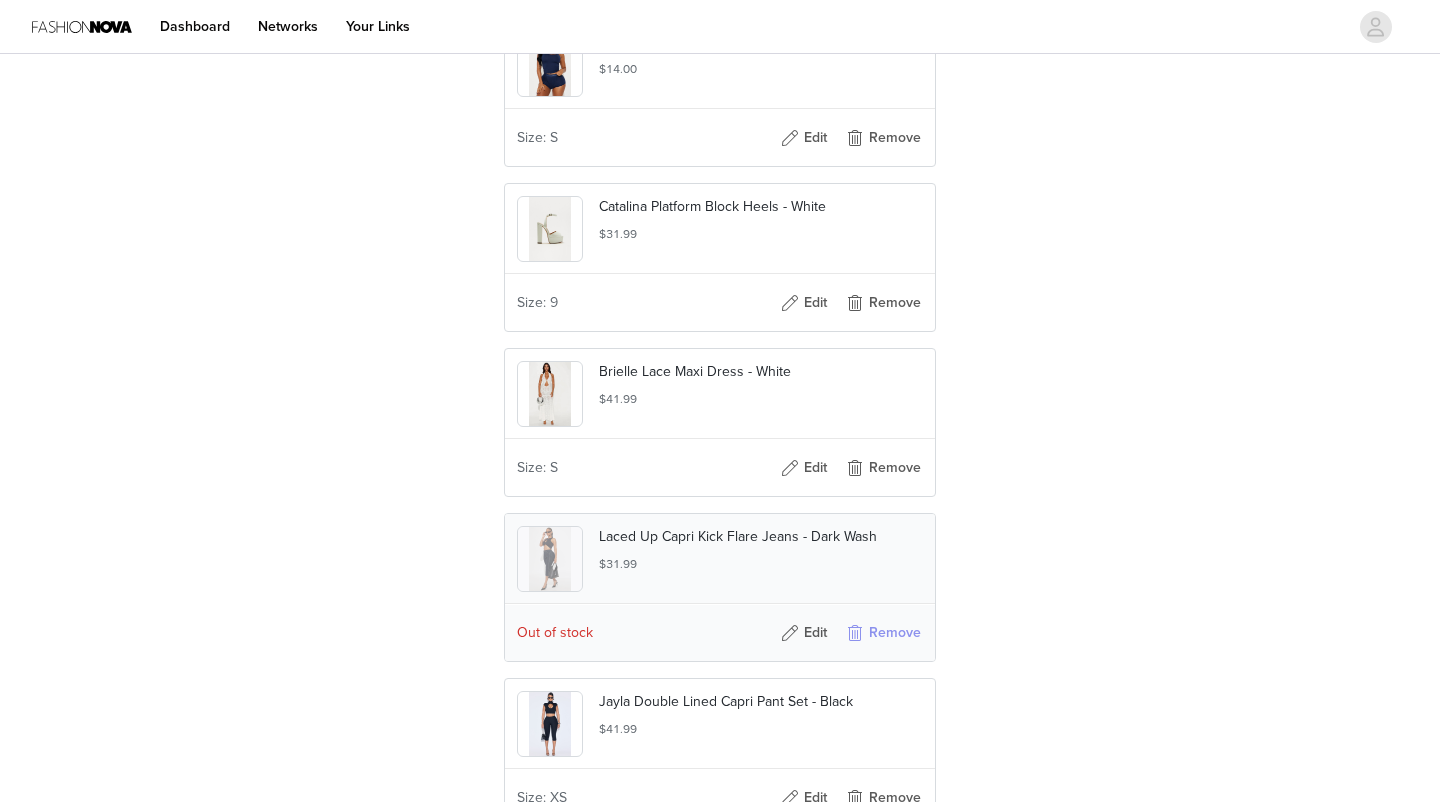 click on "Remove" at bounding box center (883, 633) 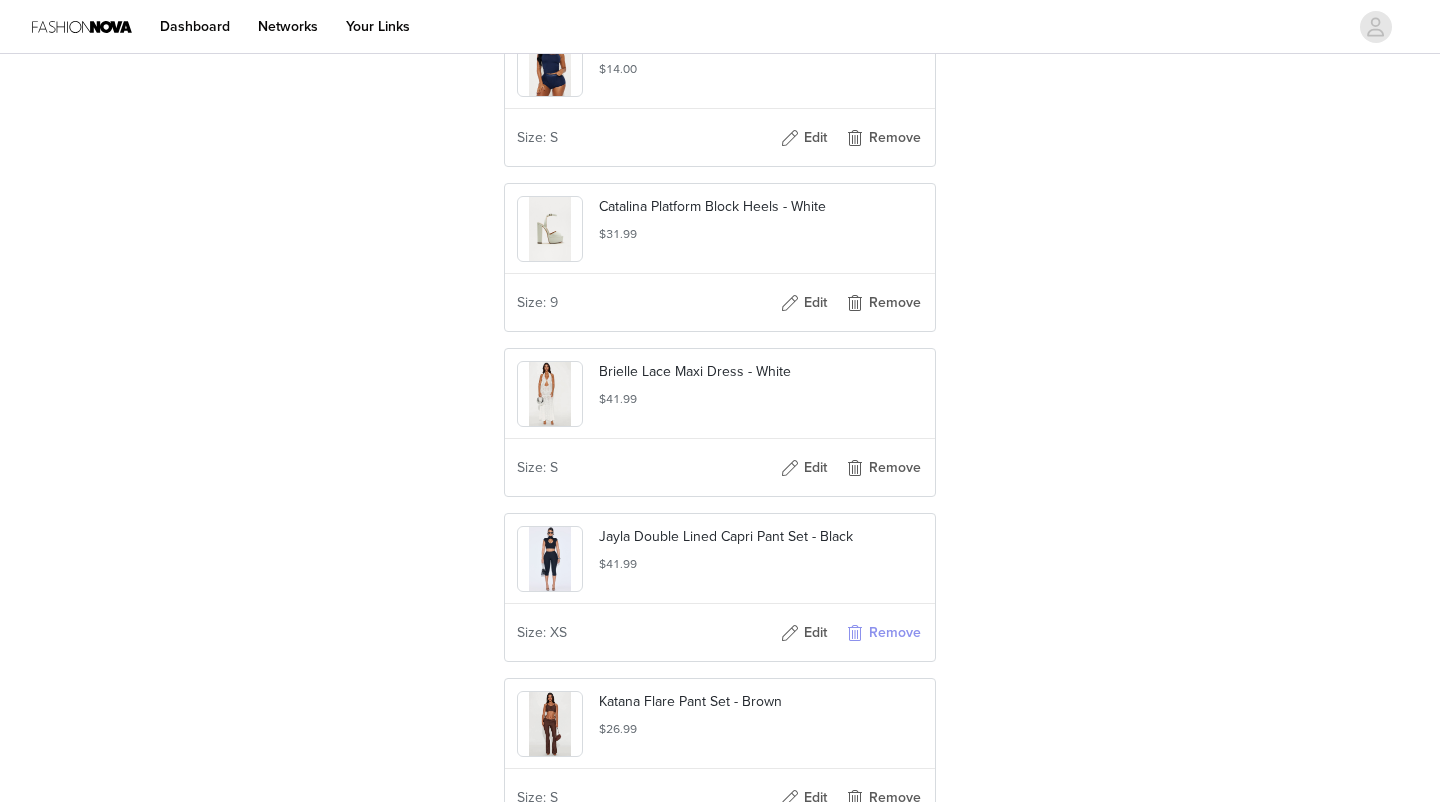 click on "Remove" at bounding box center (883, 633) 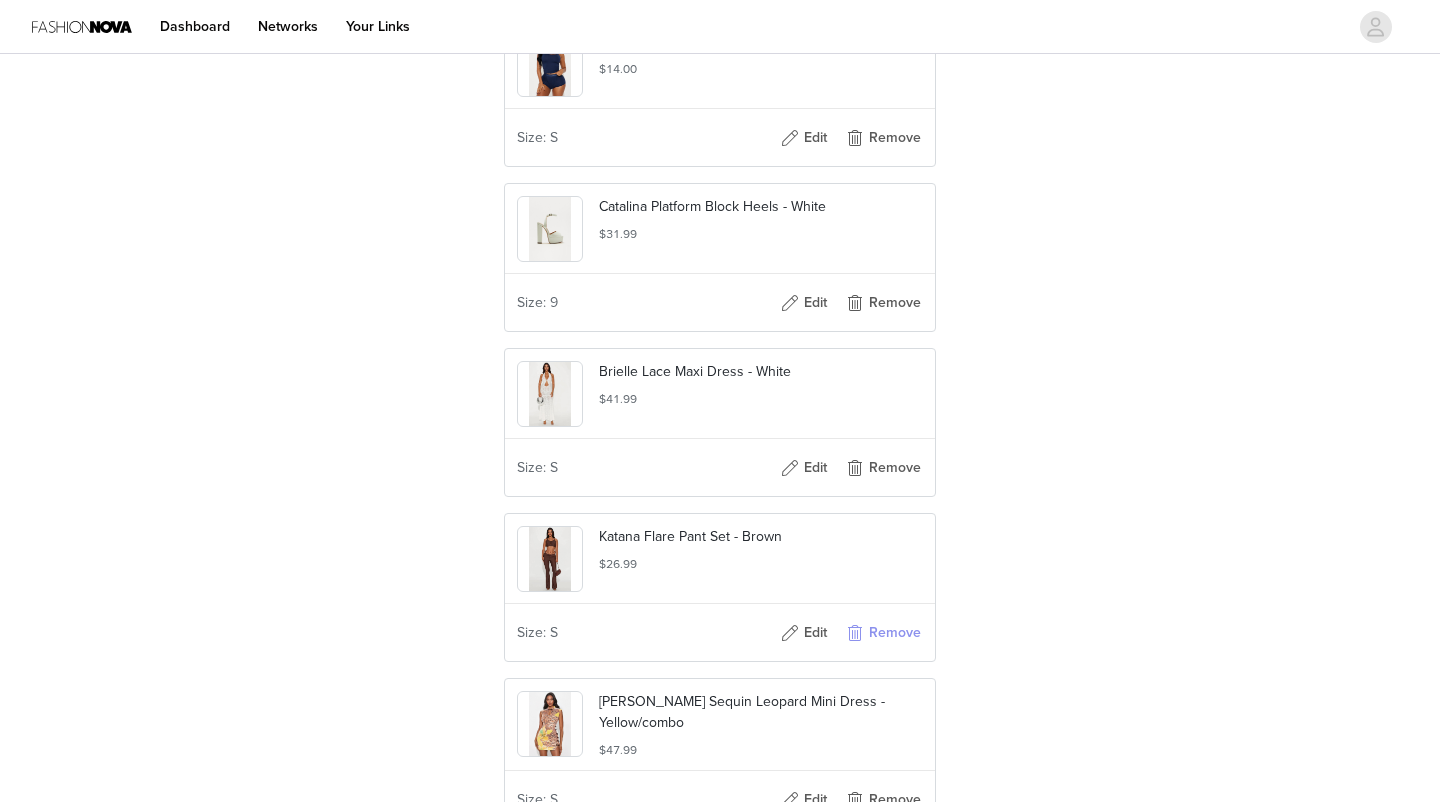 click on "Remove" at bounding box center (883, 633) 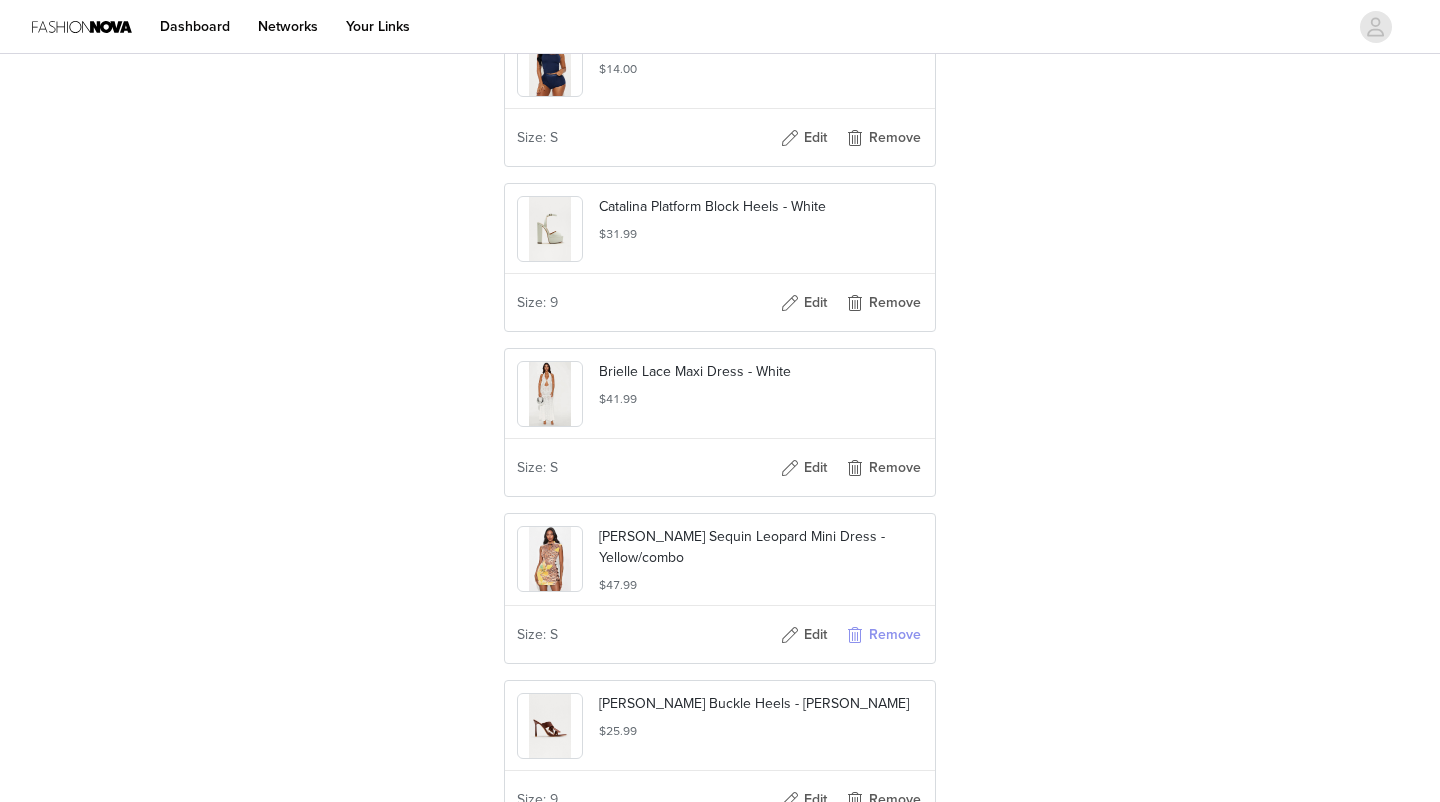click on "Remove" at bounding box center [883, 635] 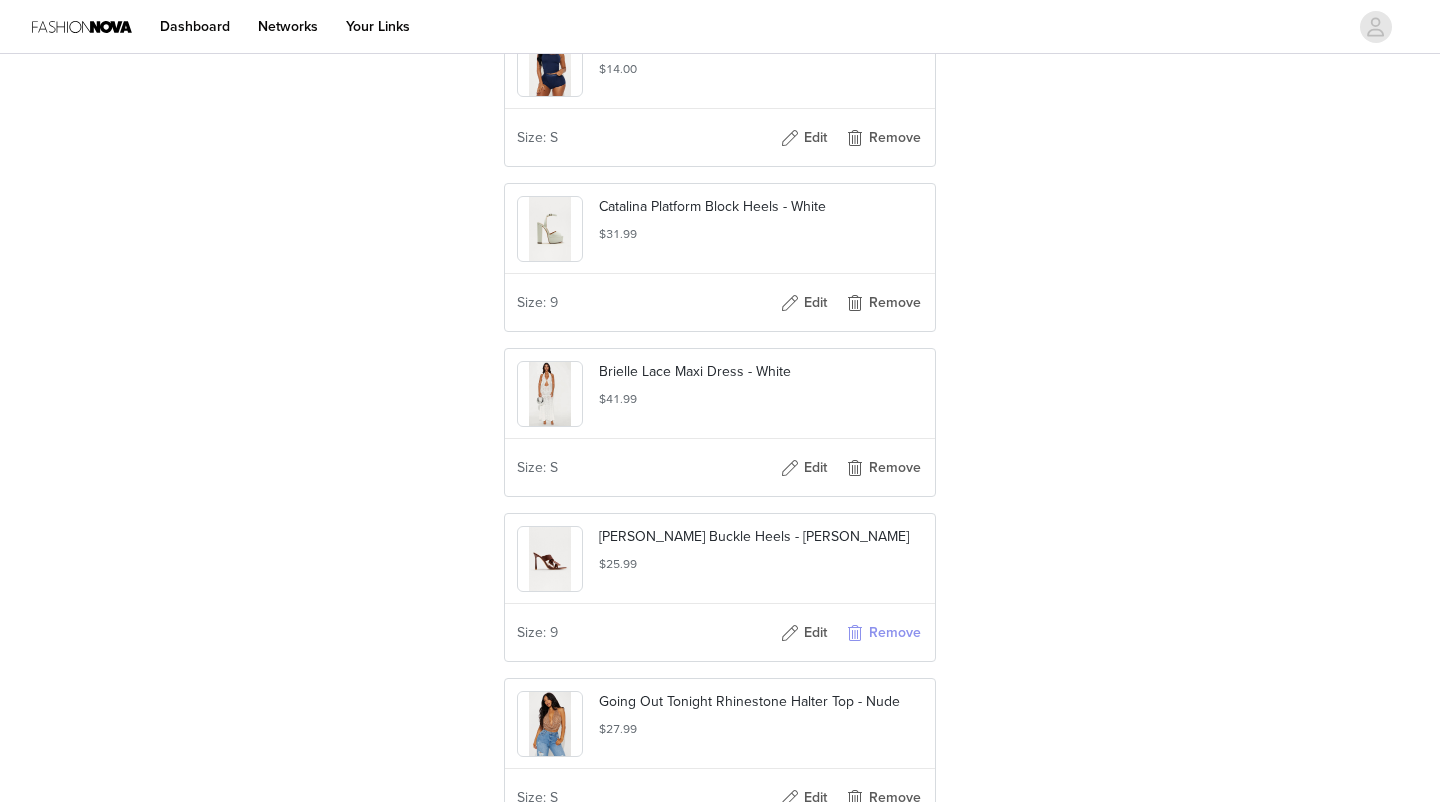 click on "Remove" at bounding box center (883, 633) 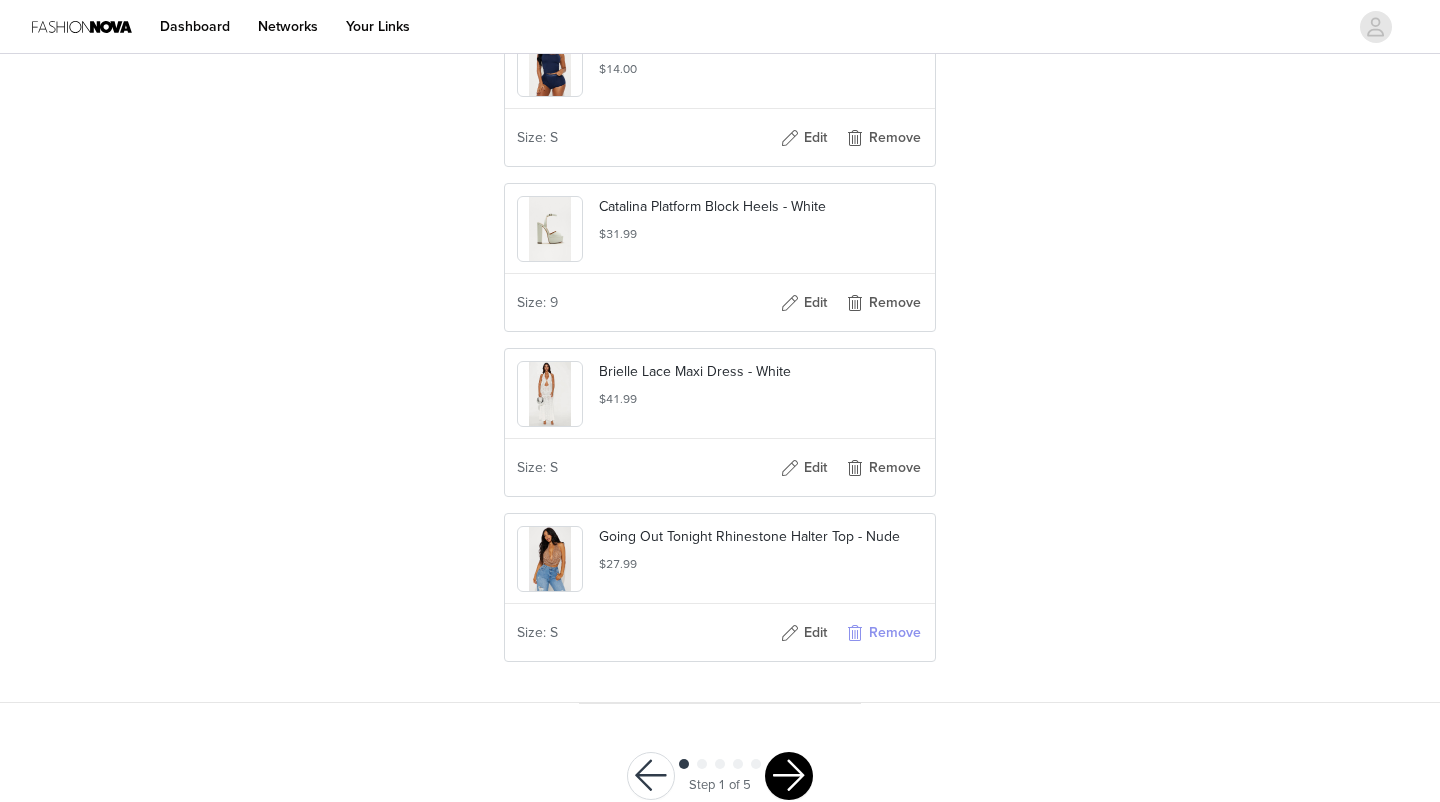 click on "Remove" at bounding box center [883, 633] 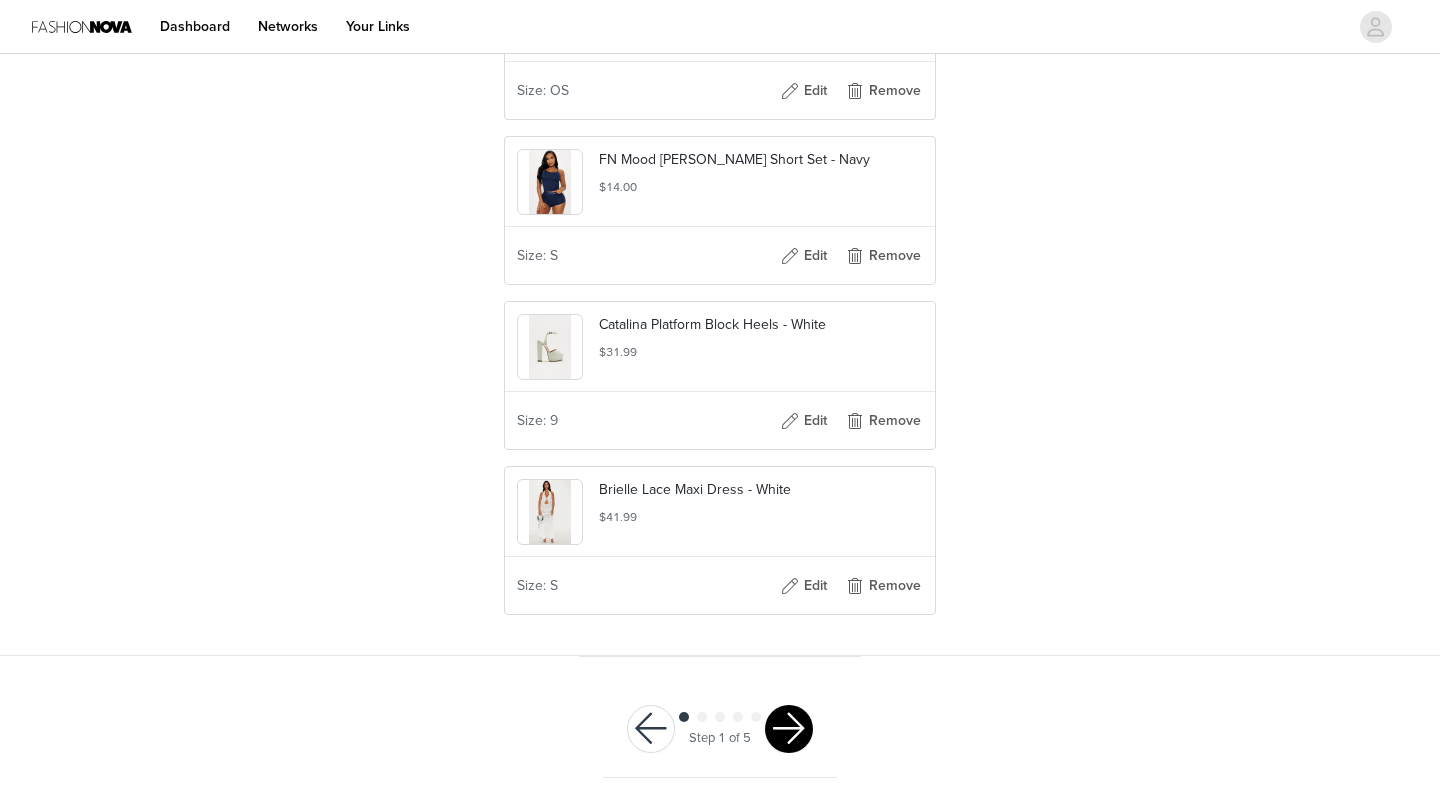 click at bounding box center (789, 729) 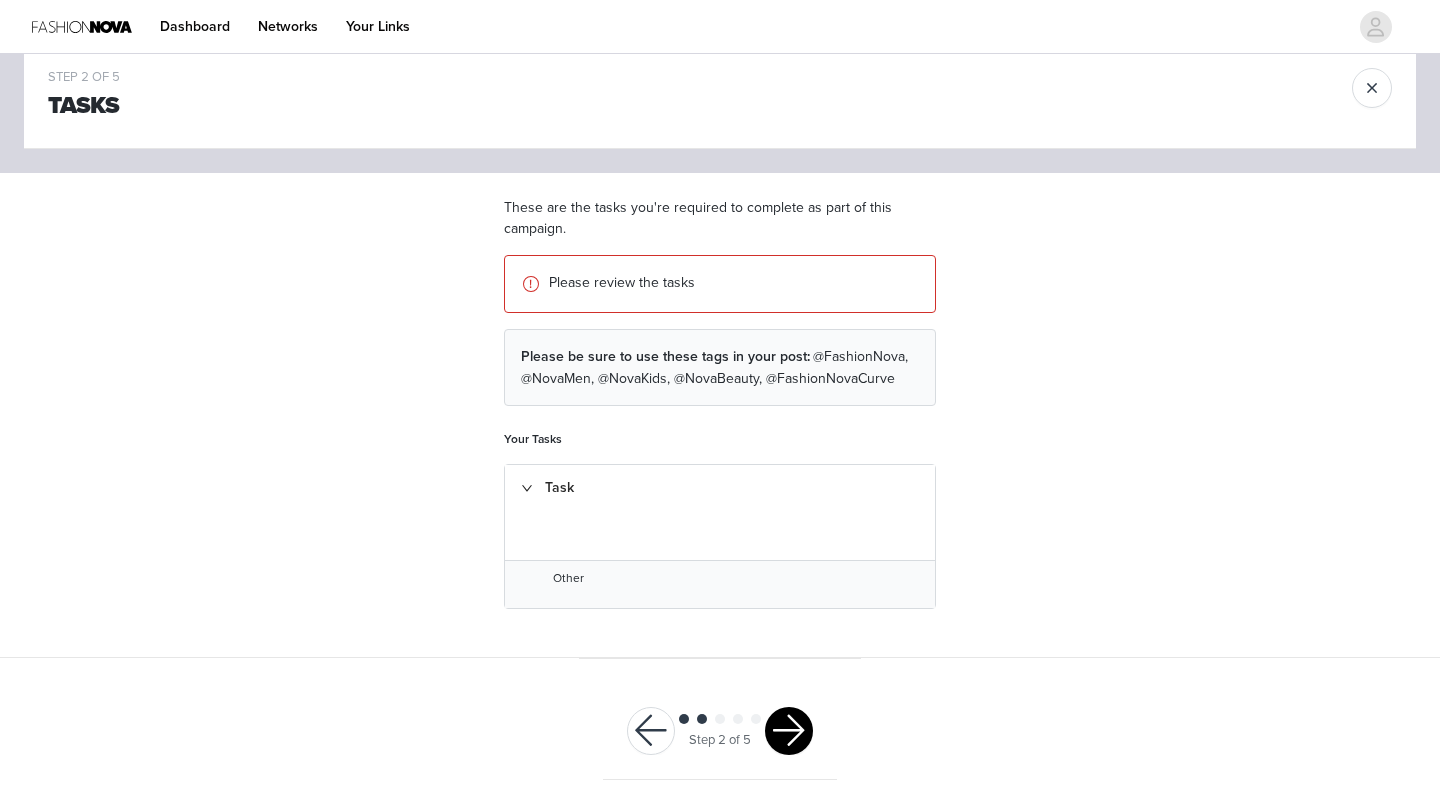 scroll, scrollTop: 37, scrollLeft: 0, axis: vertical 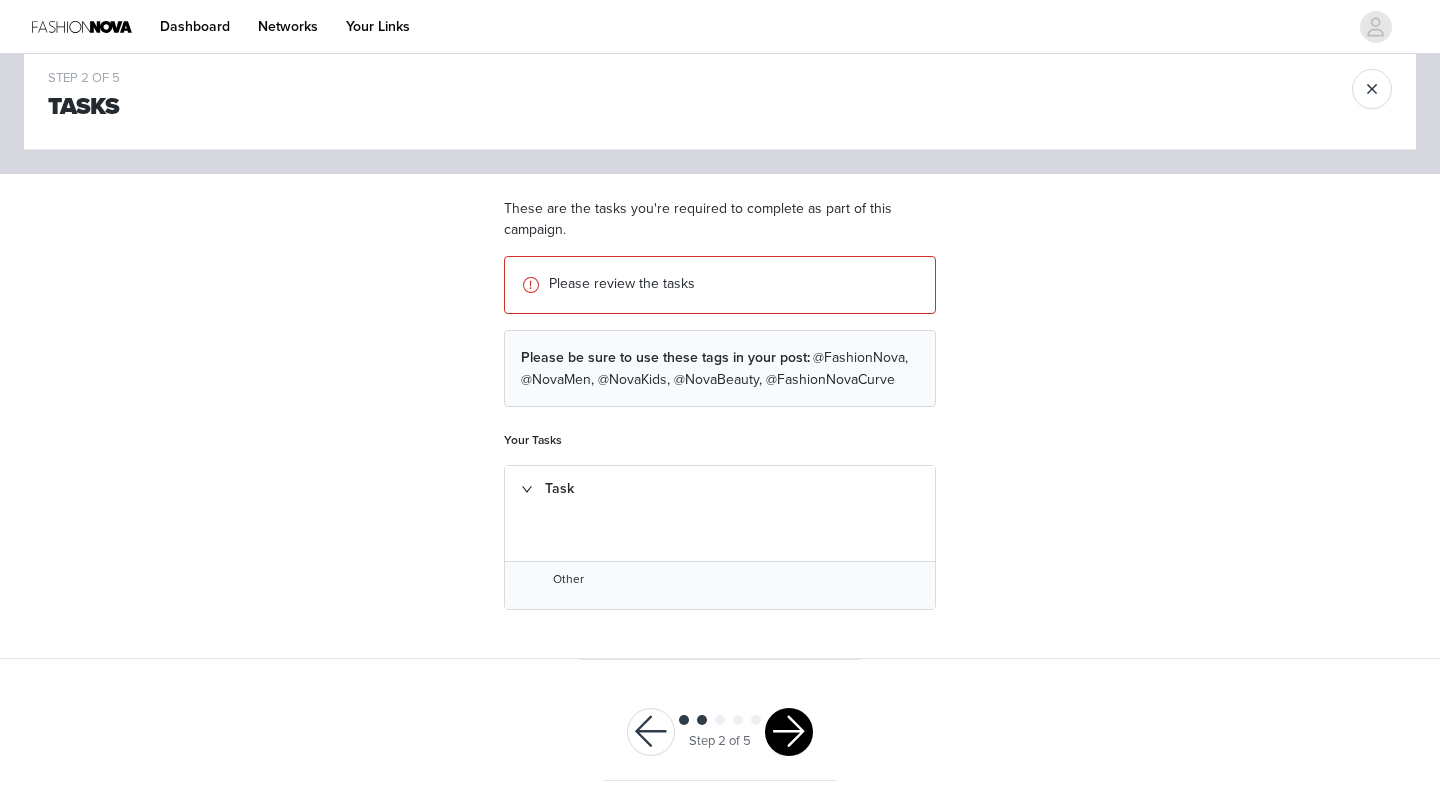 click at bounding box center (789, 732) 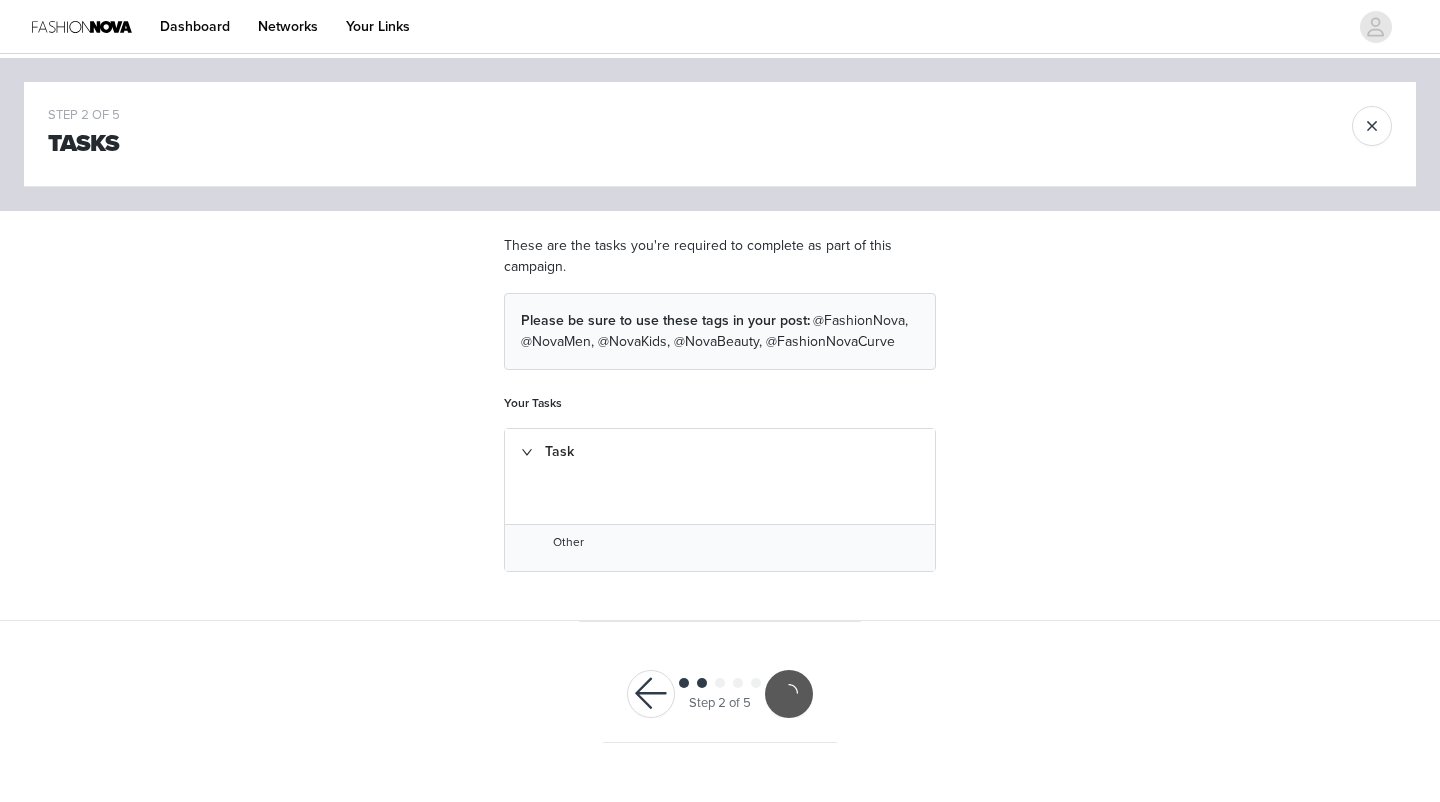 scroll, scrollTop: 0, scrollLeft: 0, axis: both 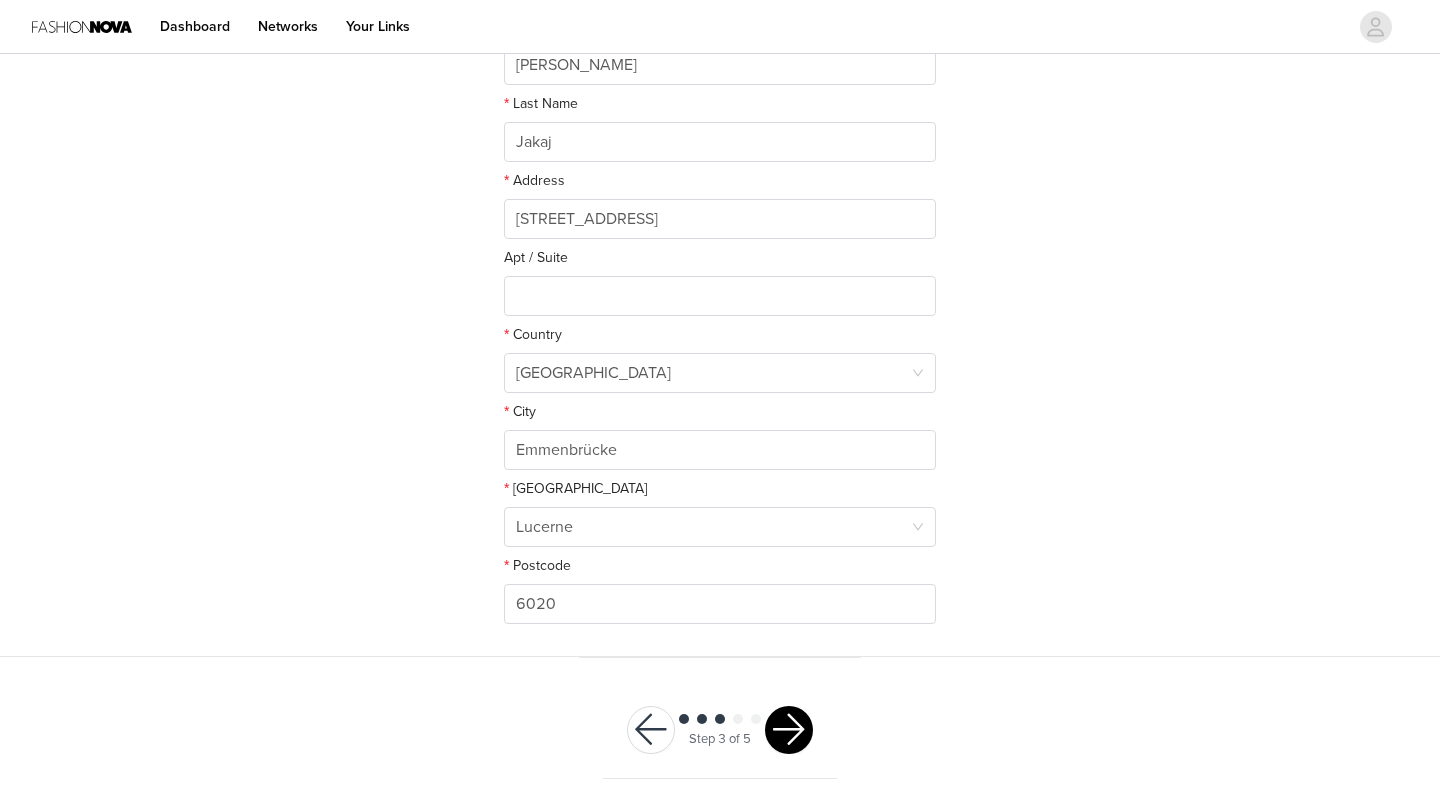 click at bounding box center [789, 730] 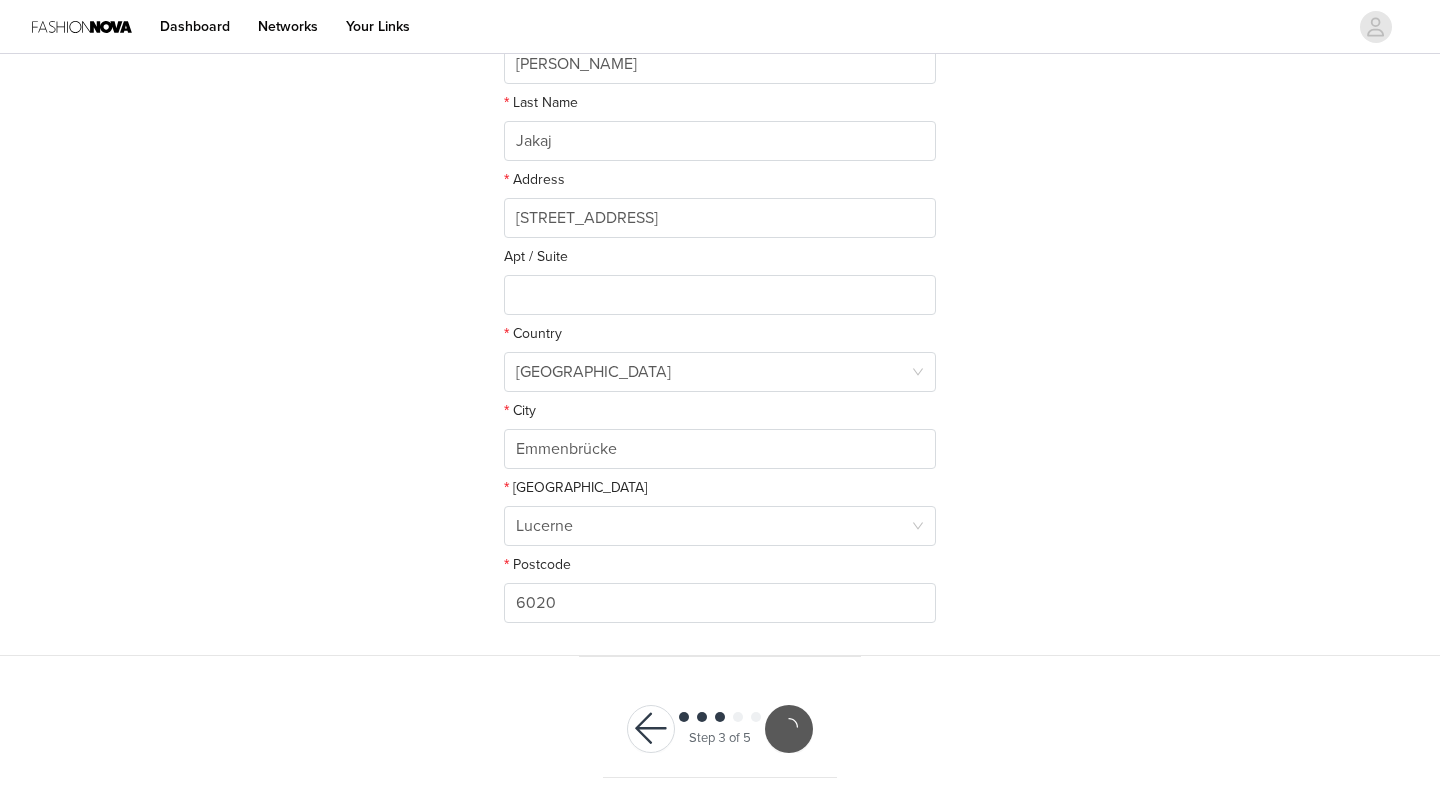 scroll, scrollTop: 362, scrollLeft: 0, axis: vertical 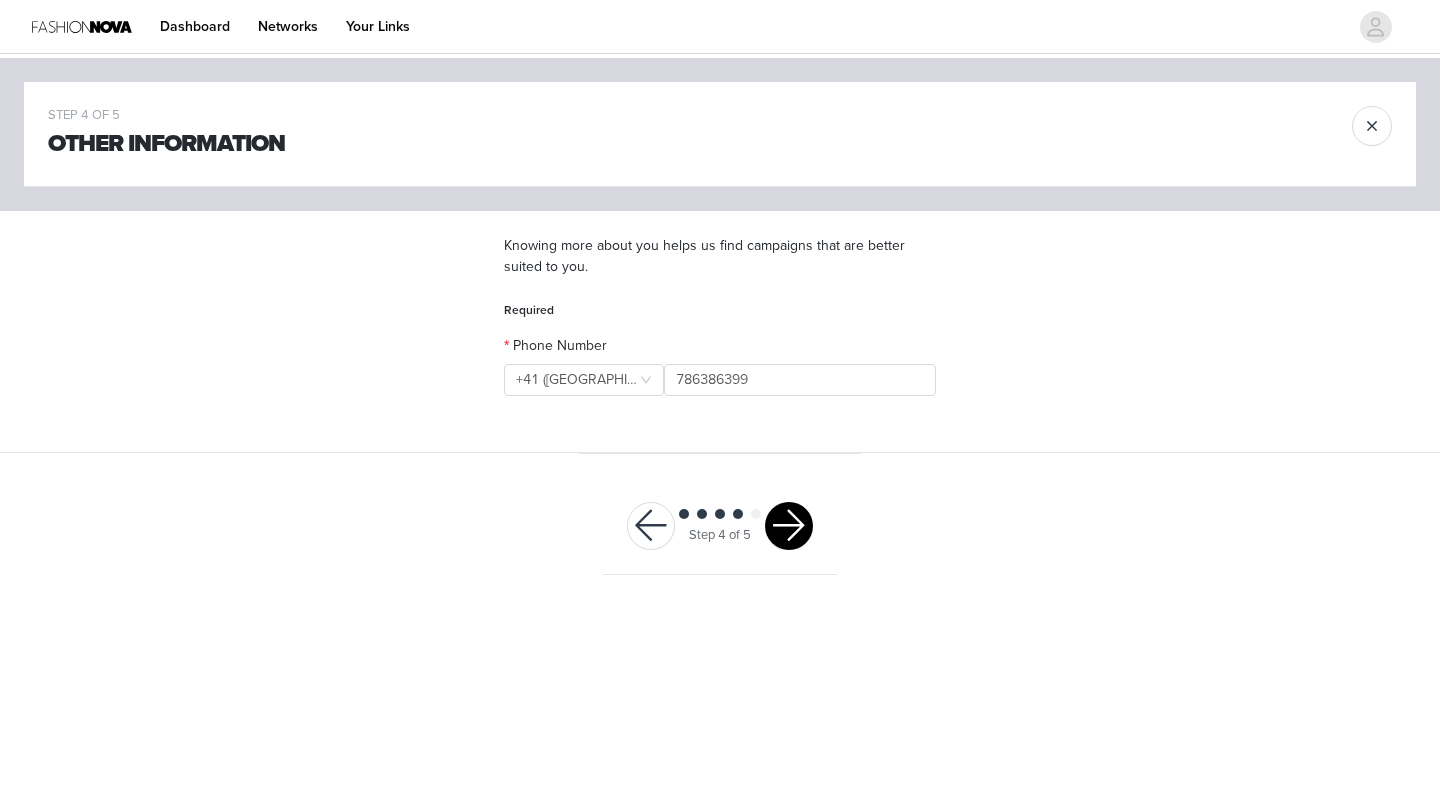 click at bounding box center (651, 526) 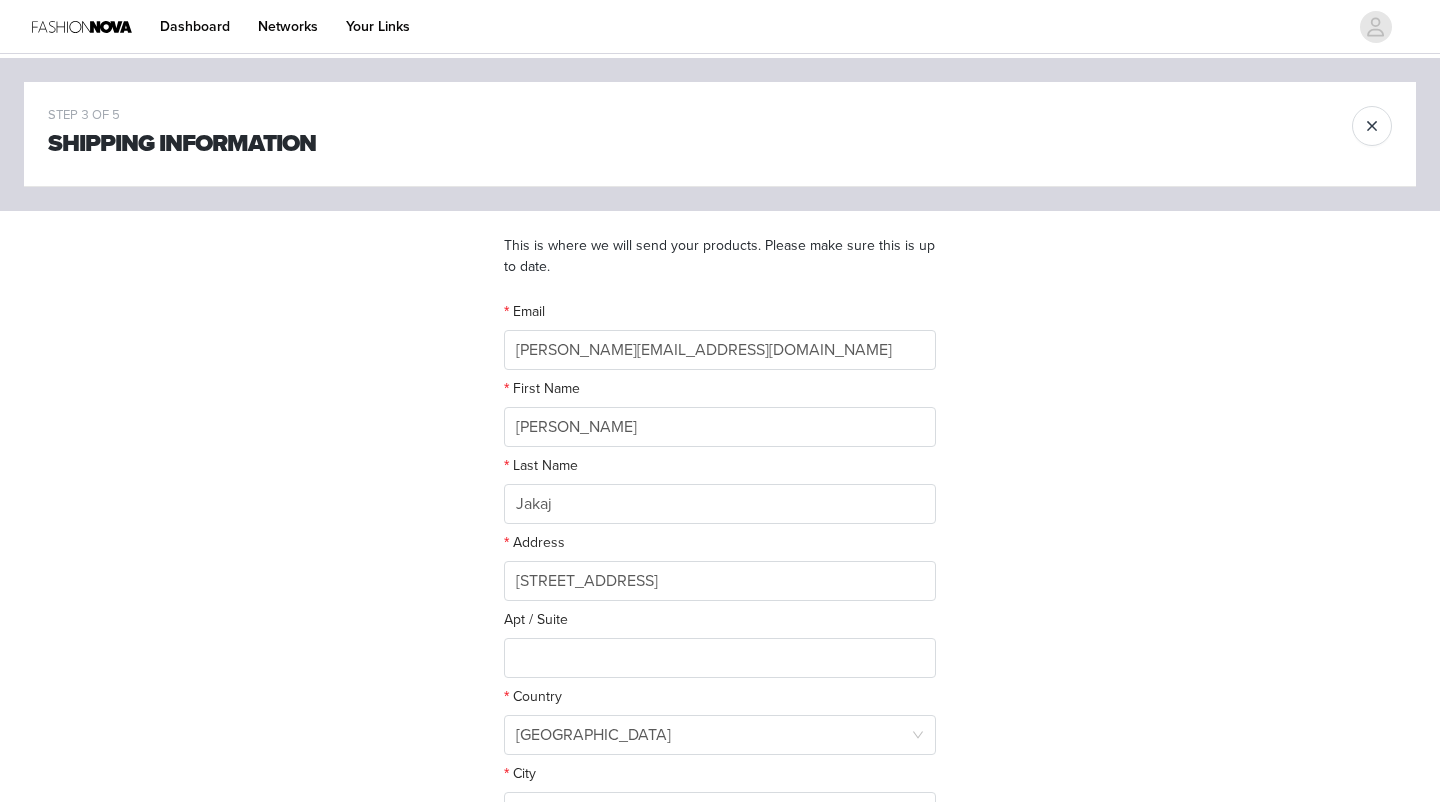 scroll, scrollTop: 0, scrollLeft: 0, axis: both 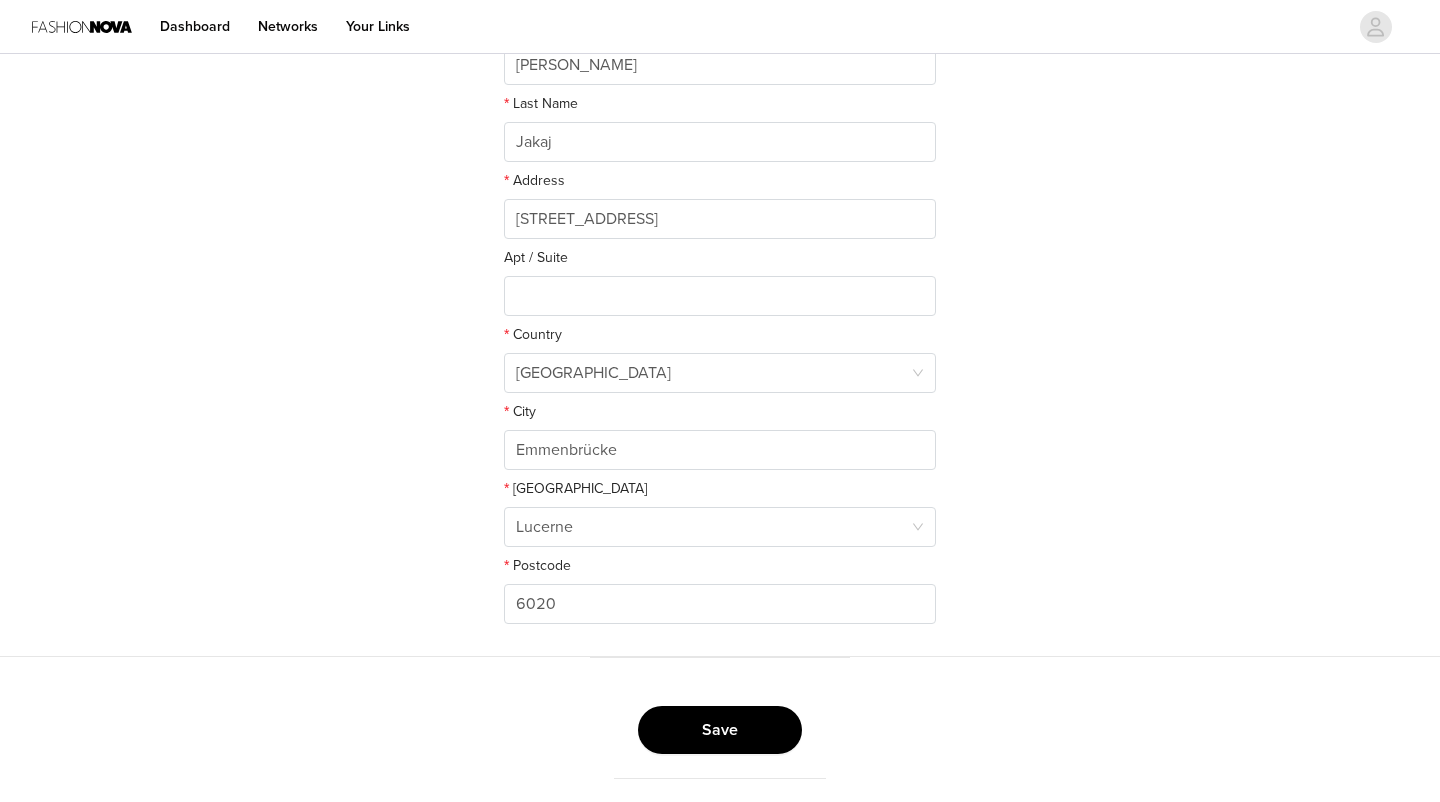 click on "Save" at bounding box center [720, 730] 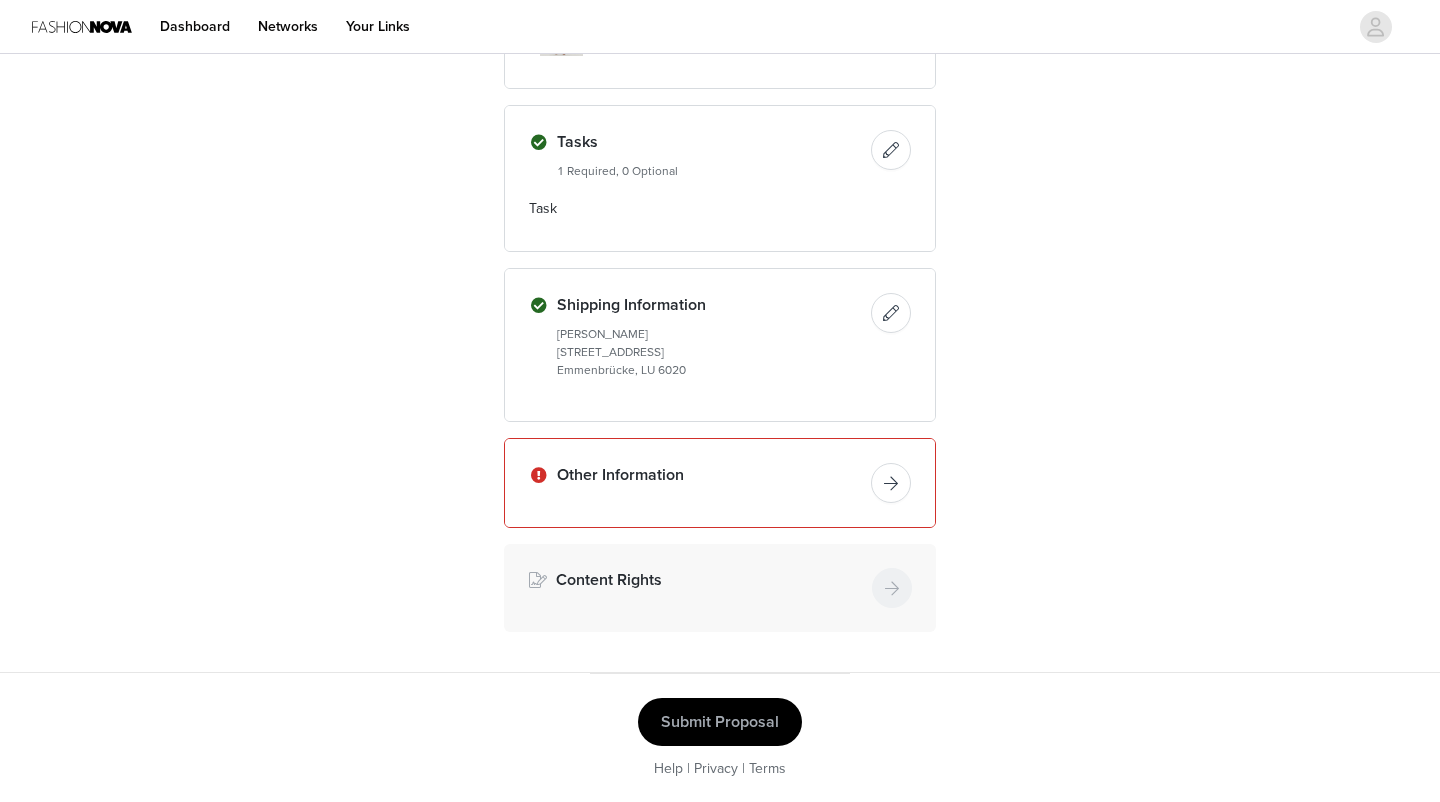 scroll, scrollTop: 1073, scrollLeft: 0, axis: vertical 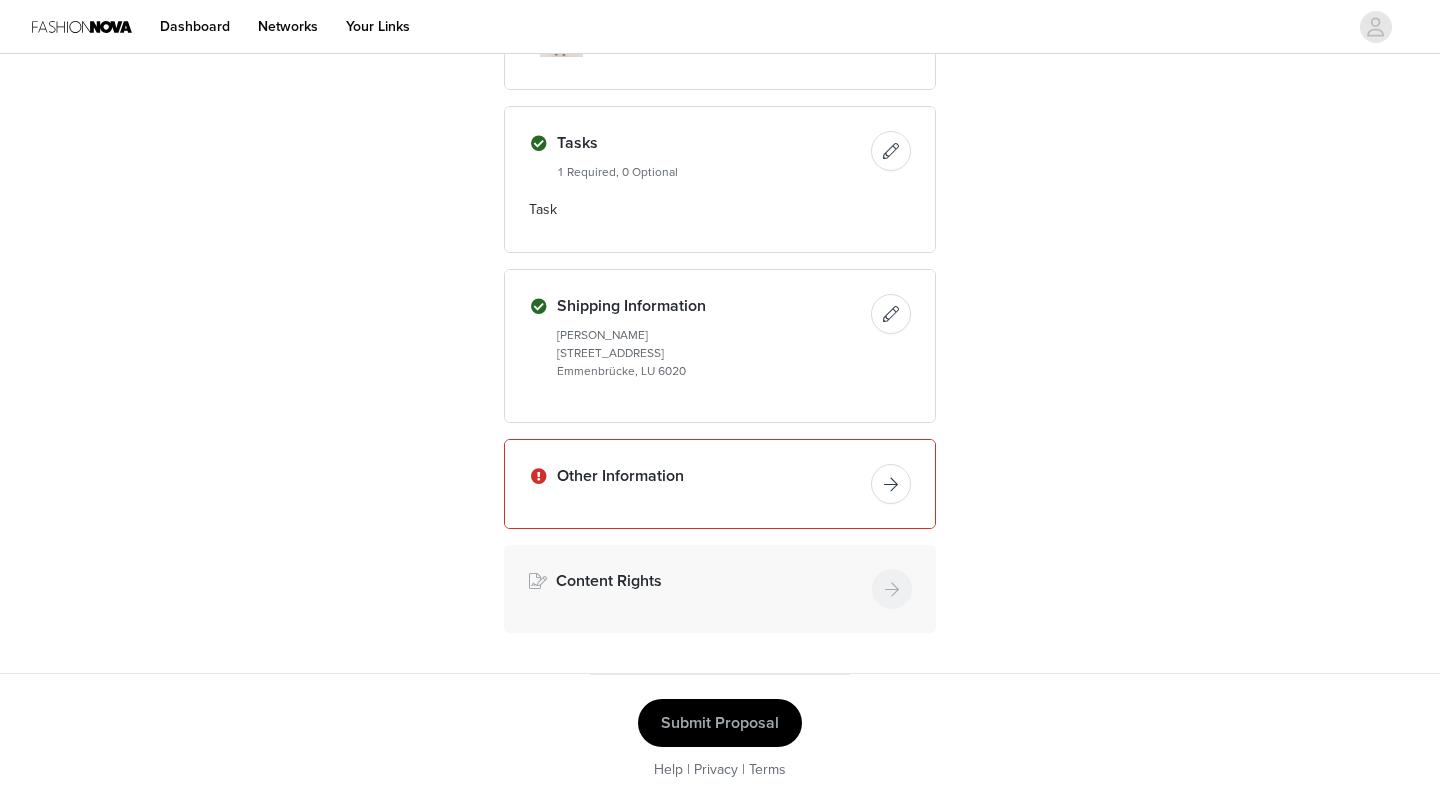 click at bounding box center [891, 484] 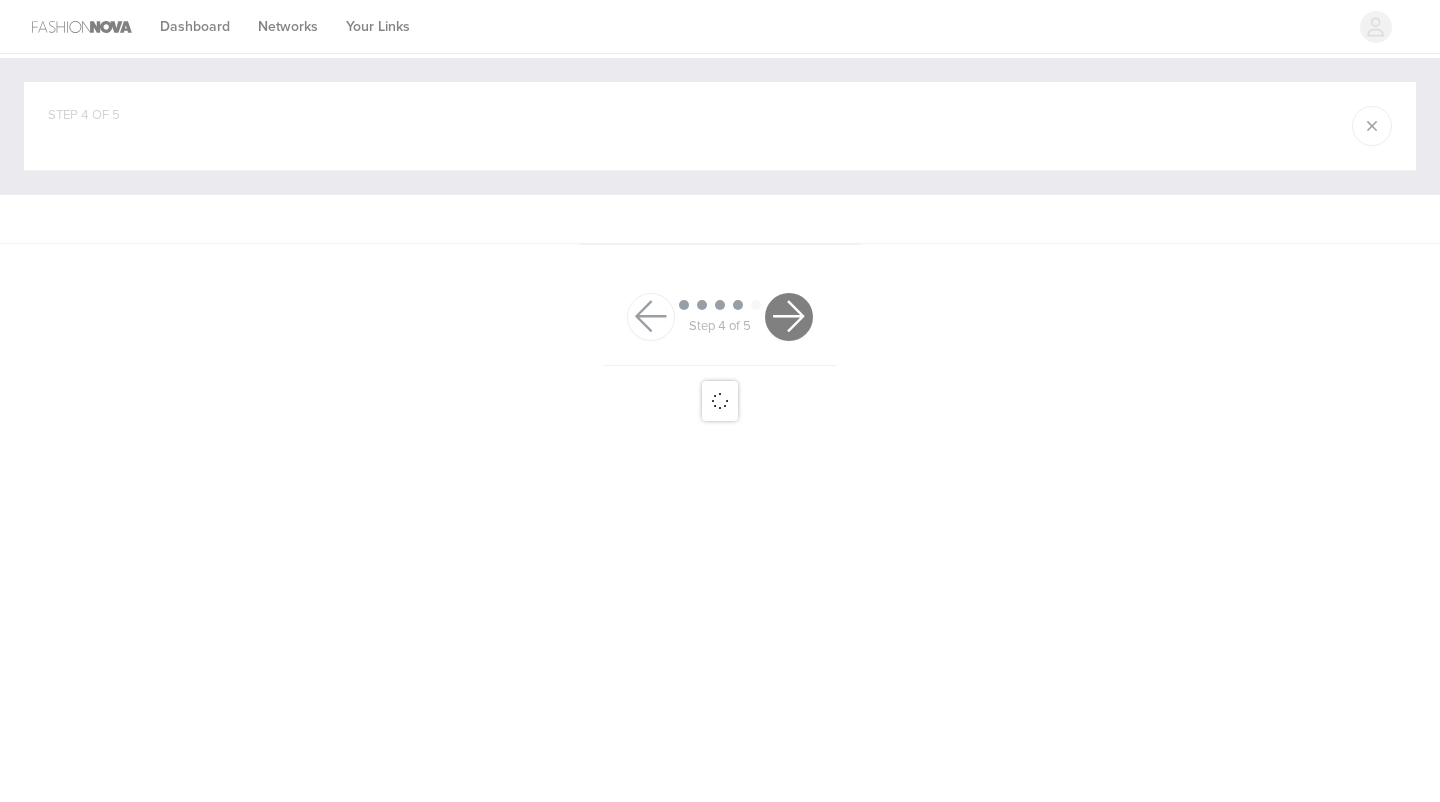 scroll, scrollTop: 0, scrollLeft: 0, axis: both 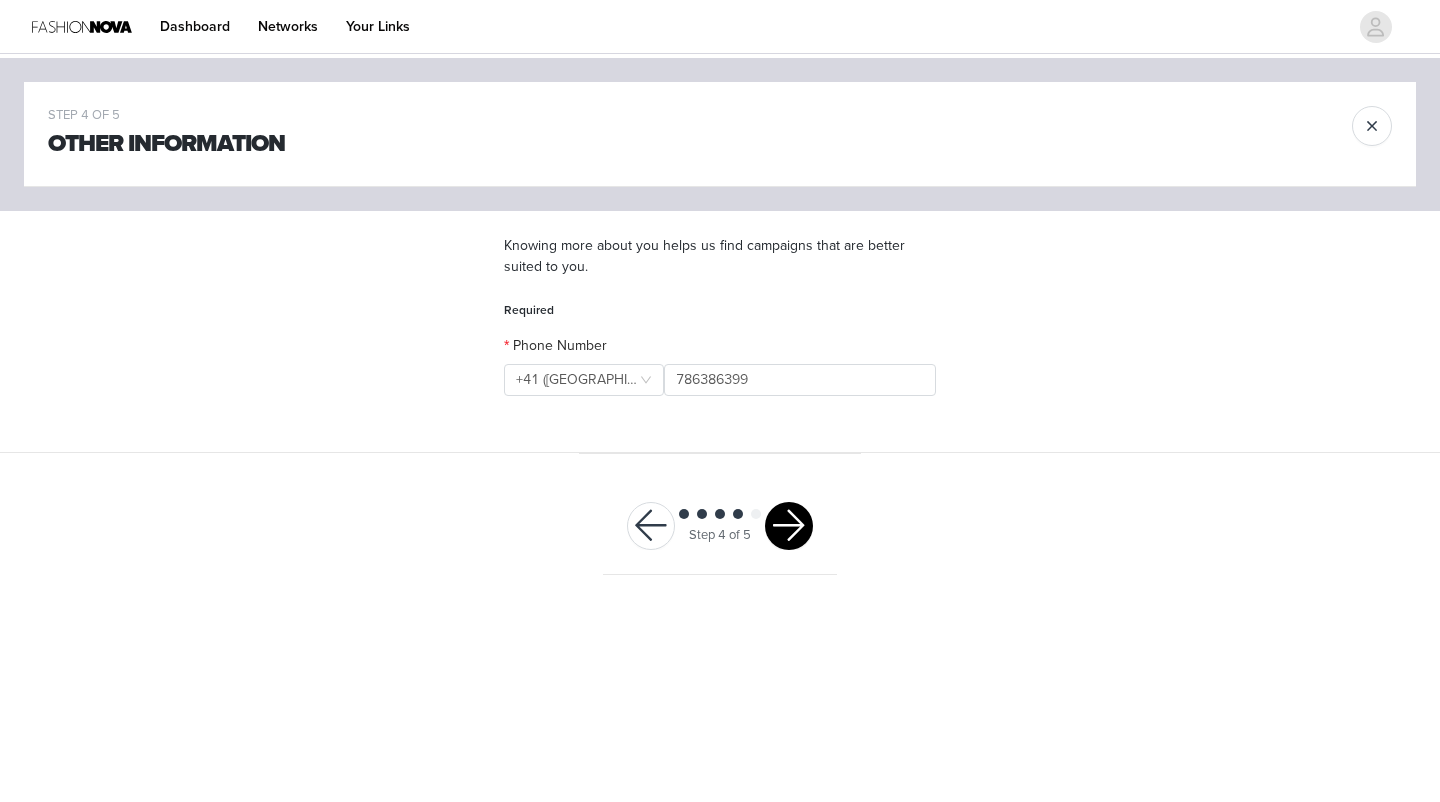 click at bounding box center (789, 526) 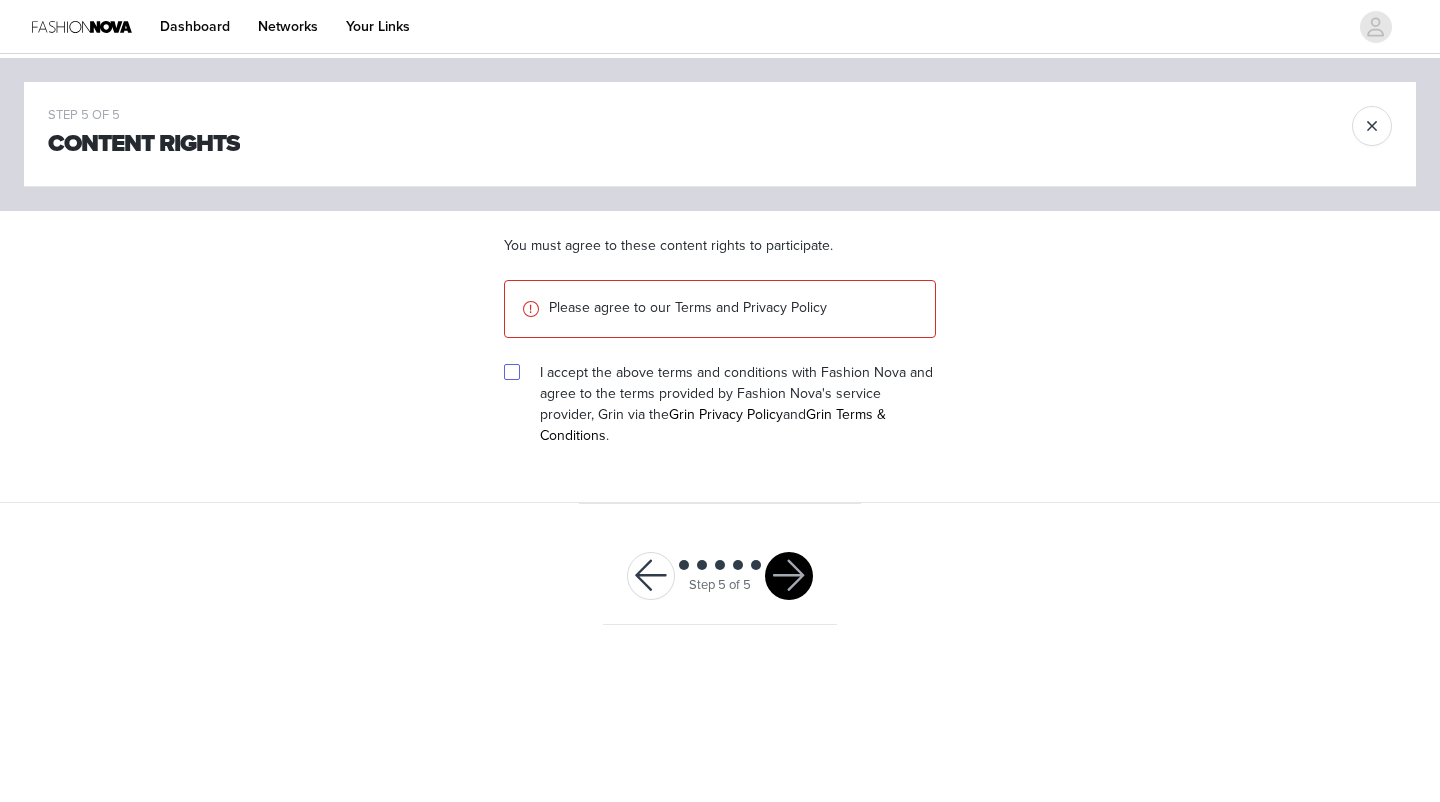 click at bounding box center (511, 371) 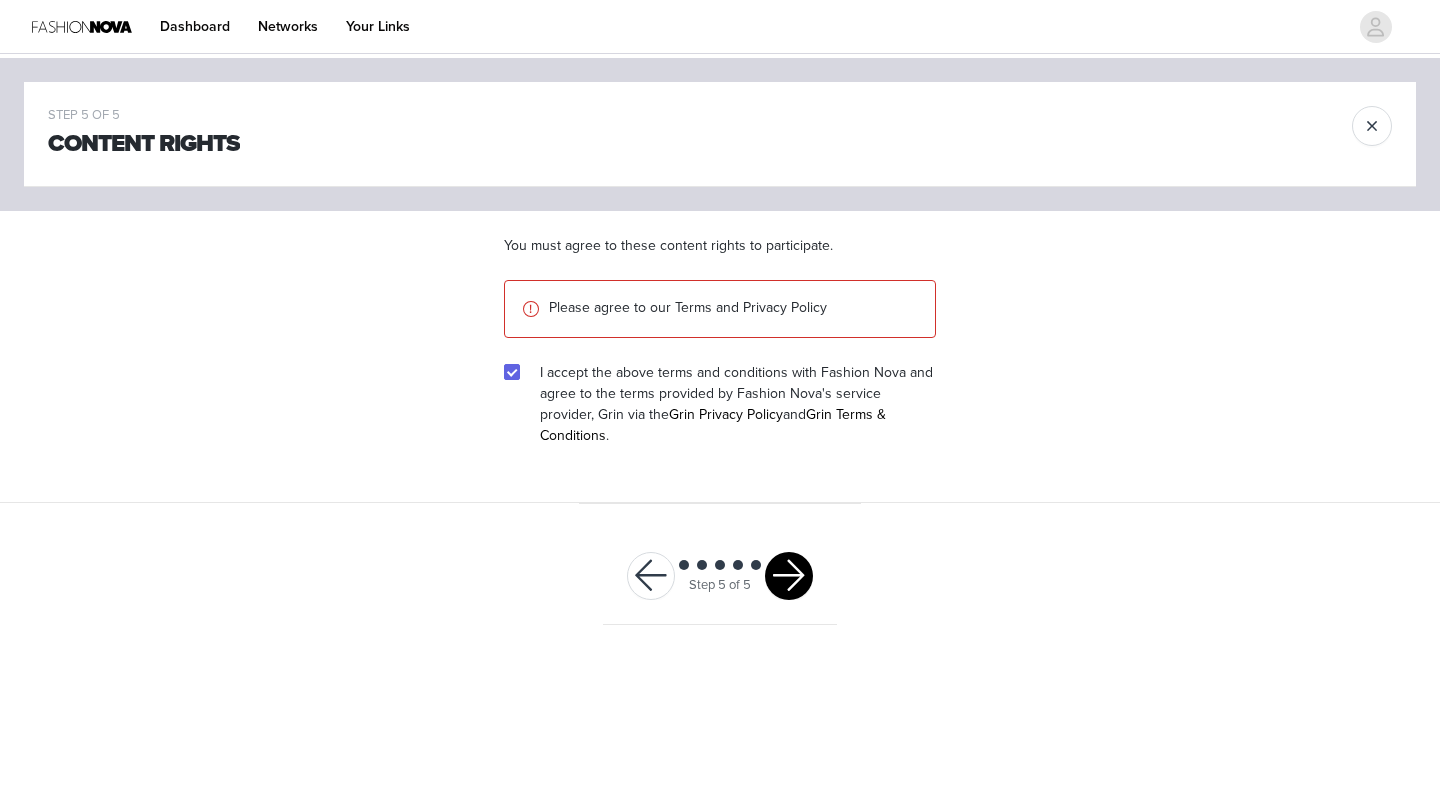 click at bounding box center (789, 576) 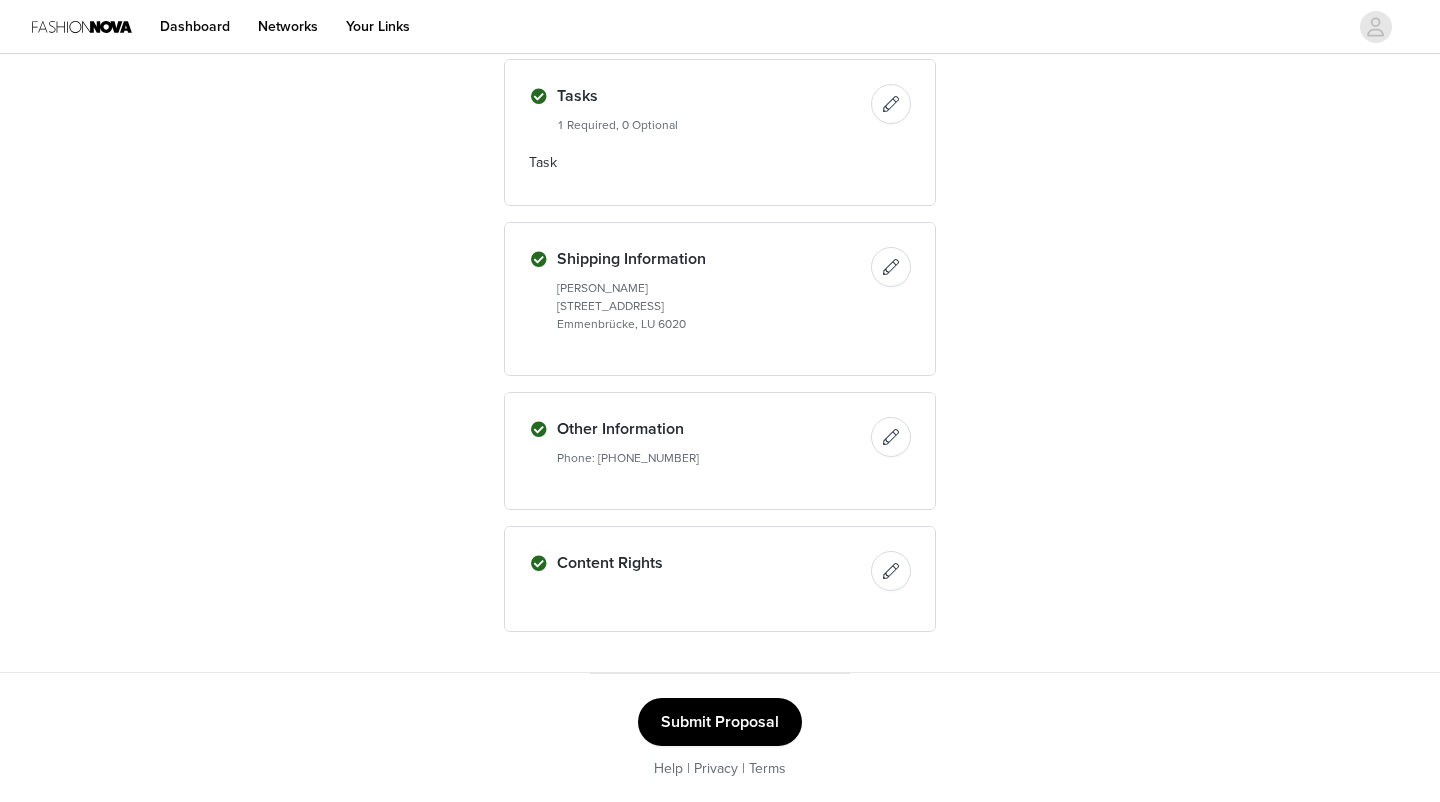 scroll, scrollTop: 1119, scrollLeft: 0, axis: vertical 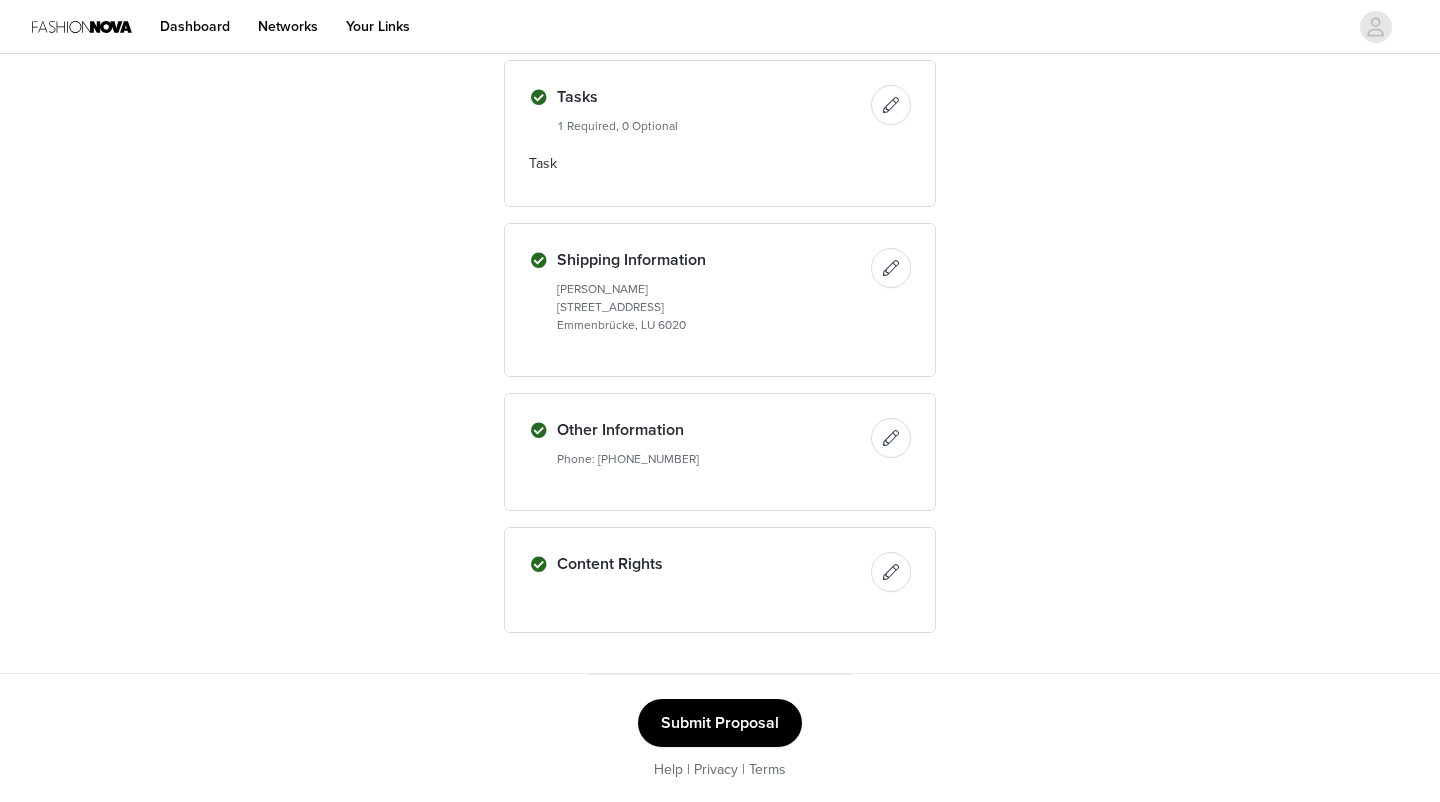 click on "Submit Proposal" at bounding box center [720, 723] 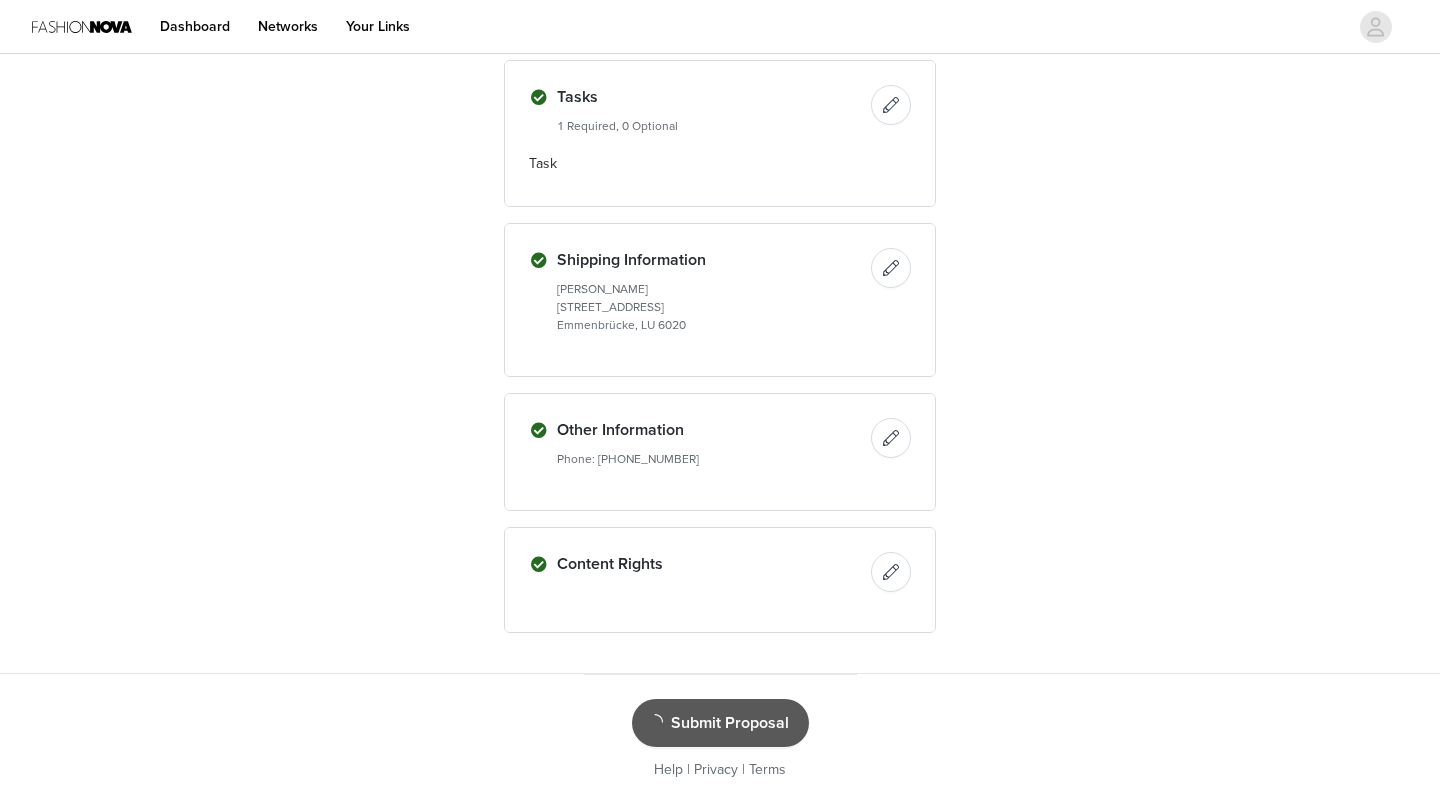 scroll, scrollTop: 0, scrollLeft: 0, axis: both 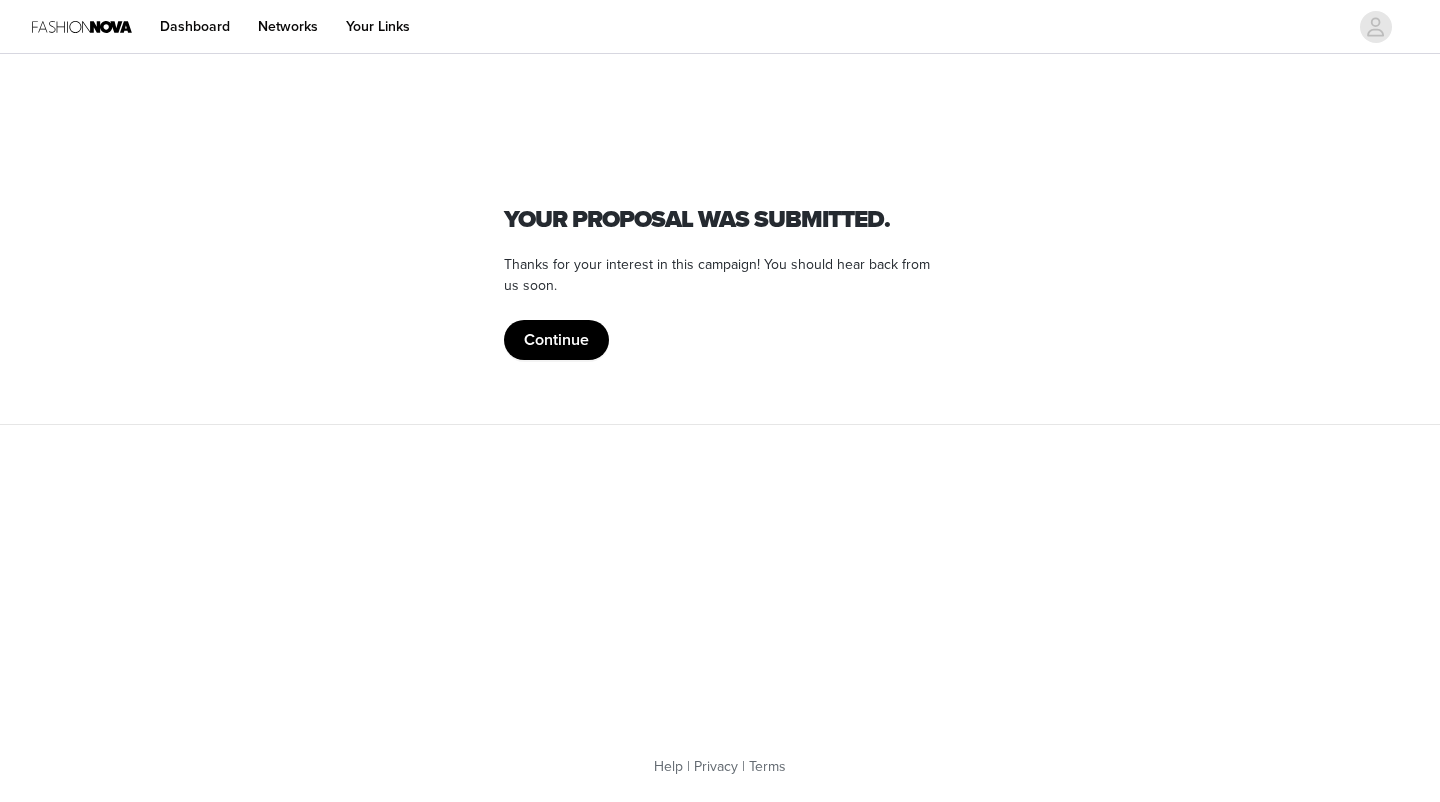 click on "Continue" at bounding box center [556, 340] 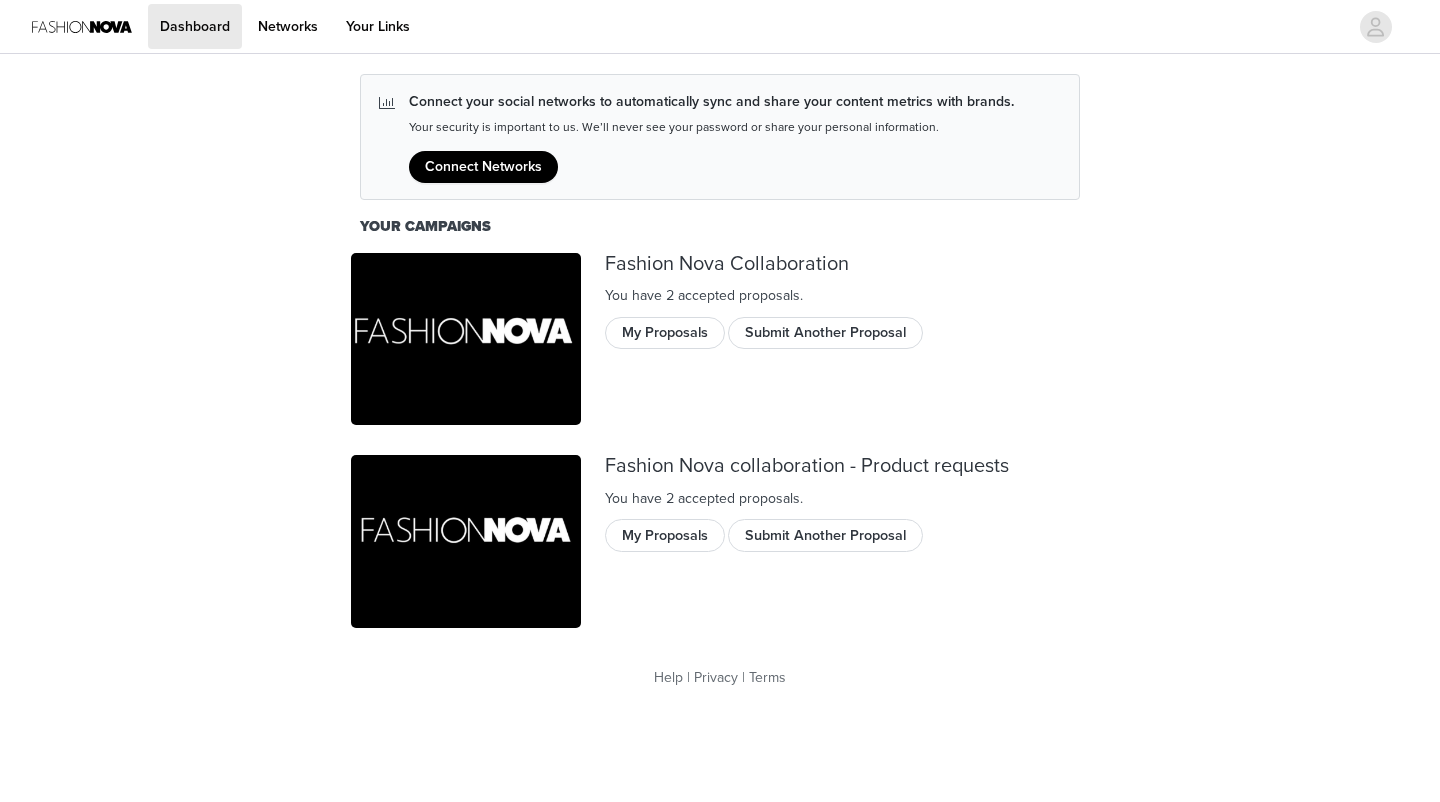 scroll, scrollTop: 0, scrollLeft: 0, axis: both 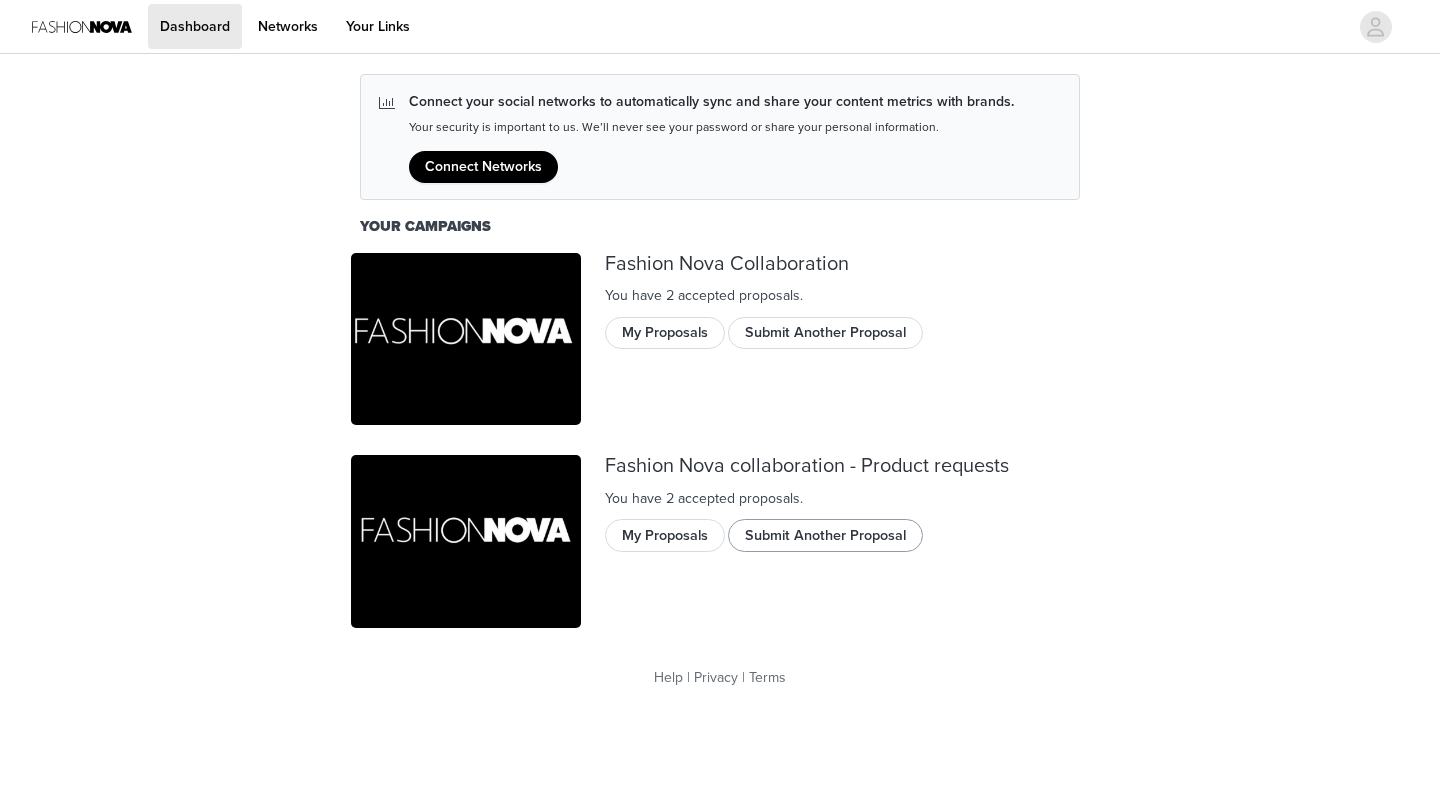 click on "Submit Another Proposal" at bounding box center [825, 535] 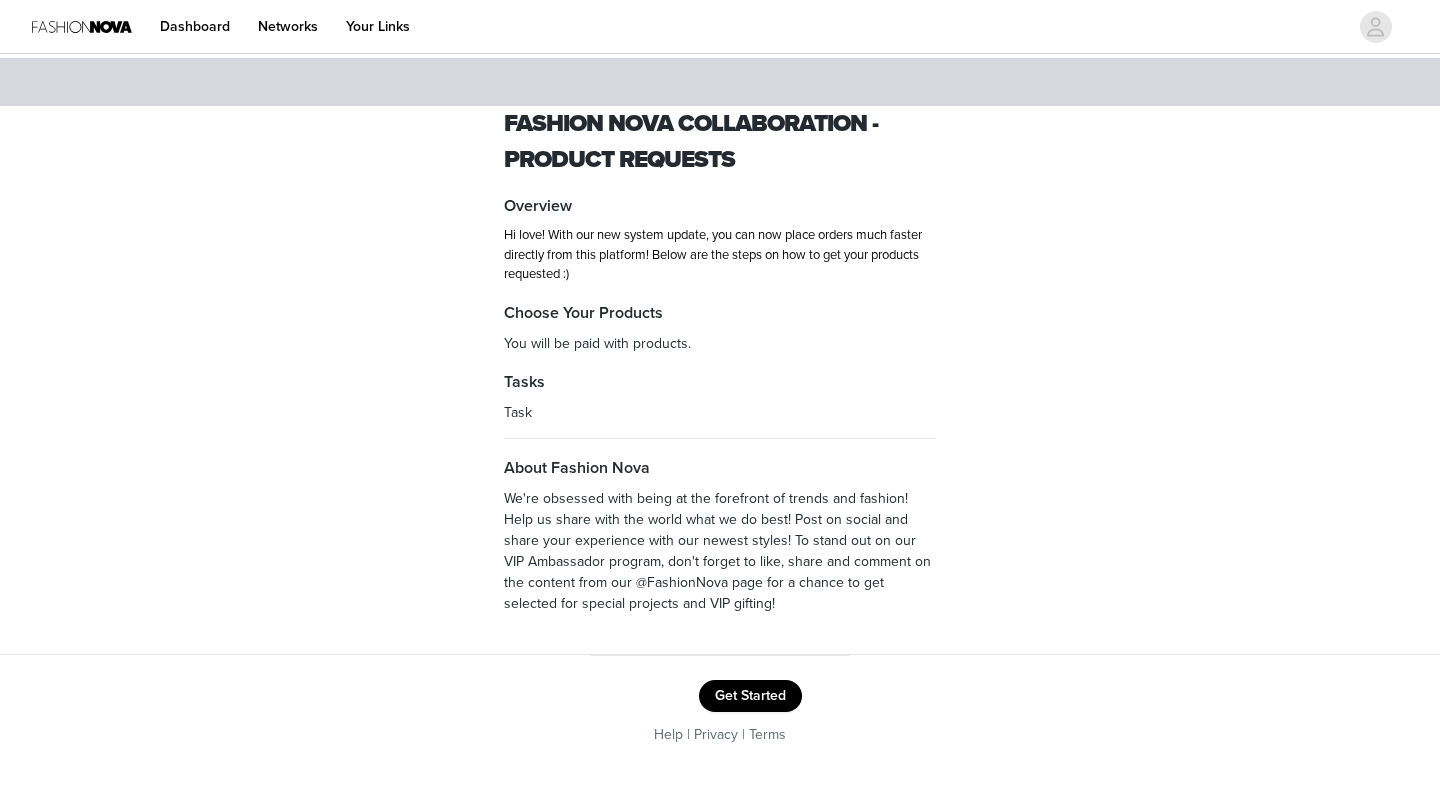 click on "Get Started" at bounding box center (750, 696) 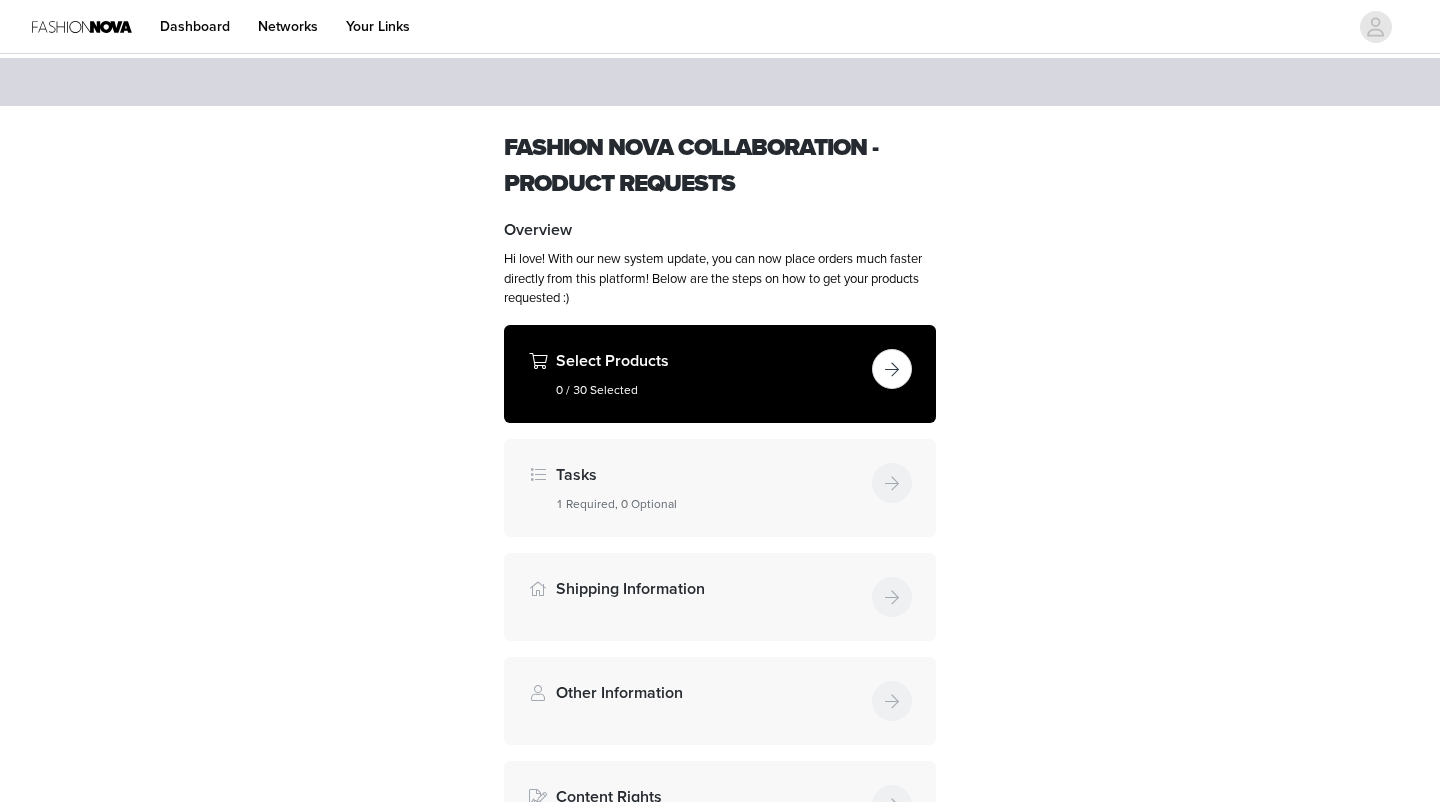 click at bounding box center (892, 369) 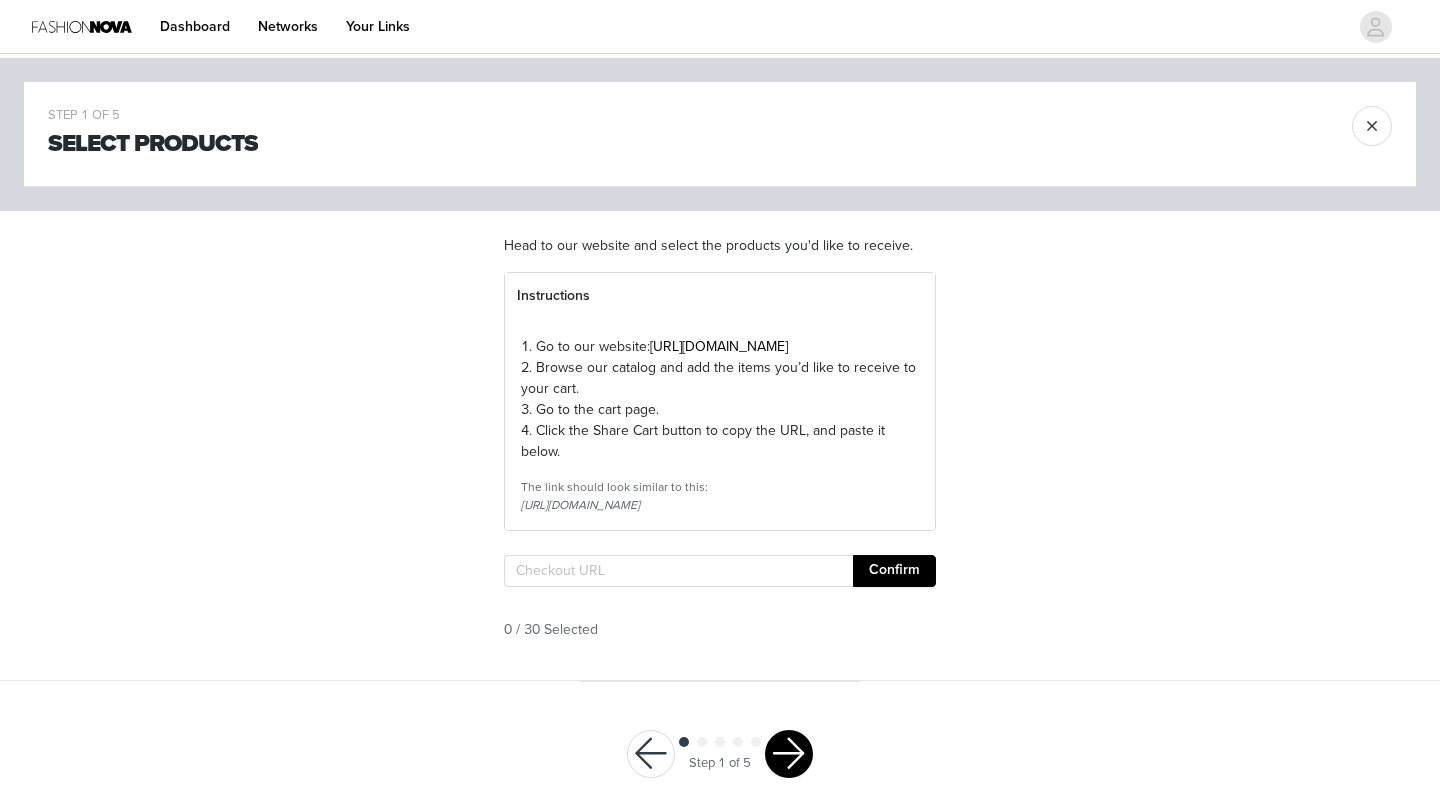 click on "Head to our website and select the products you'd like to receive.
Instructions
1. Go to our website:
https://www.fashionnova.com    2. Browse our catalog and add the items you’d like to receive to your cart.     3. Go to the cart page.     4. Click the Share Cart button to copy the URL, and paste it below.    The link should look similar to this:   https://www.fashionnova.com/shared-cart/197659668480:1,196142759117:2     Confirm
0 / 30 Selected" at bounding box center [720, 445] 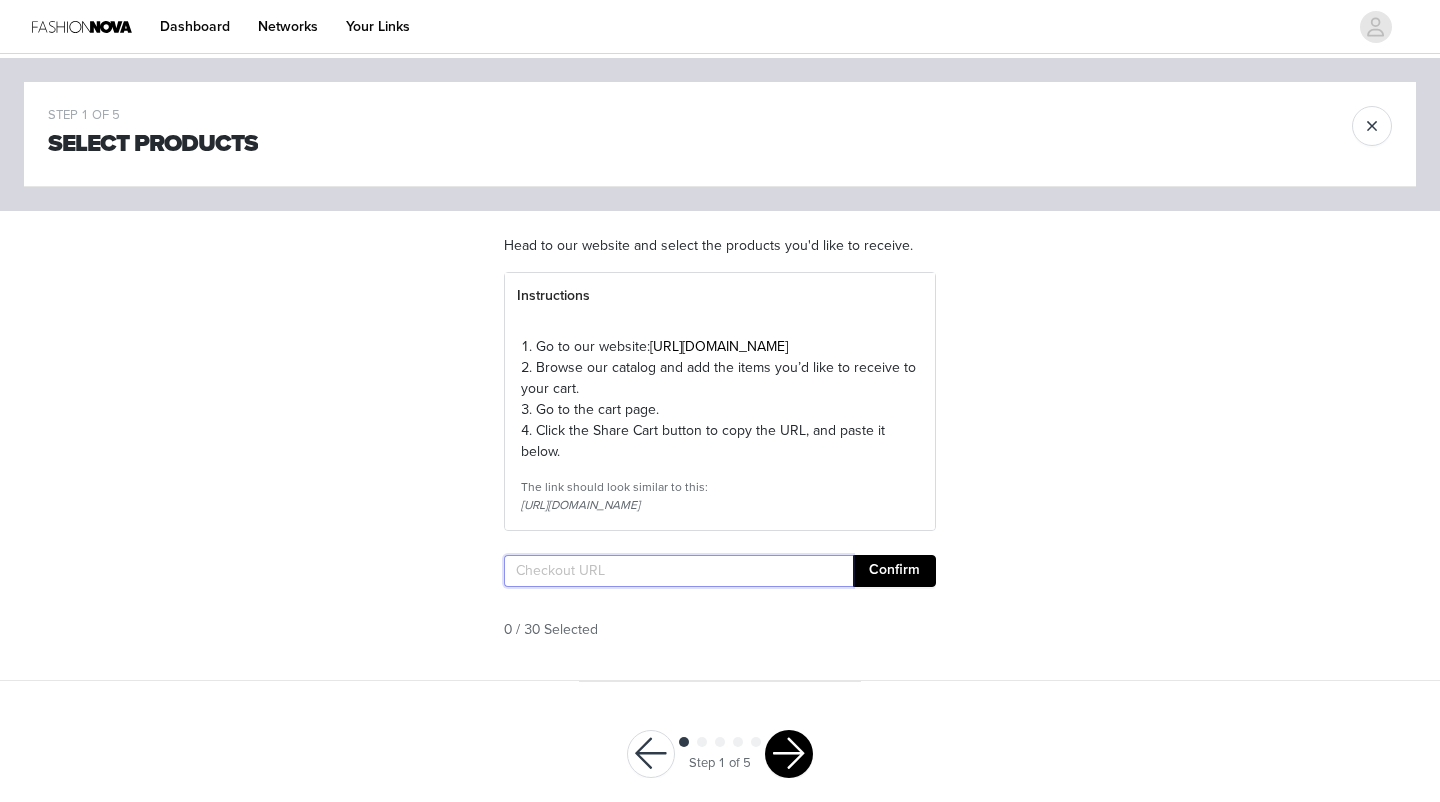 click at bounding box center (678, 571) 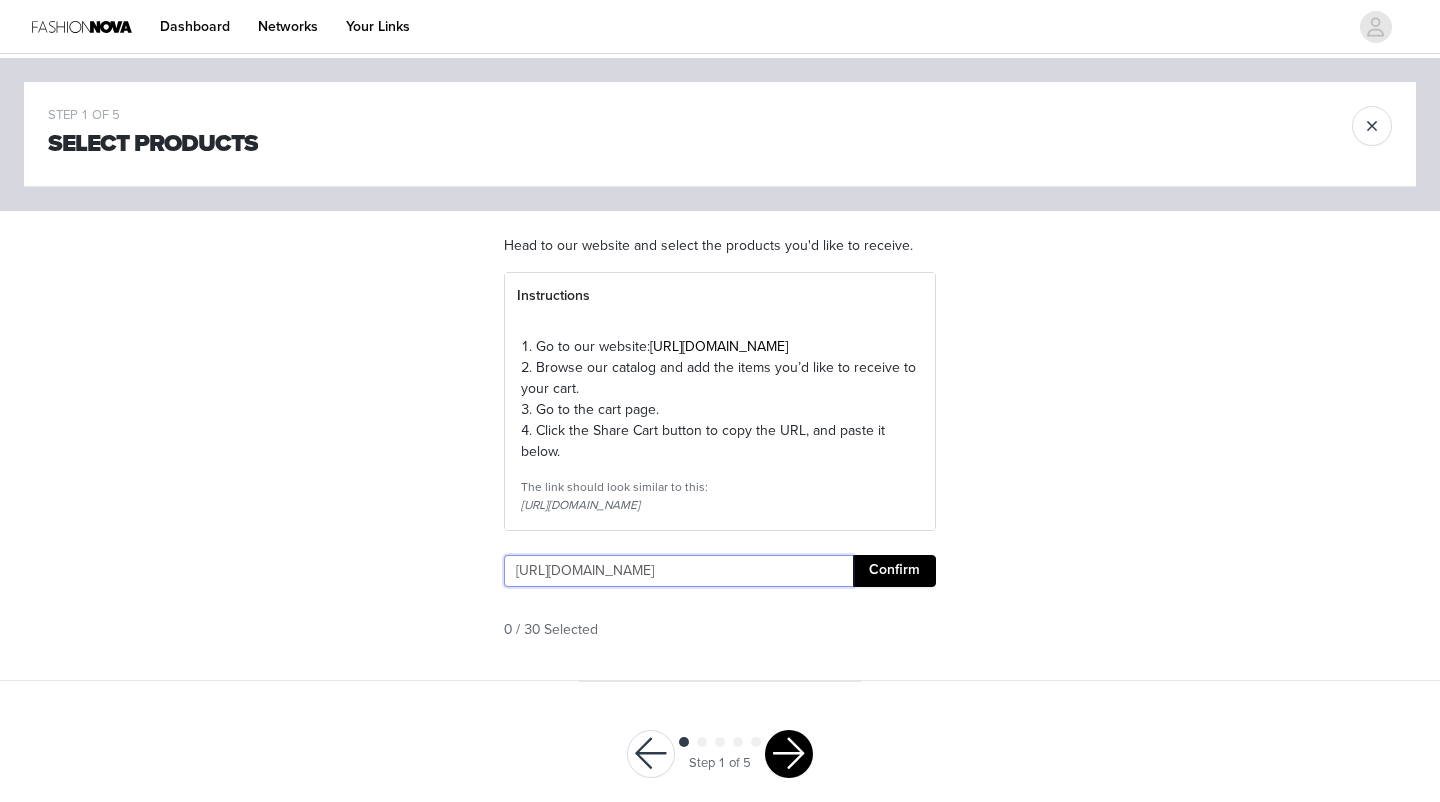 type on "[URL][DOMAIN_NAME]" 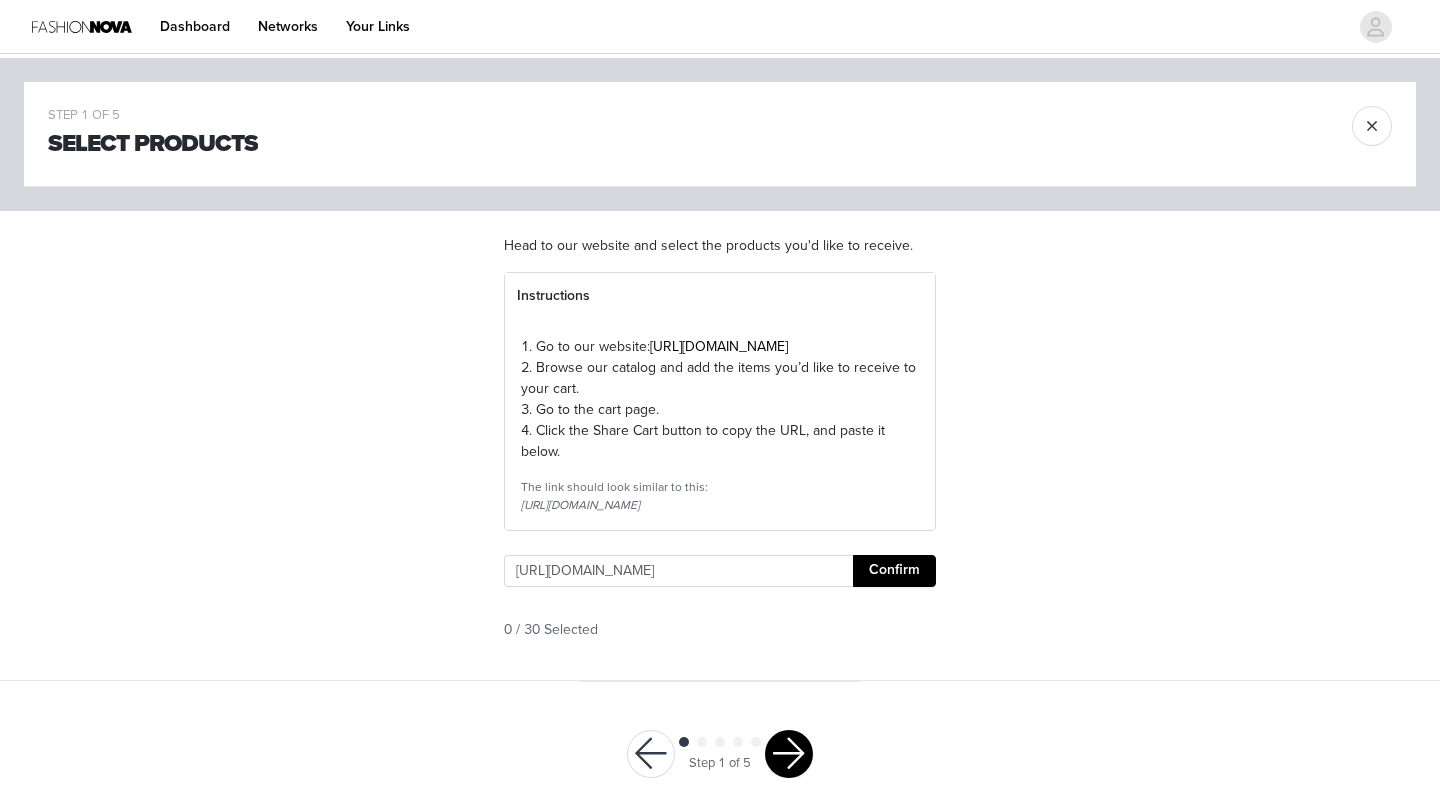 click on "Confirm" at bounding box center [894, 571] 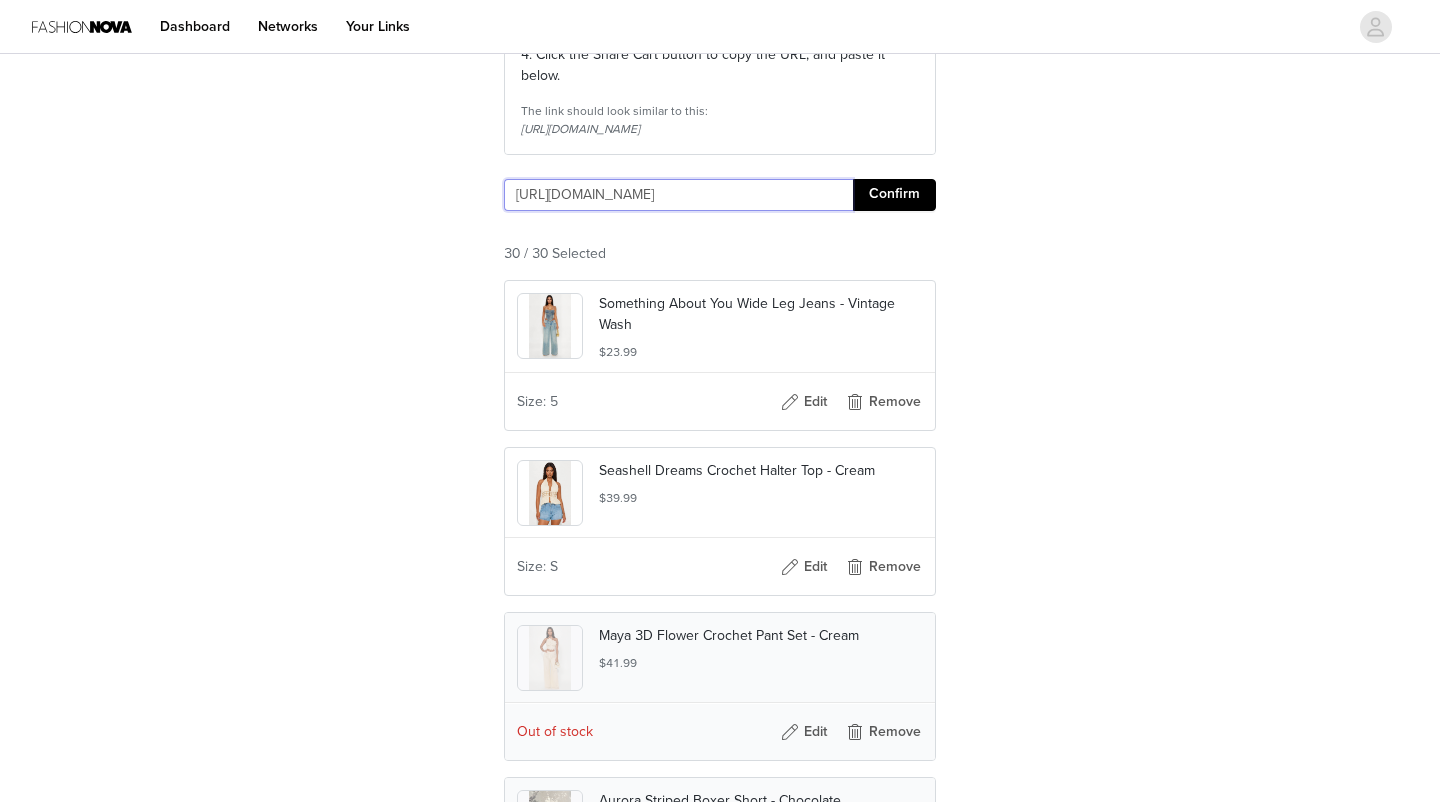 scroll, scrollTop: 370, scrollLeft: 0, axis: vertical 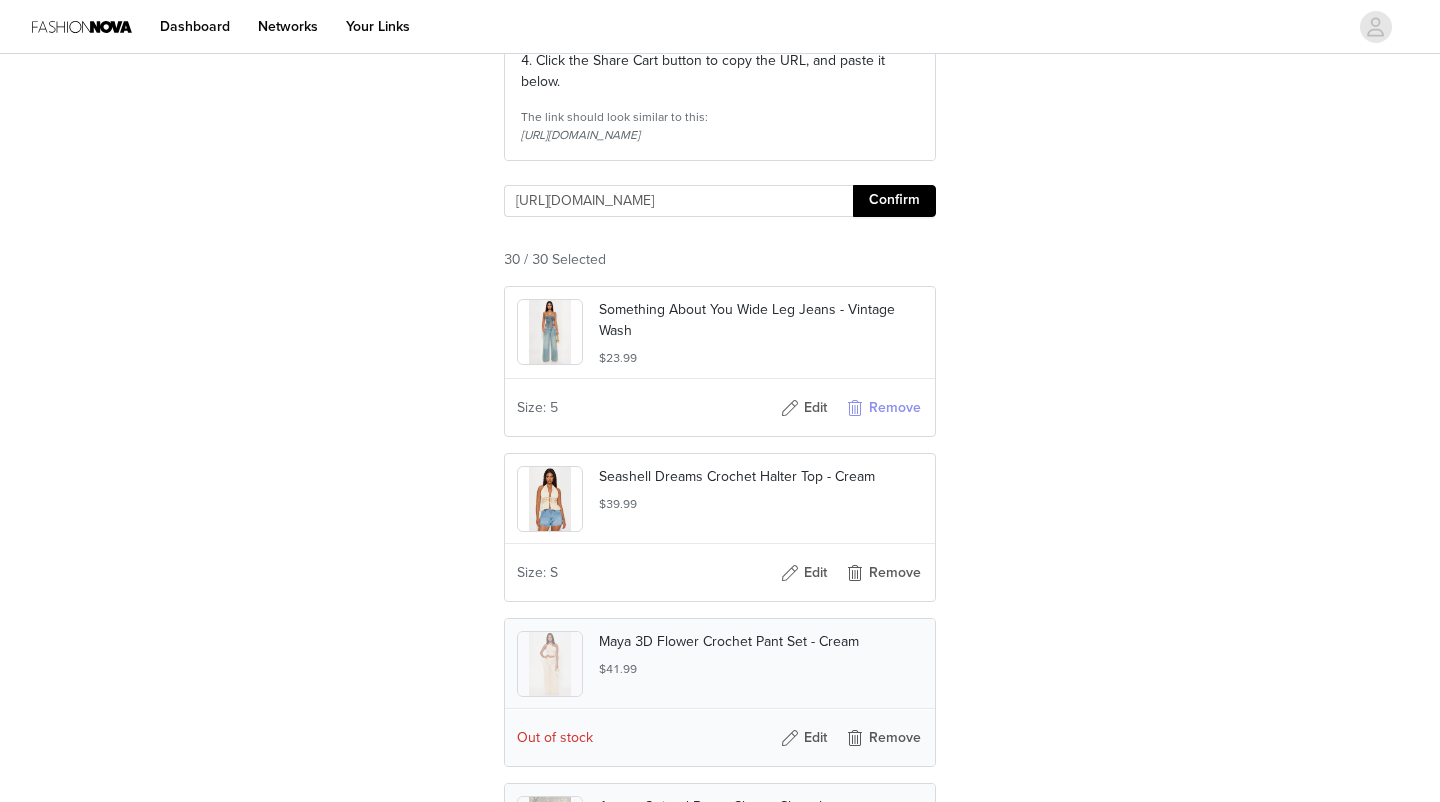 click on "Remove" at bounding box center (883, 408) 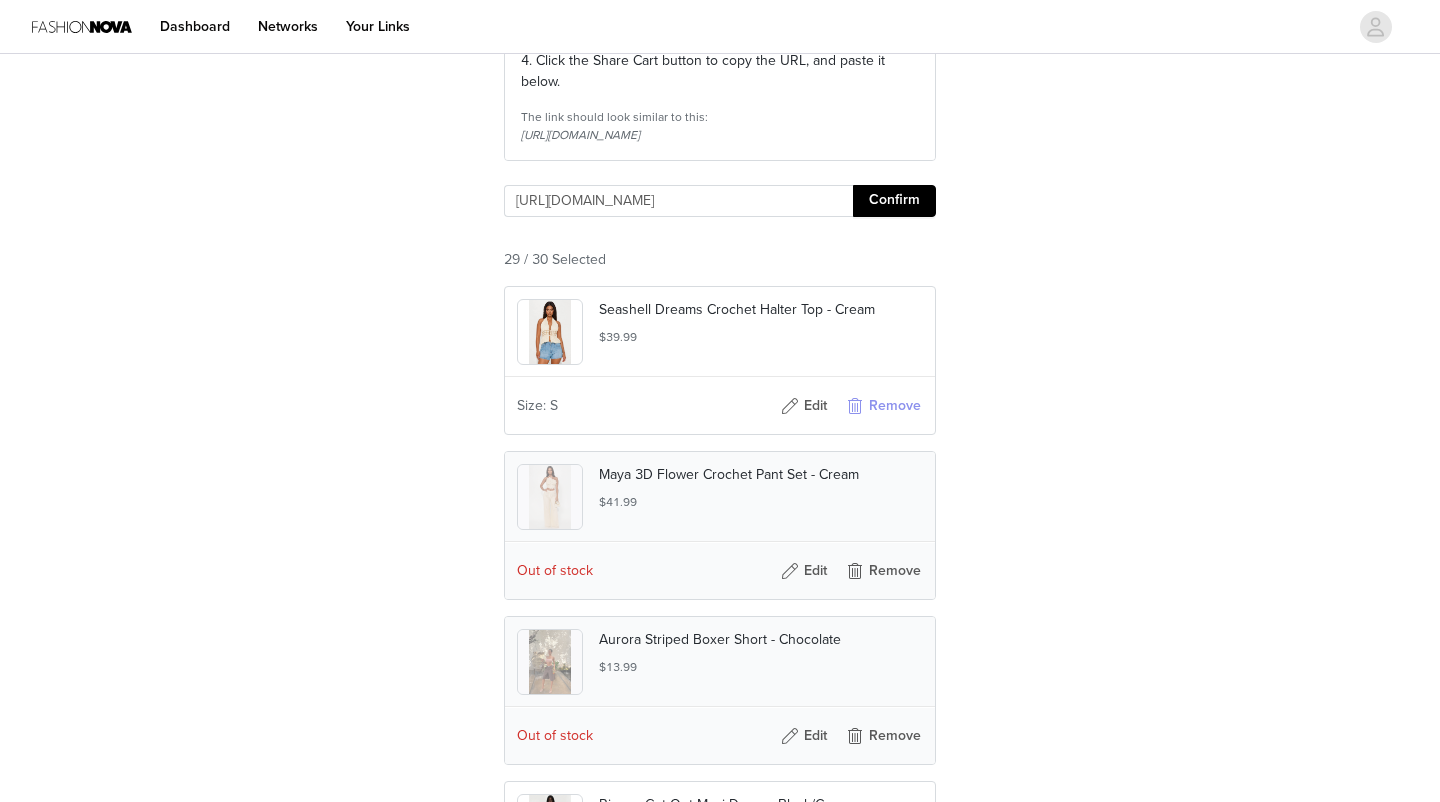 click on "Remove" at bounding box center (883, 406) 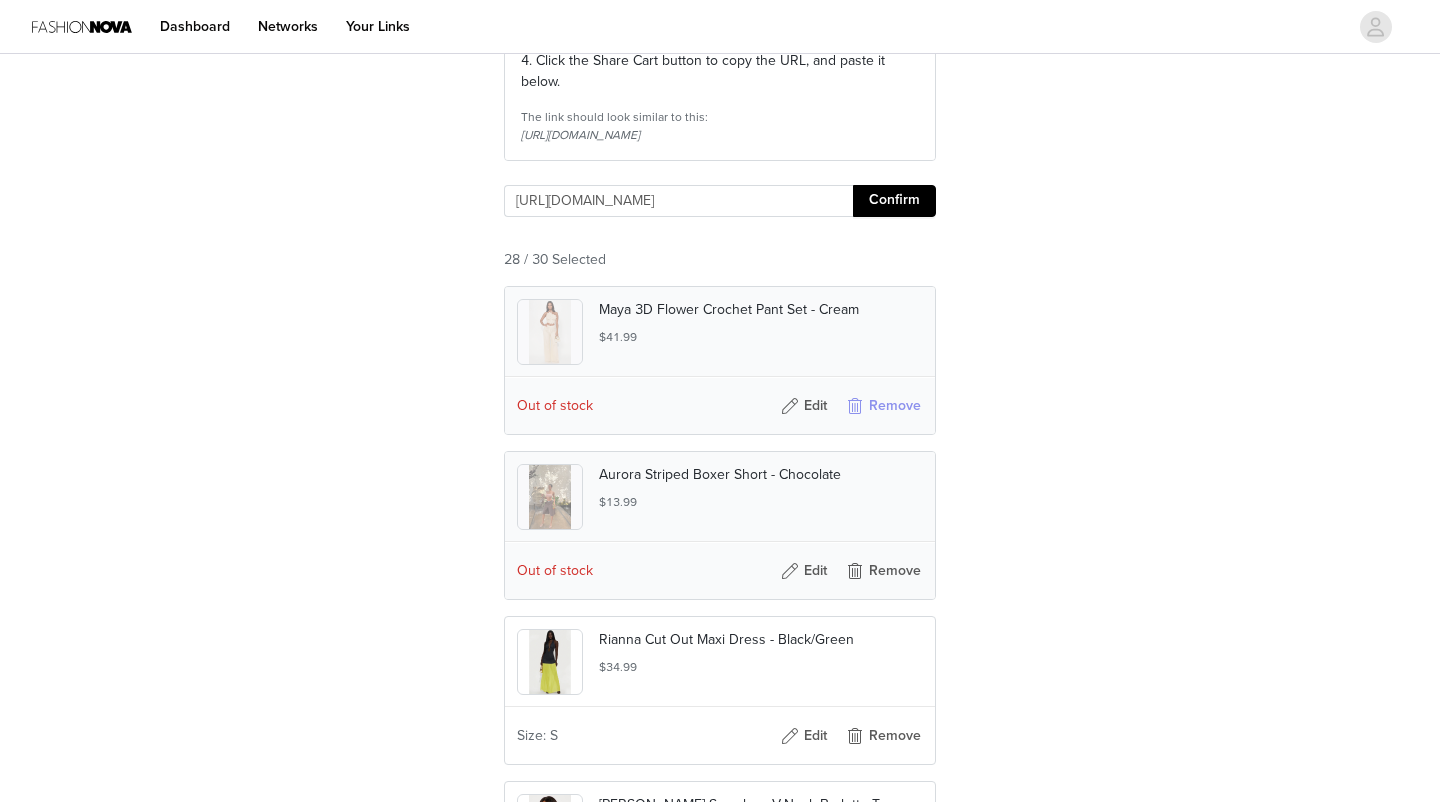 click on "Remove" at bounding box center (883, 406) 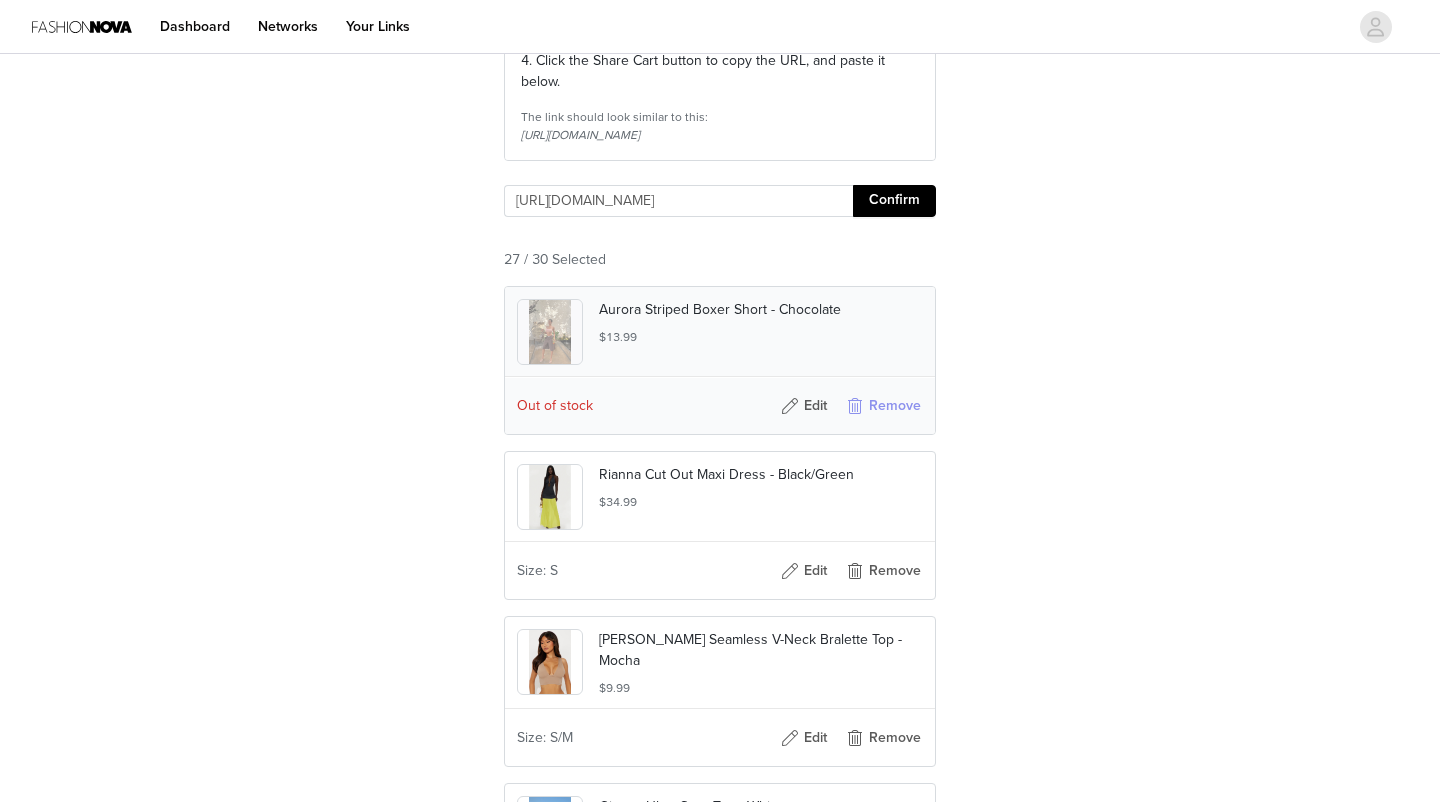 click on "Remove" at bounding box center [883, 406] 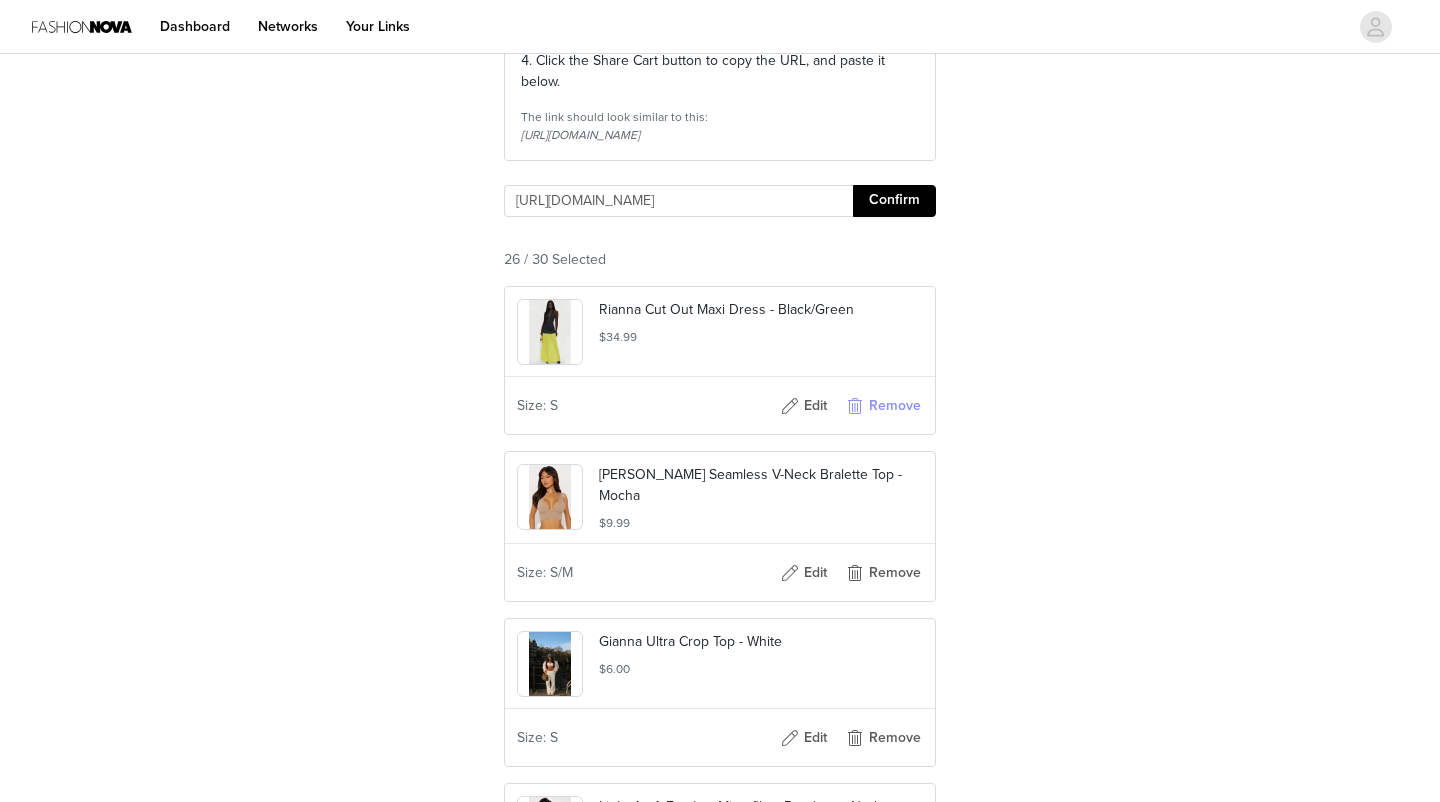 click on "Remove" at bounding box center [883, 406] 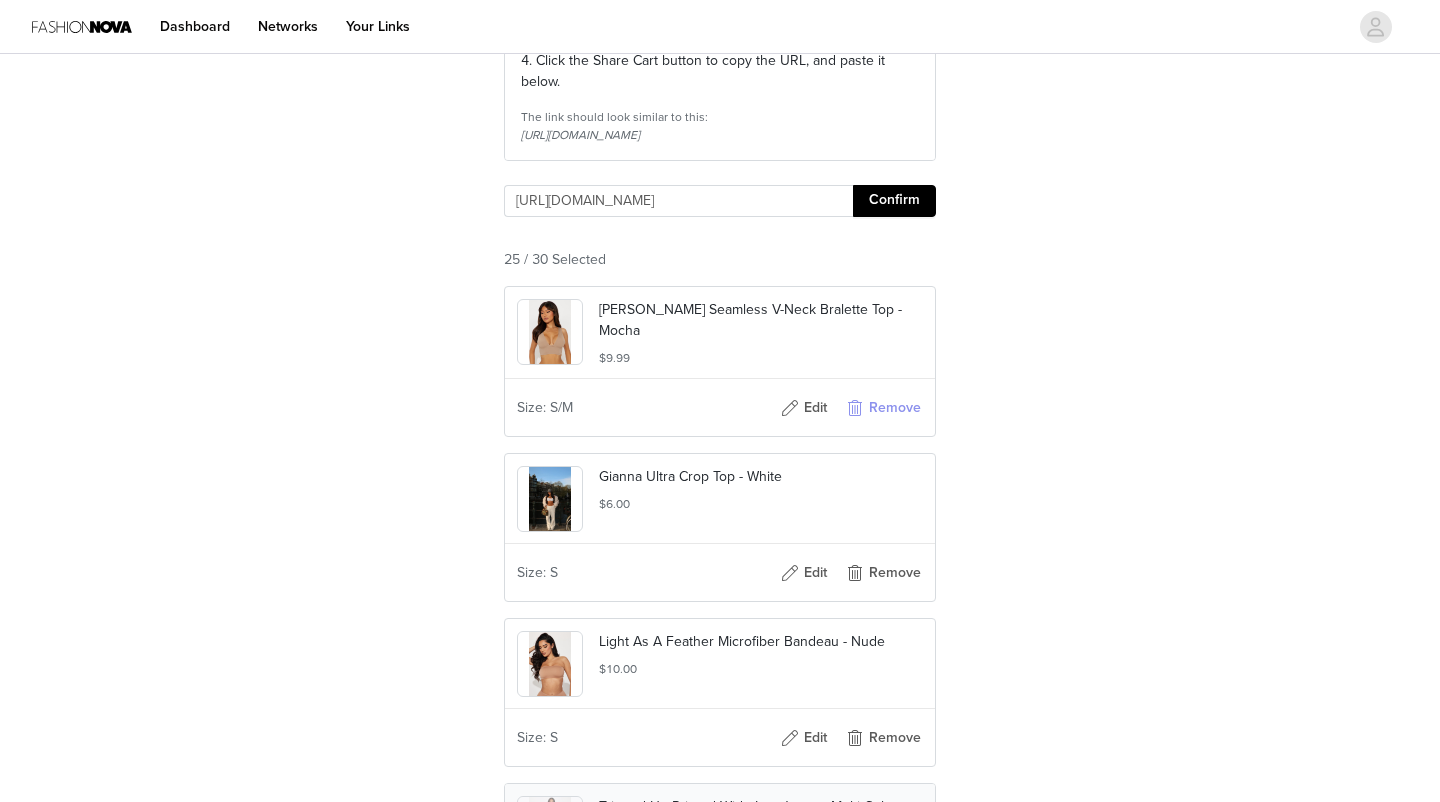 click on "Remove" at bounding box center [883, 408] 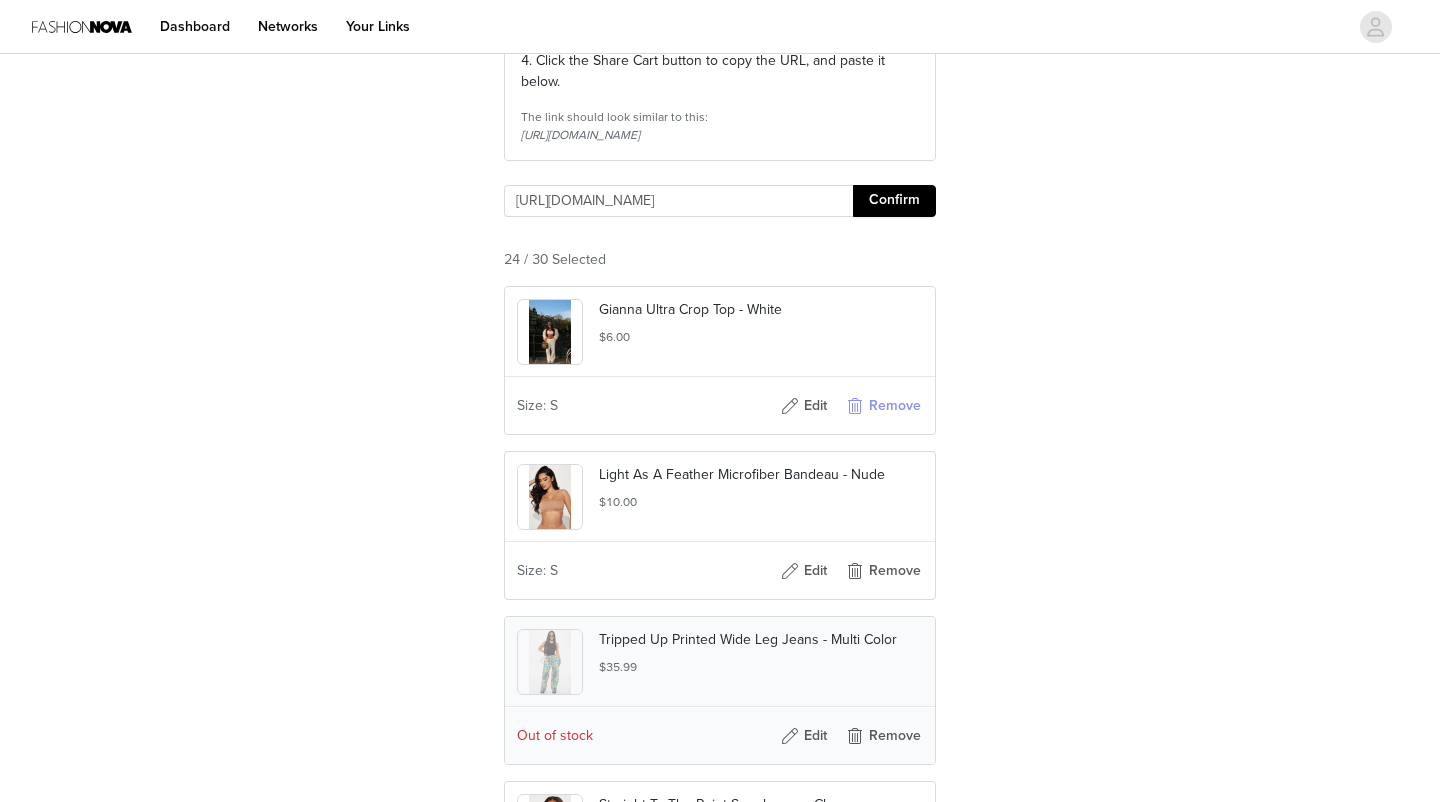 click on "Remove" at bounding box center (883, 406) 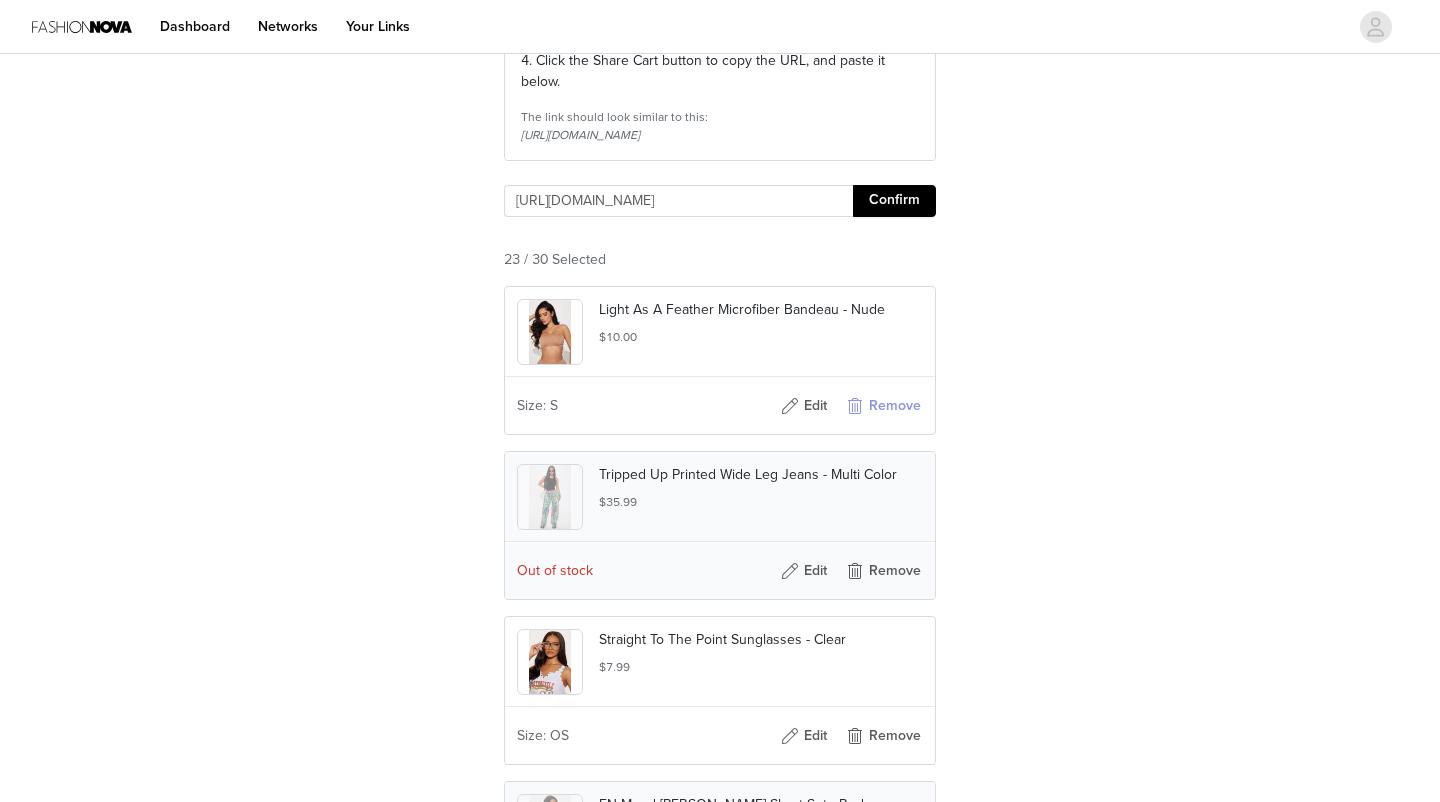 click on "Remove" at bounding box center [883, 406] 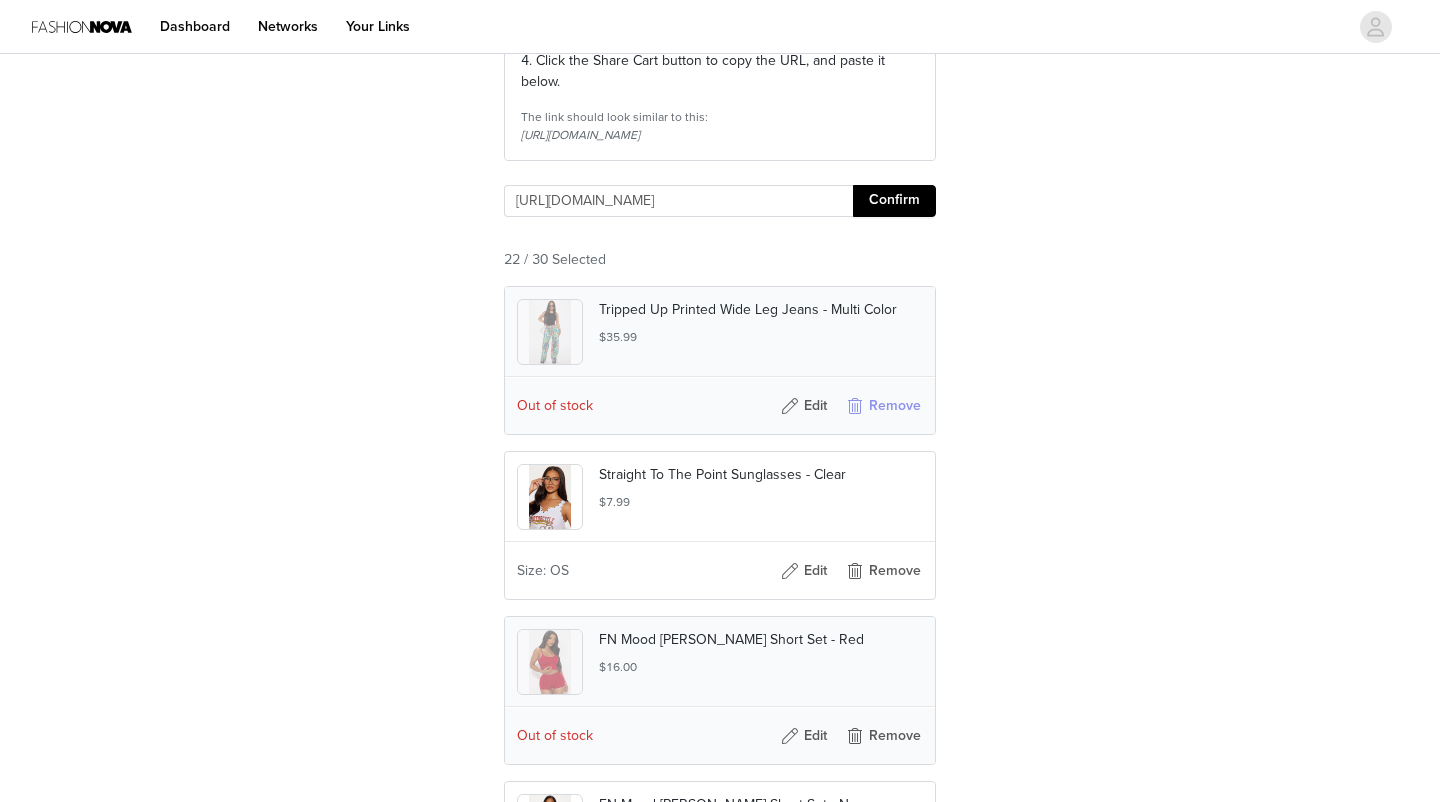 click on "Remove" at bounding box center [883, 406] 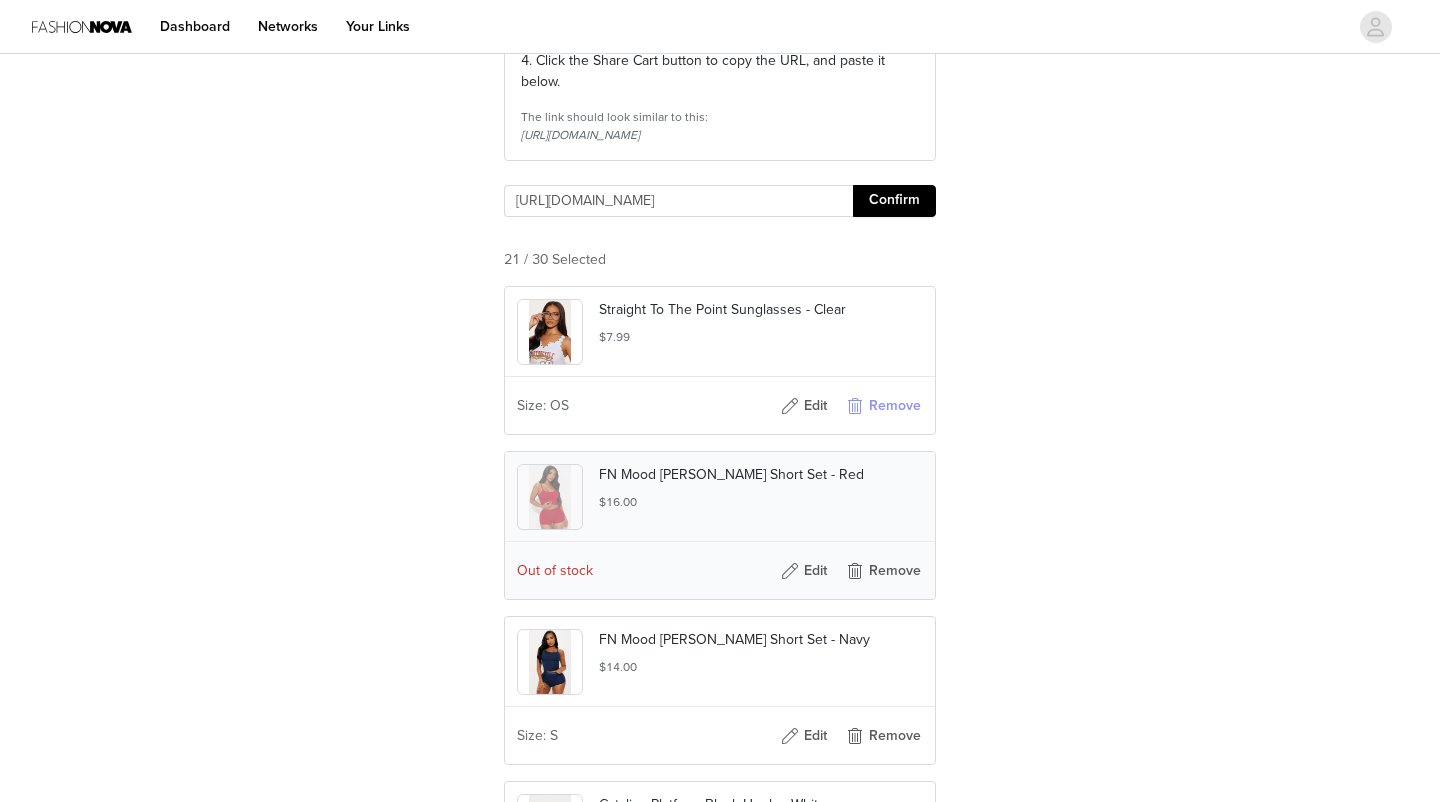 click on "Remove" at bounding box center [883, 406] 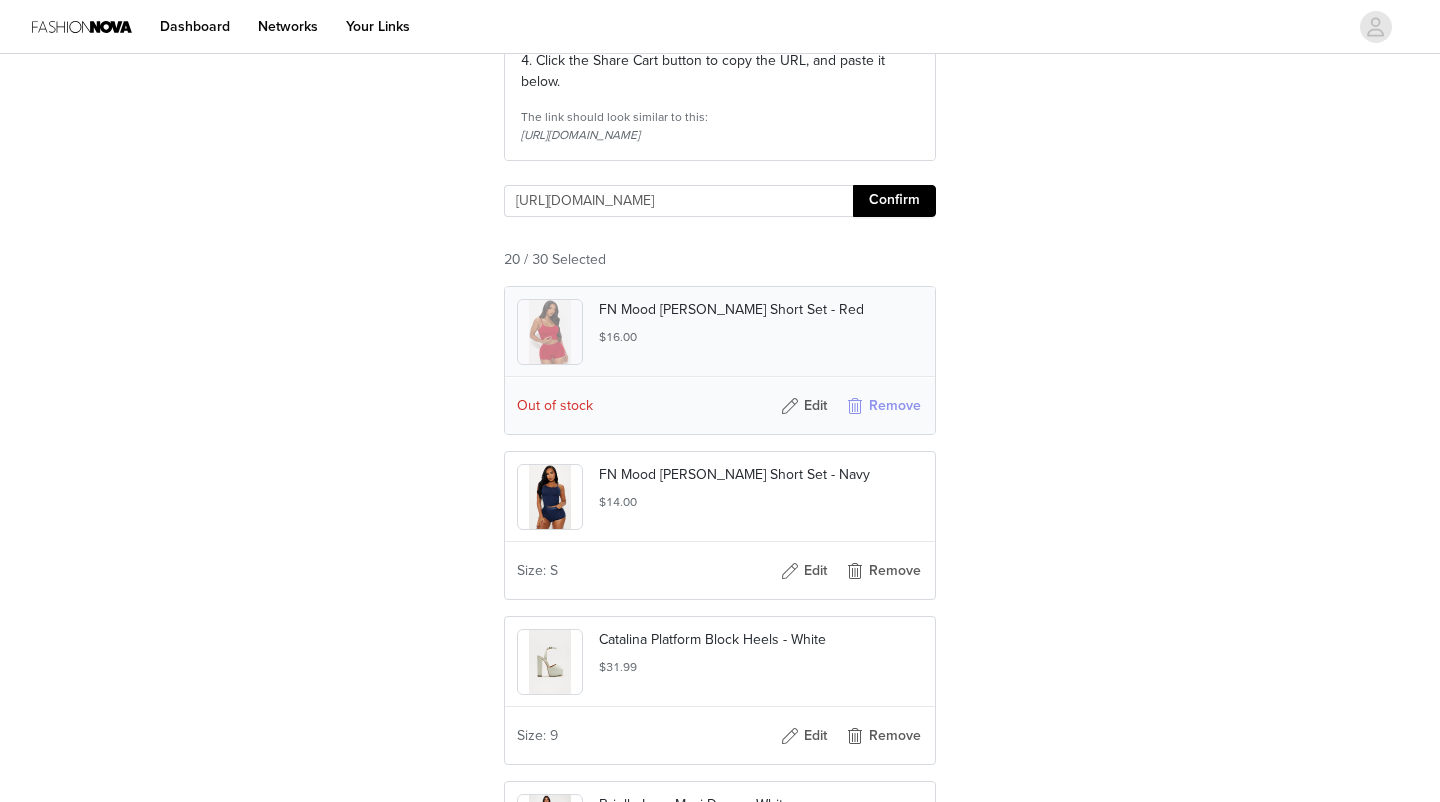 click on "Remove" at bounding box center (883, 406) 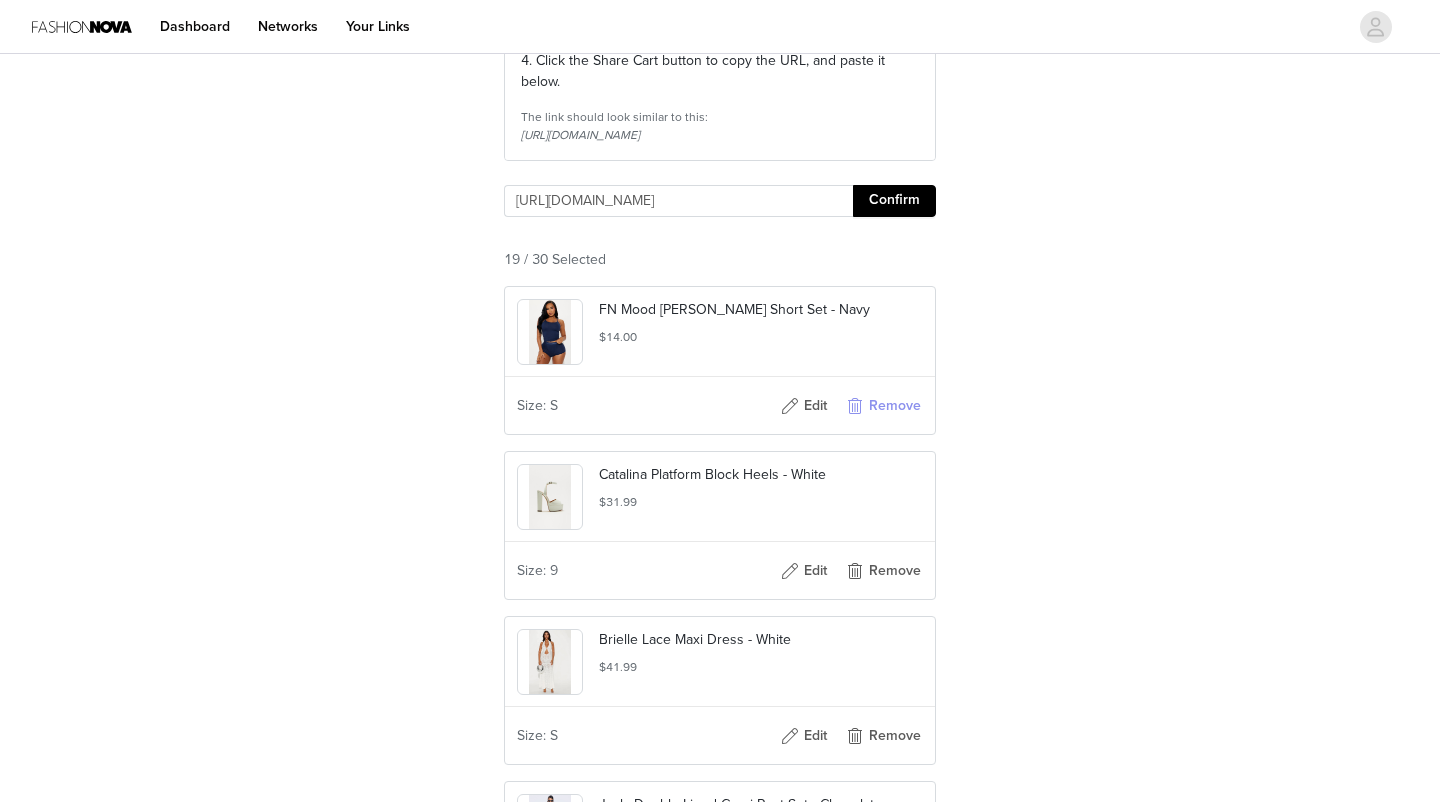click on "Remove" at bounding box center [883, 406] 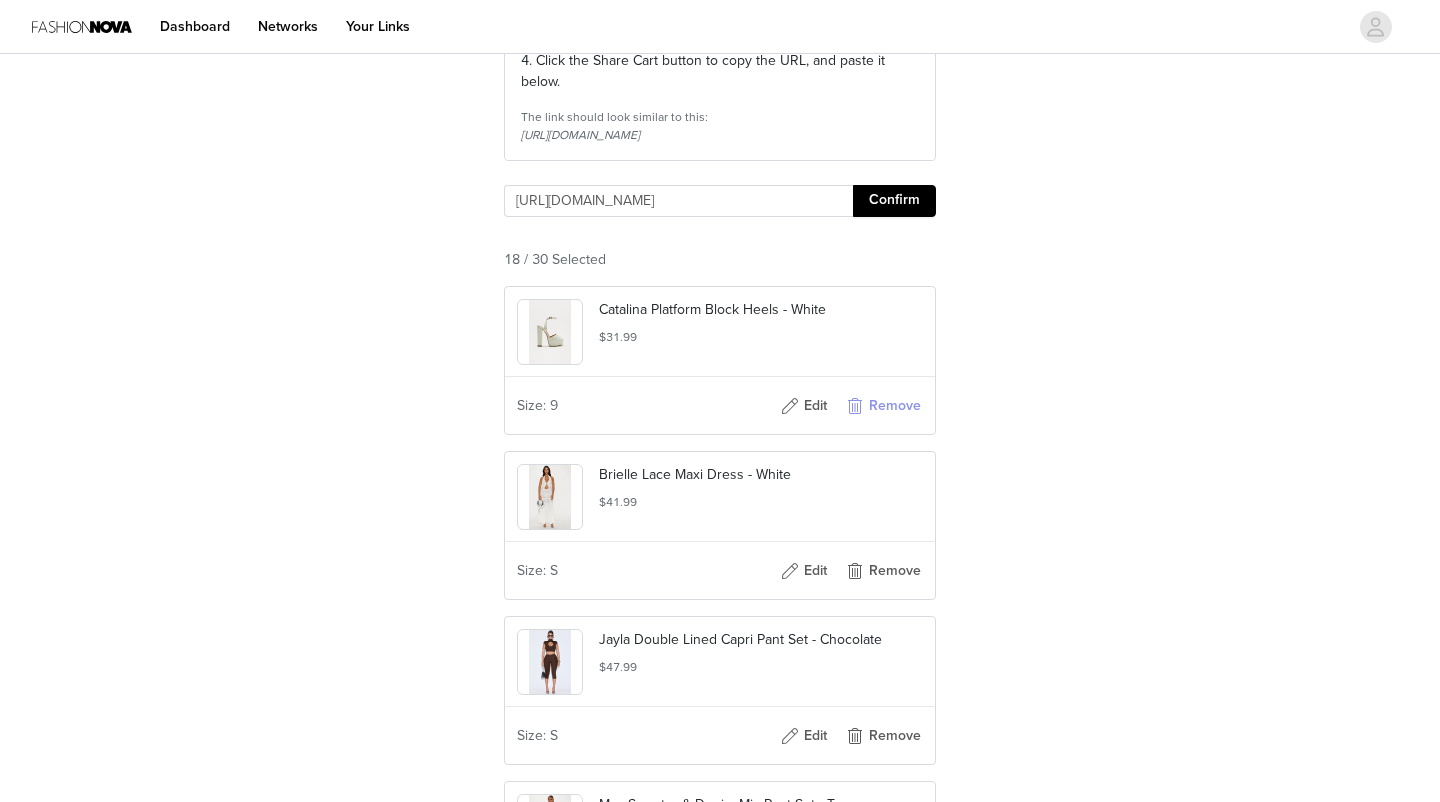 click on "Remove" at bounding box center [883, 406] 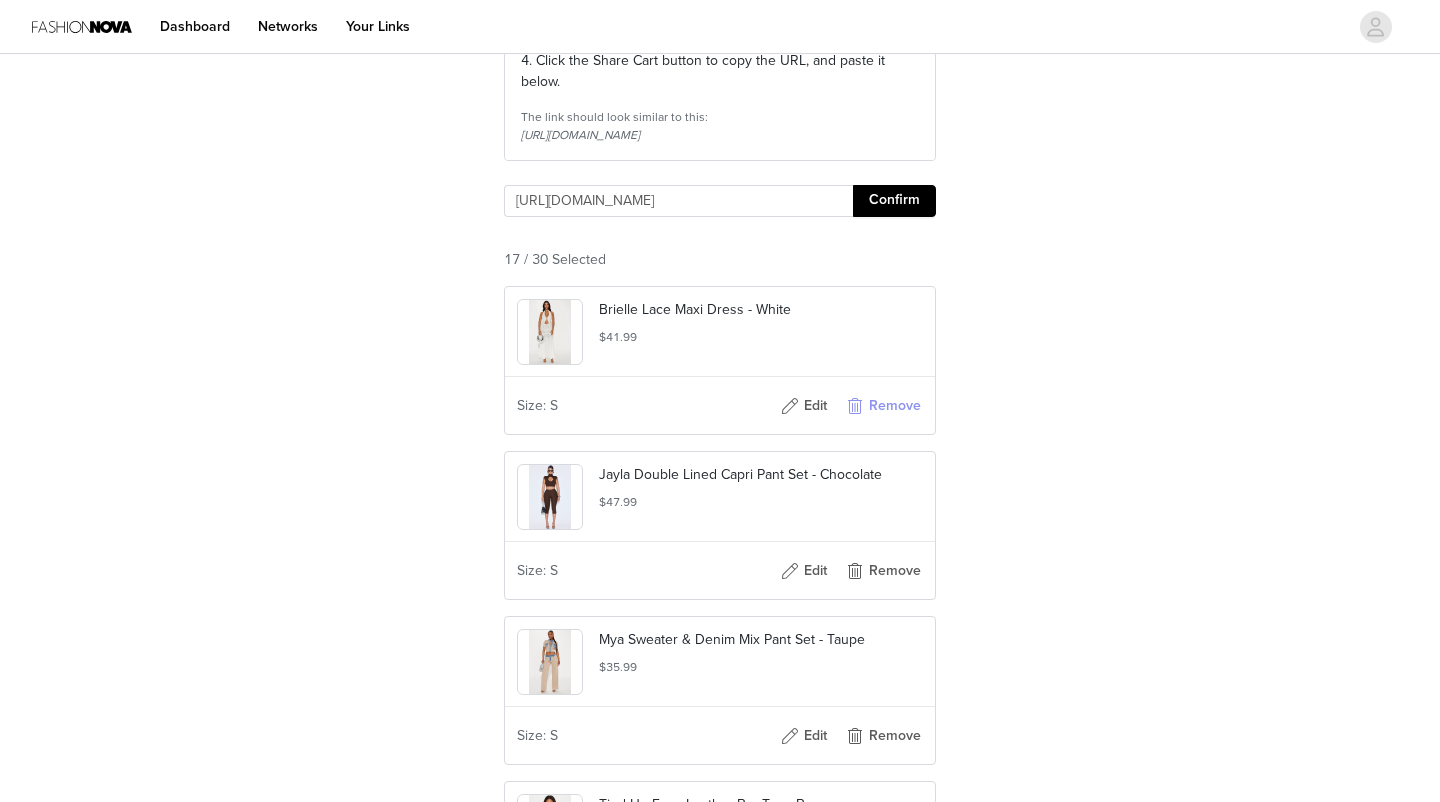 click on "Remove" at bounding box center [883, 406] 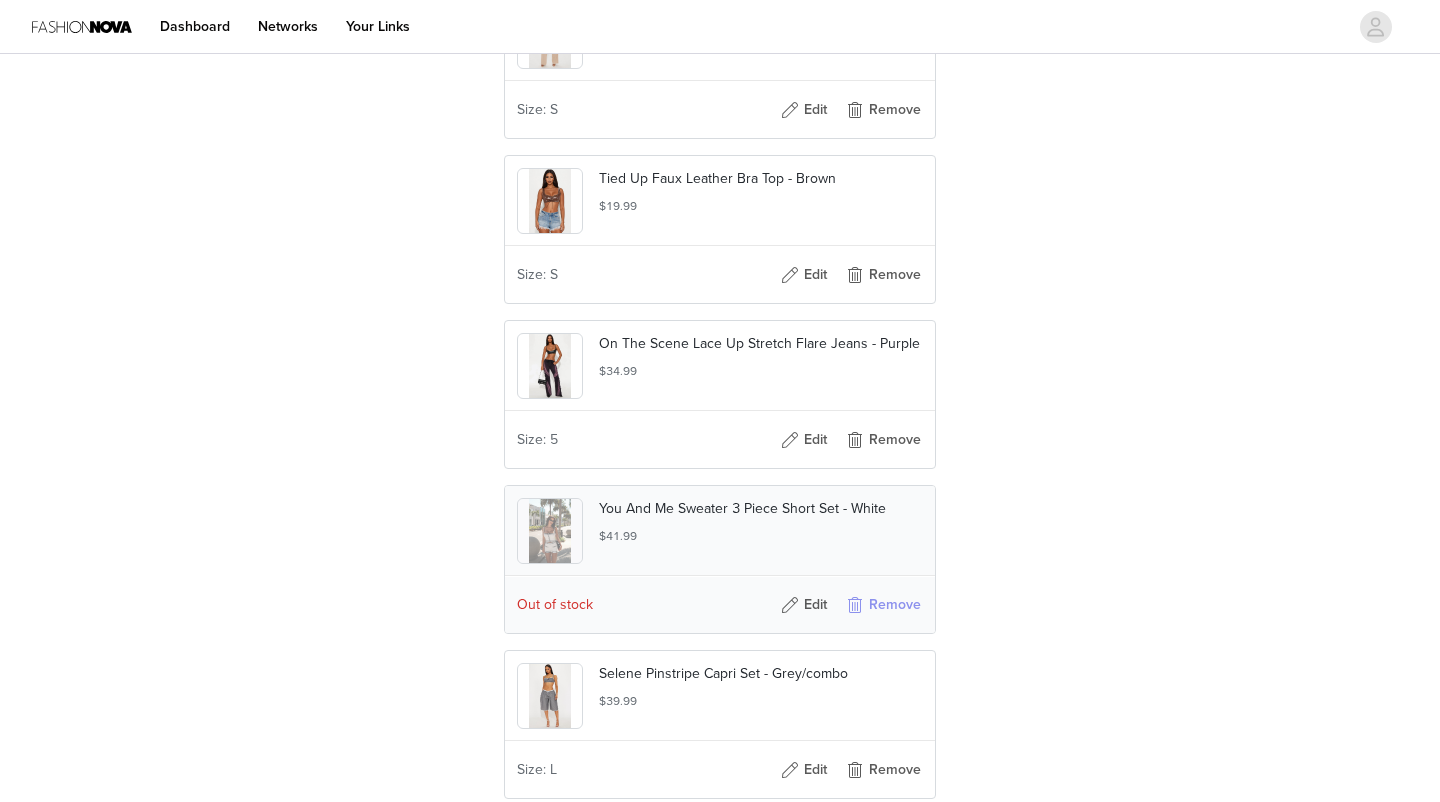 scroll, scrollTop: 823, scrollLeft: 0, axis: vertical 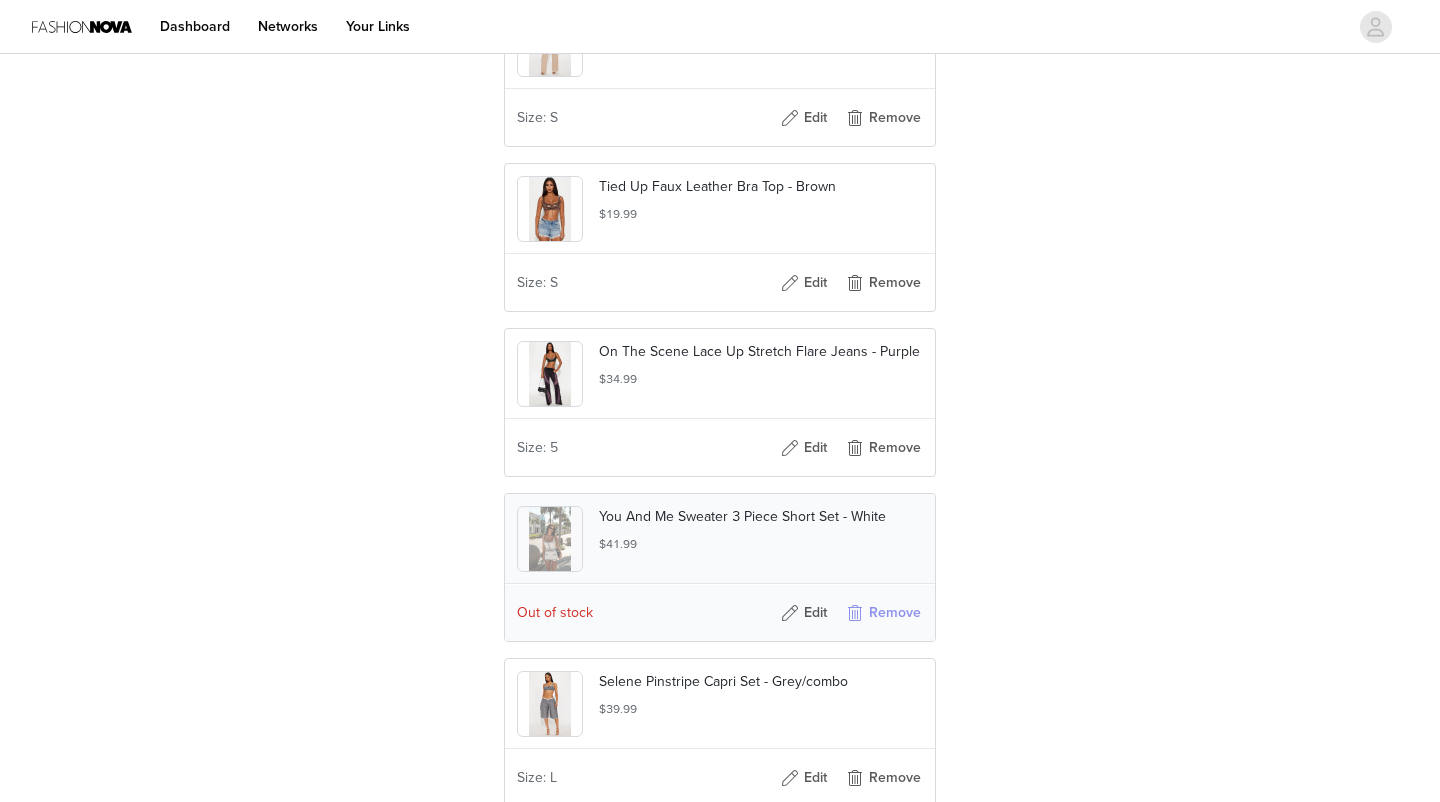 click on "Remove" at bounding box center (883, 613) 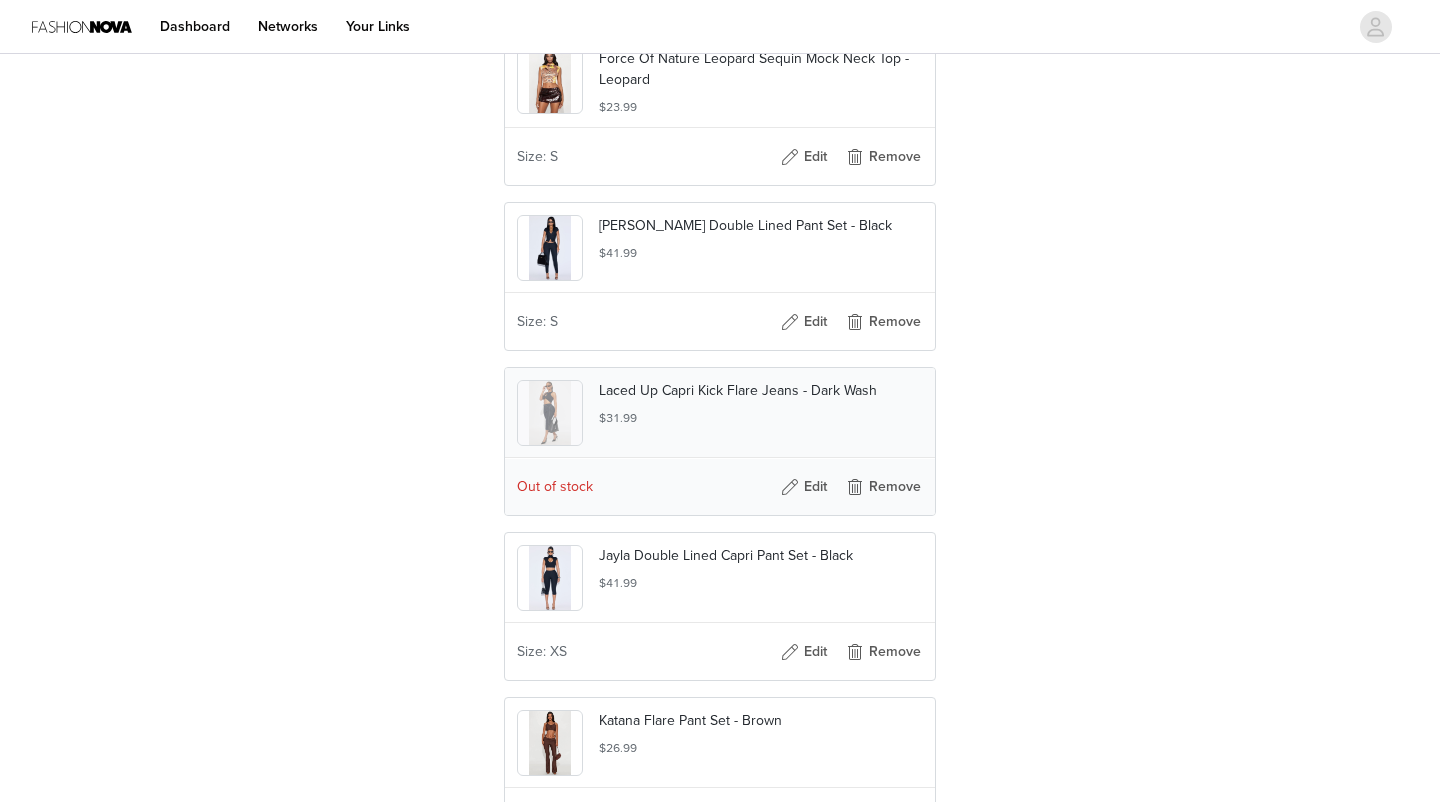 scroll, scrollTop: 1804, scrollLeft: 0, axis: vertical 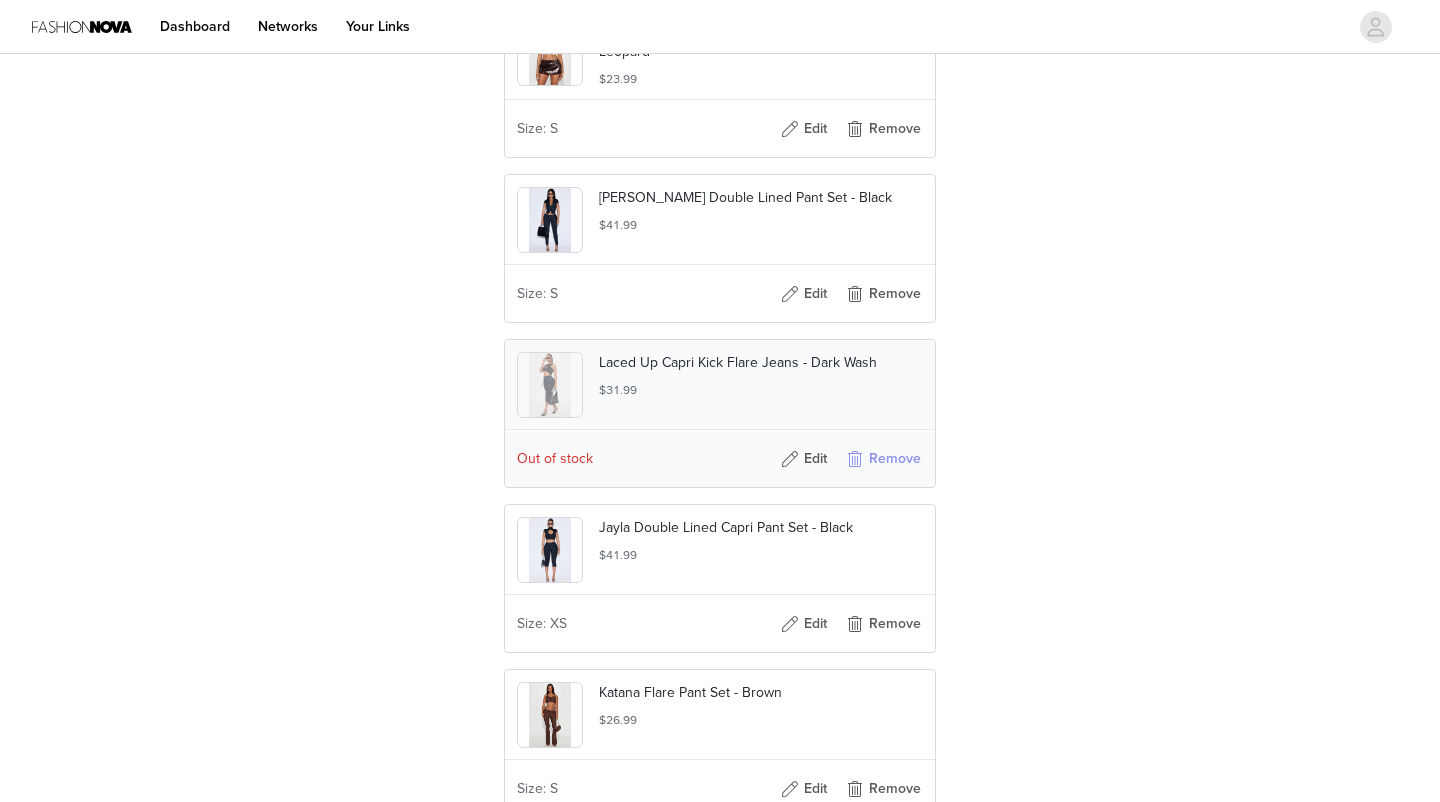 click on "Remove" at bounding box center [883, 459] 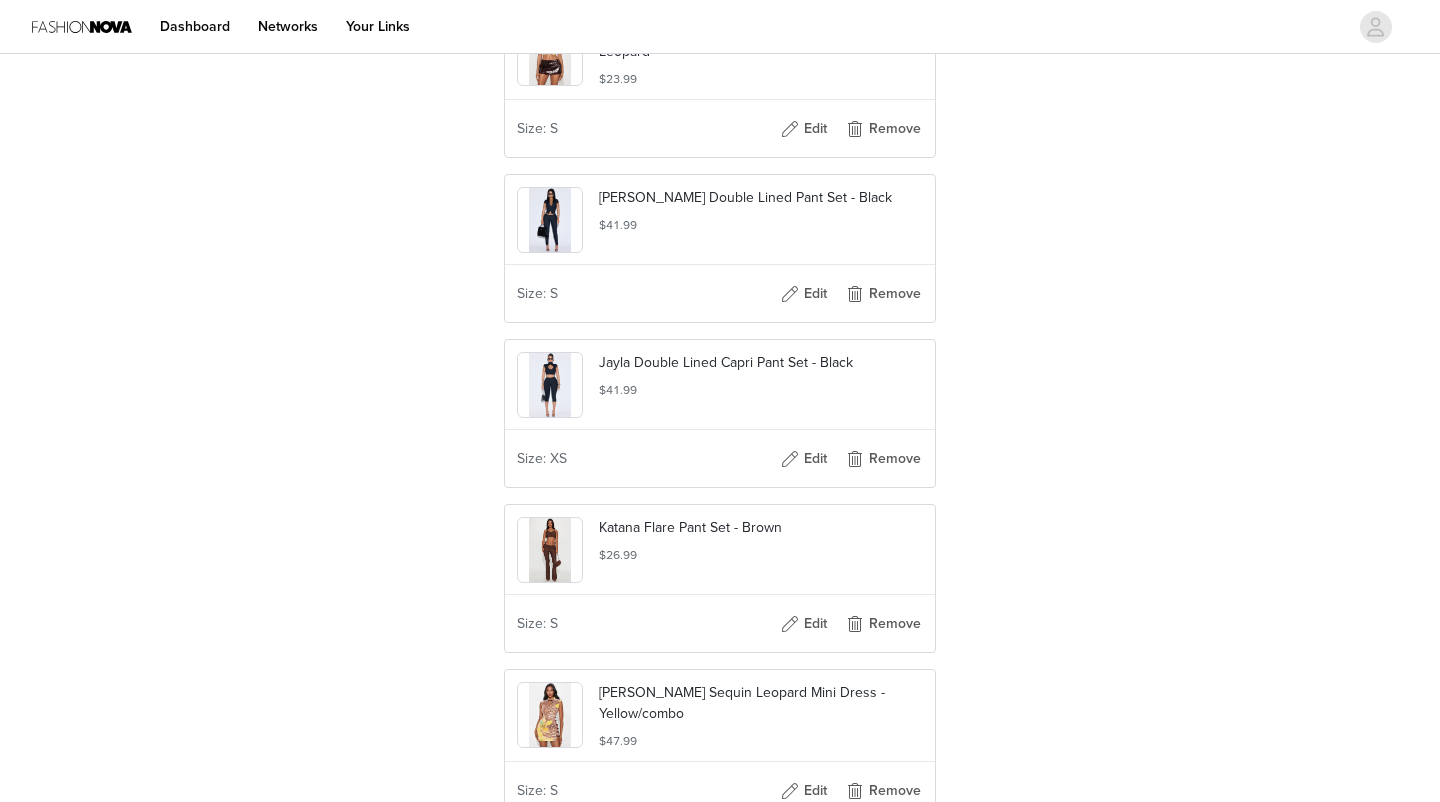 scroll, scrollTop: 1922, scrollLeft: 0, axis: vertical 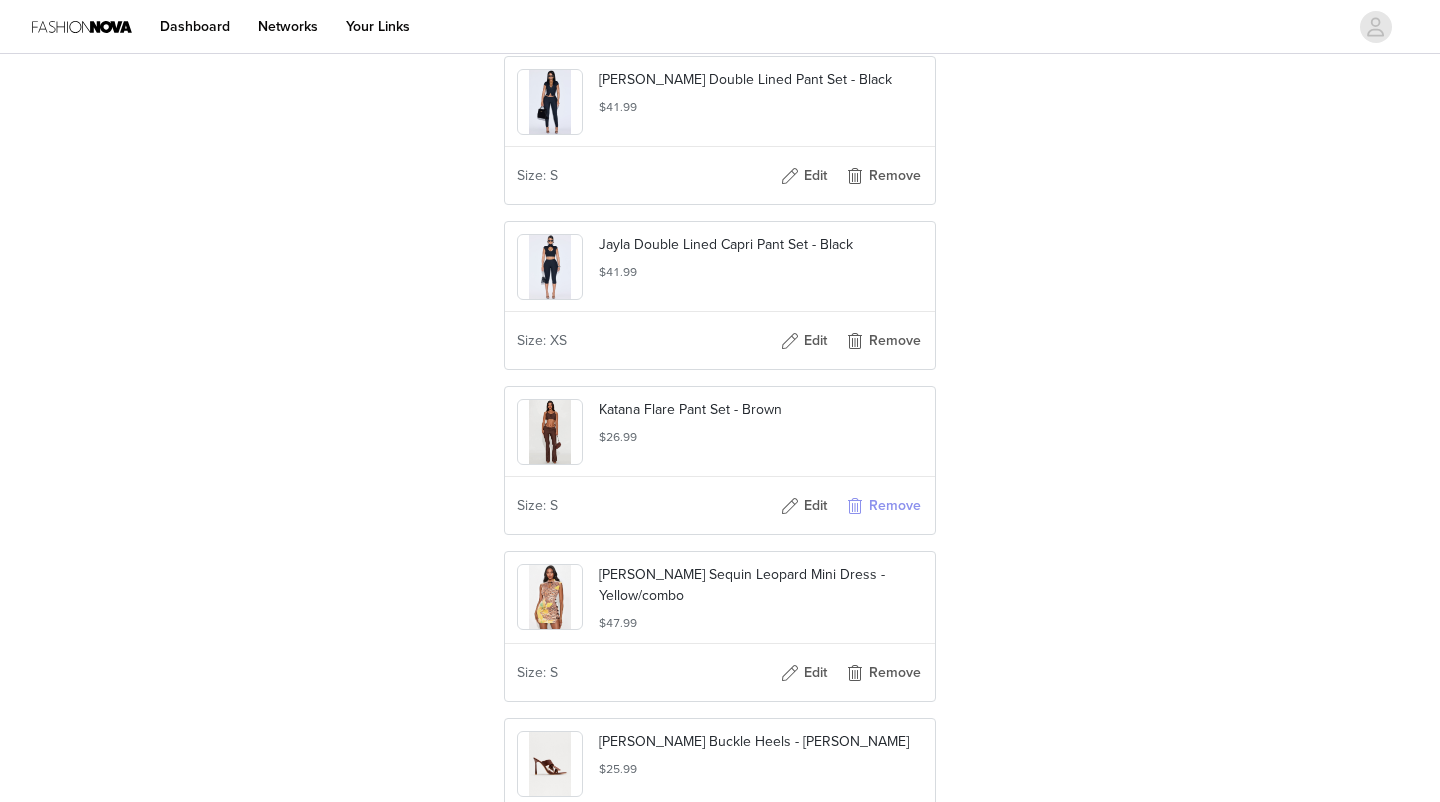 click on "Remove" at bounding box center (883, 506) 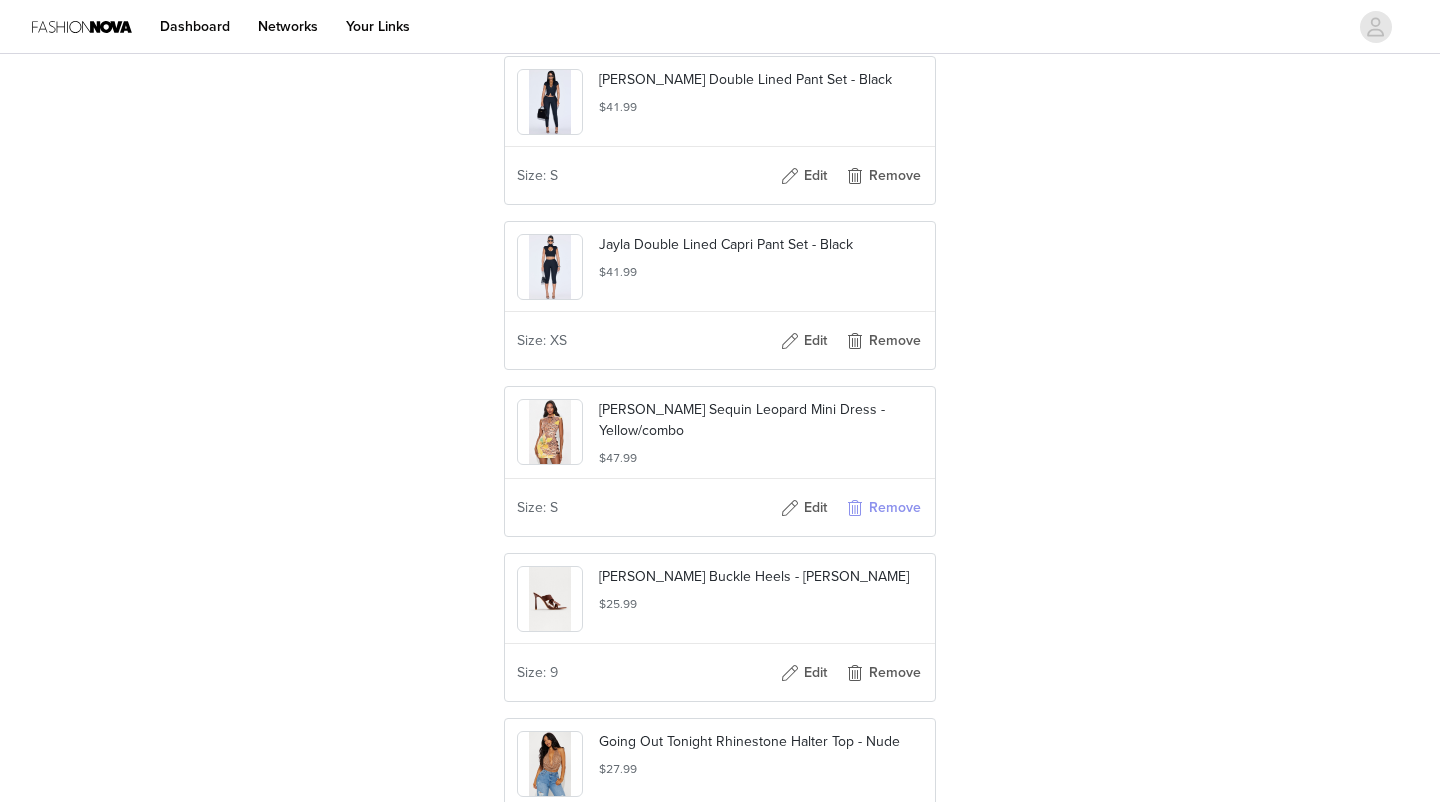 click on "Remove" at bounding box center (883, 508) 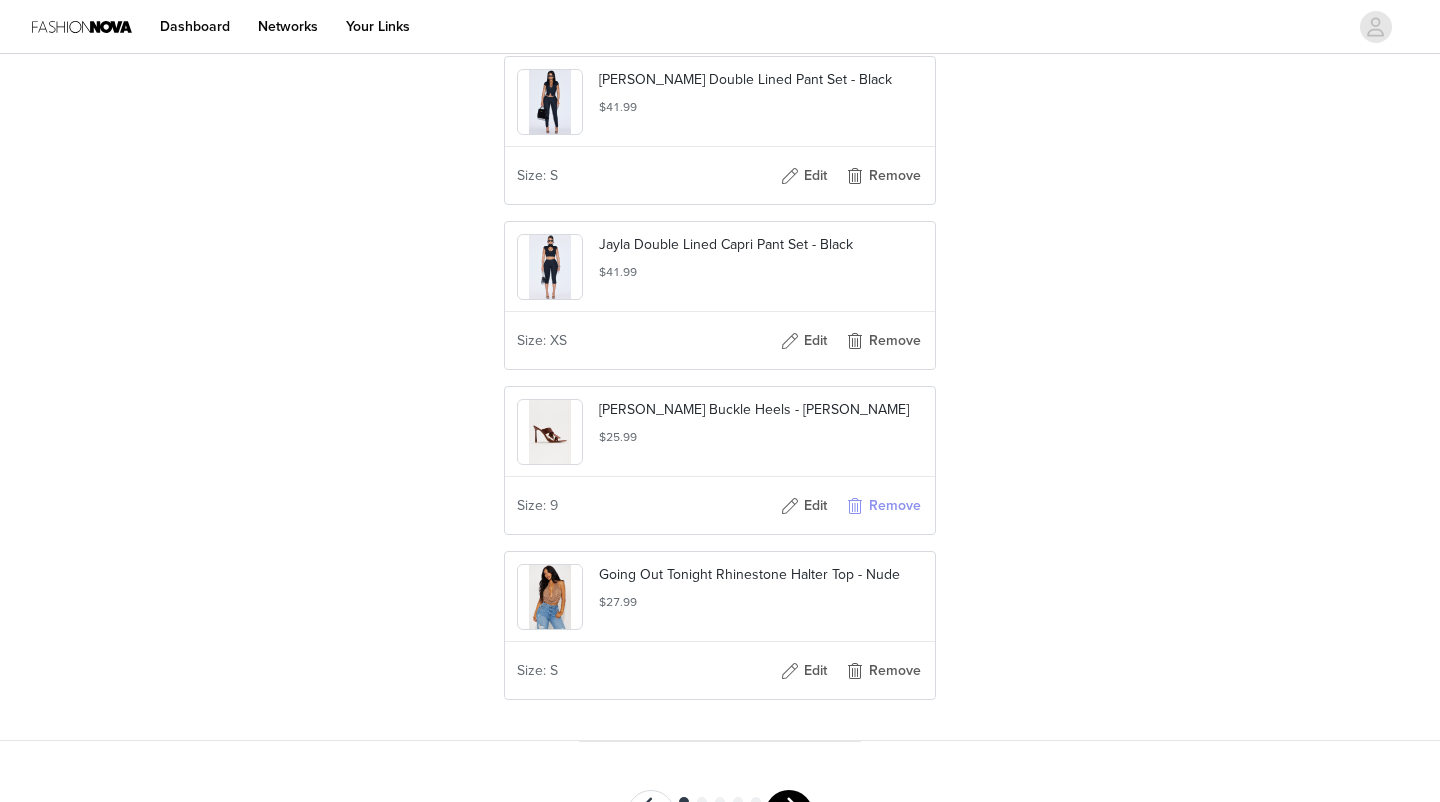 click on "Remove" at bounding box center [883, 506] 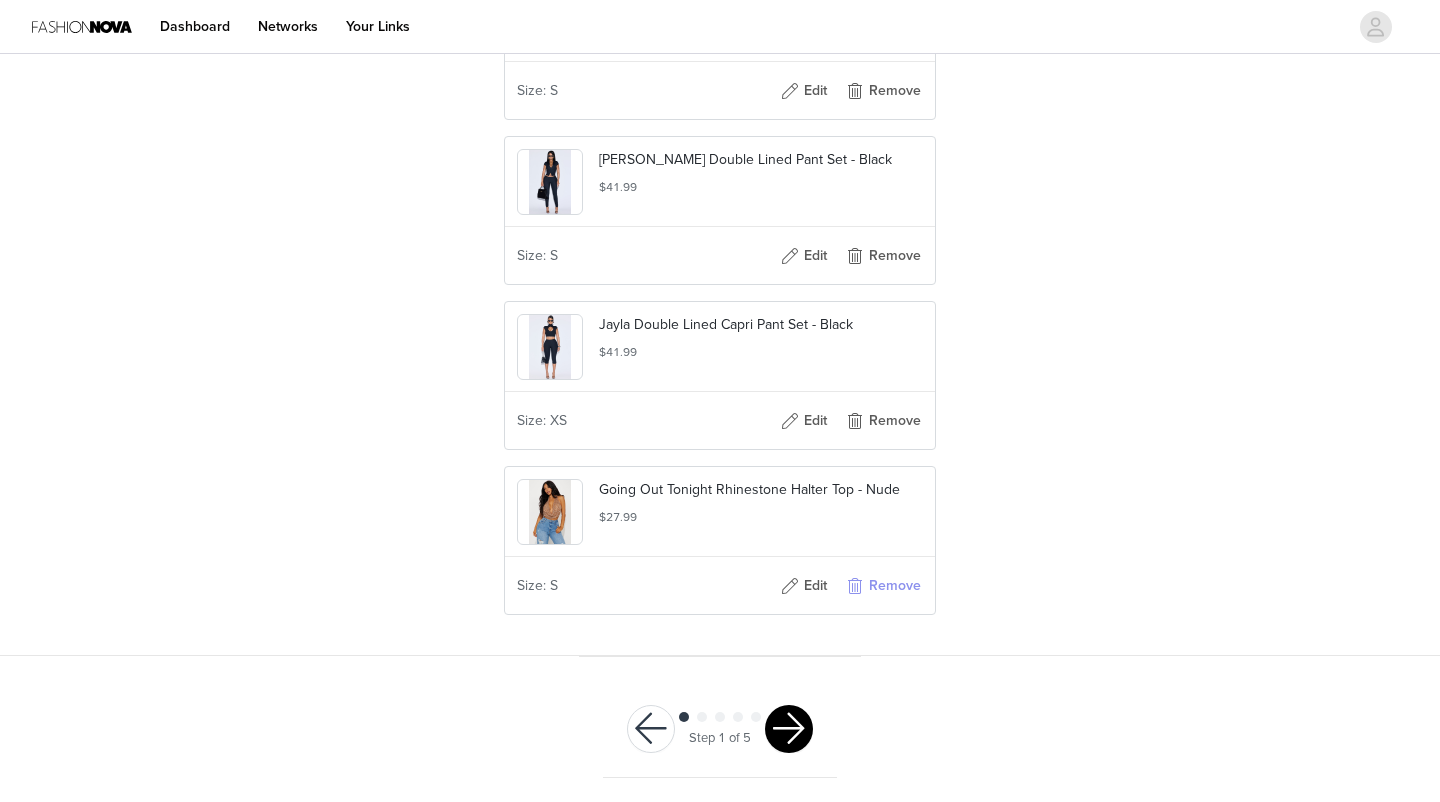 click on "Remove" at bounding box center (883, 586) 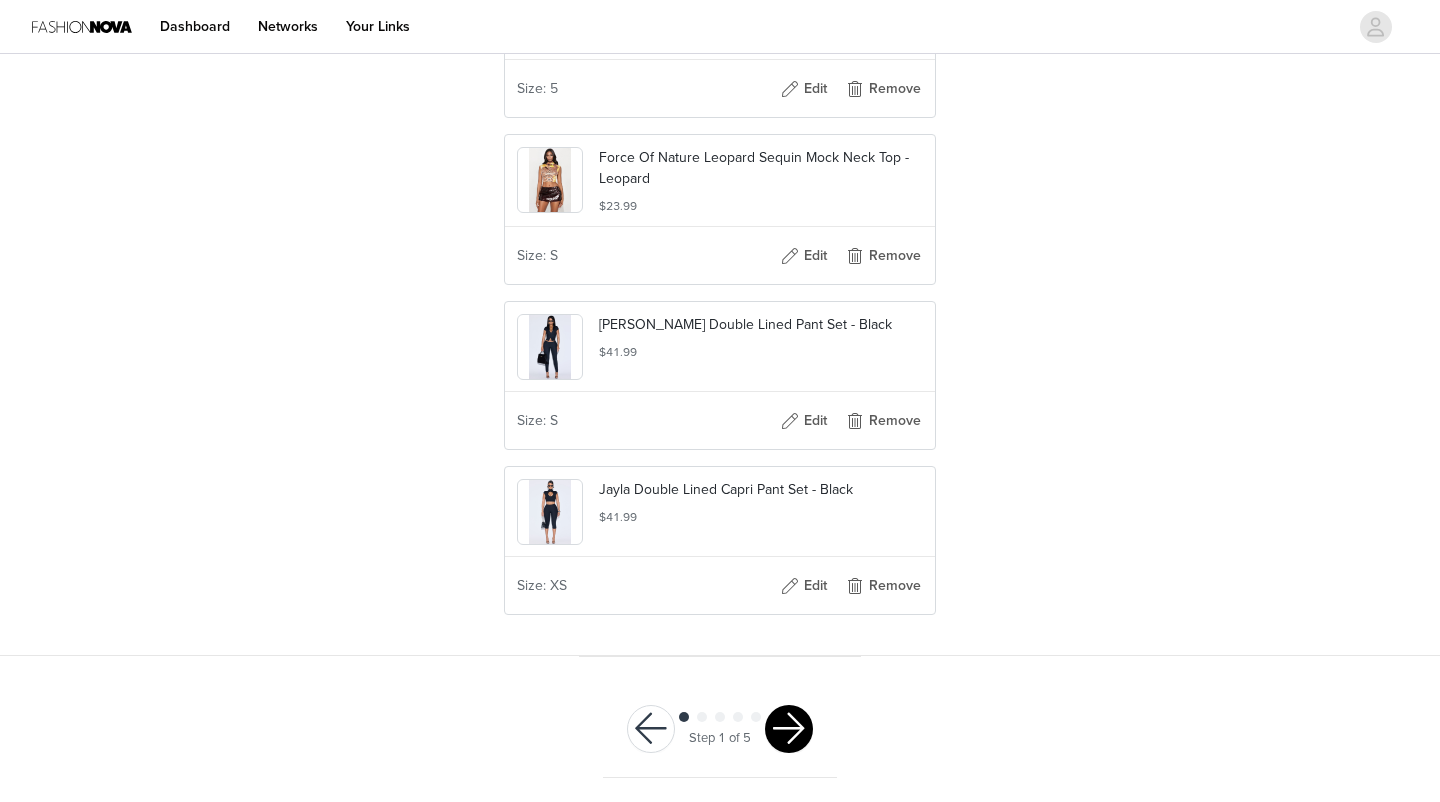 scroll, scrollTop: 1715, scrollLeft: 0, axis: vertical 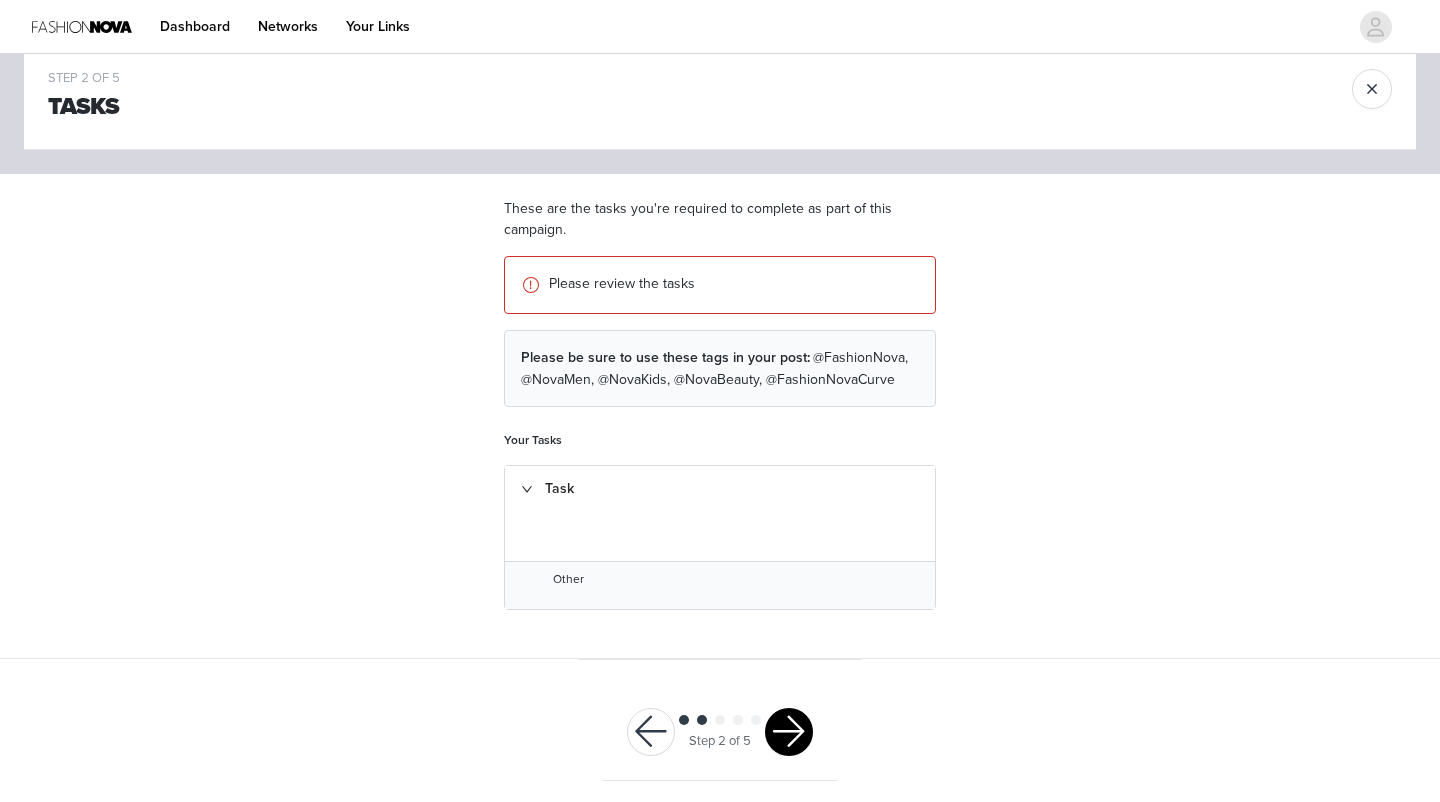 click at bounding box center (789, 732) 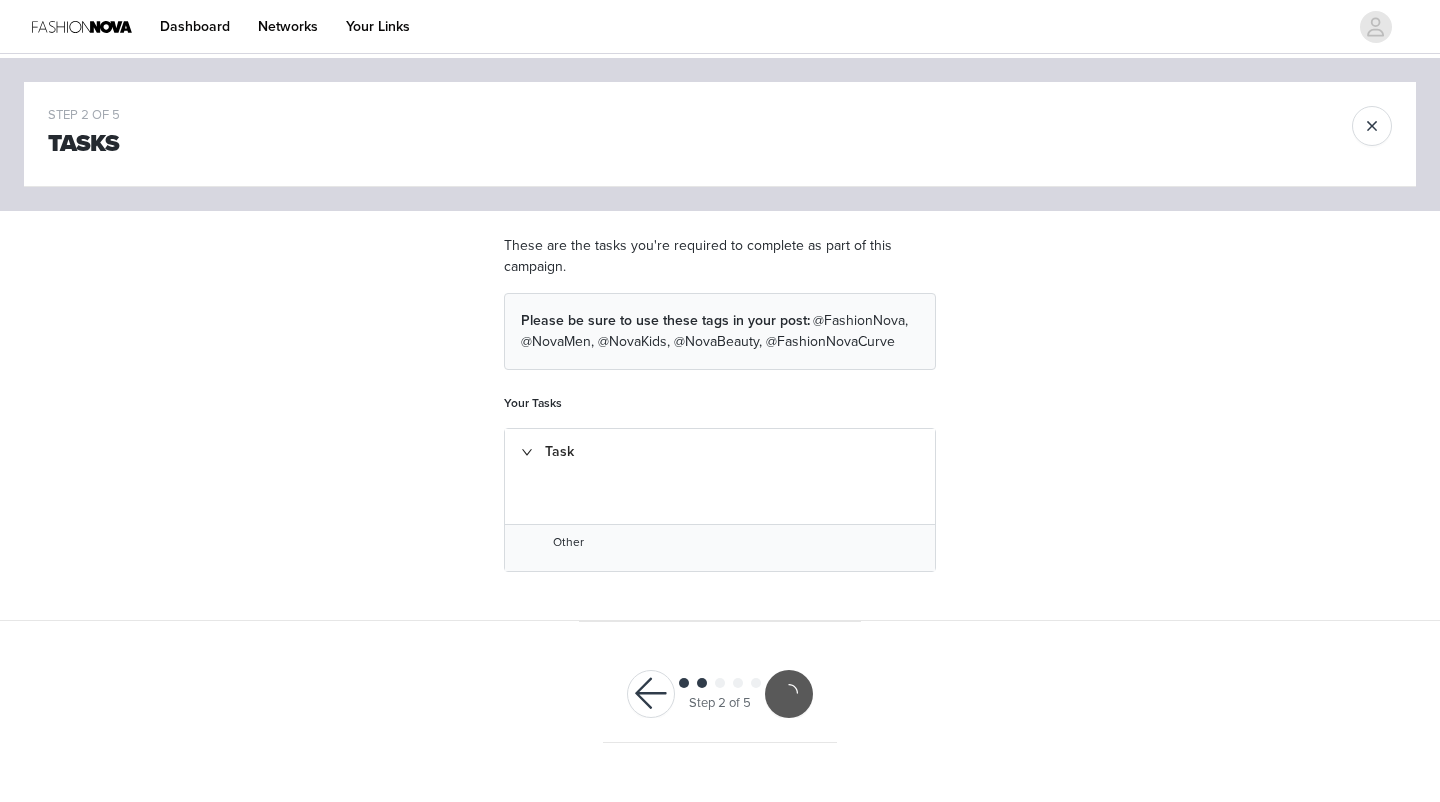 scroll, scrollTop: 0, scrollLeft: 0, axis: both 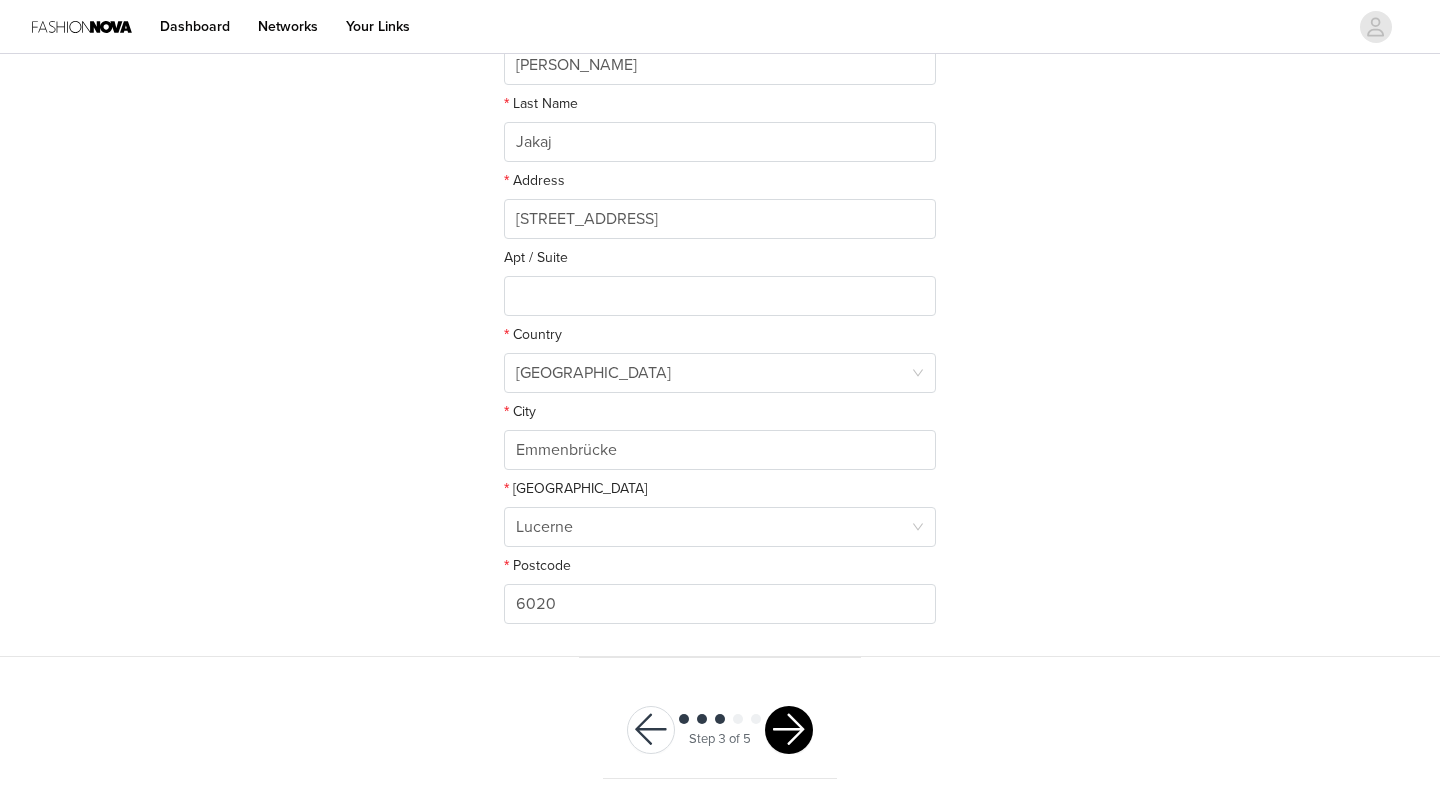 click at bounding box center (789, 730) 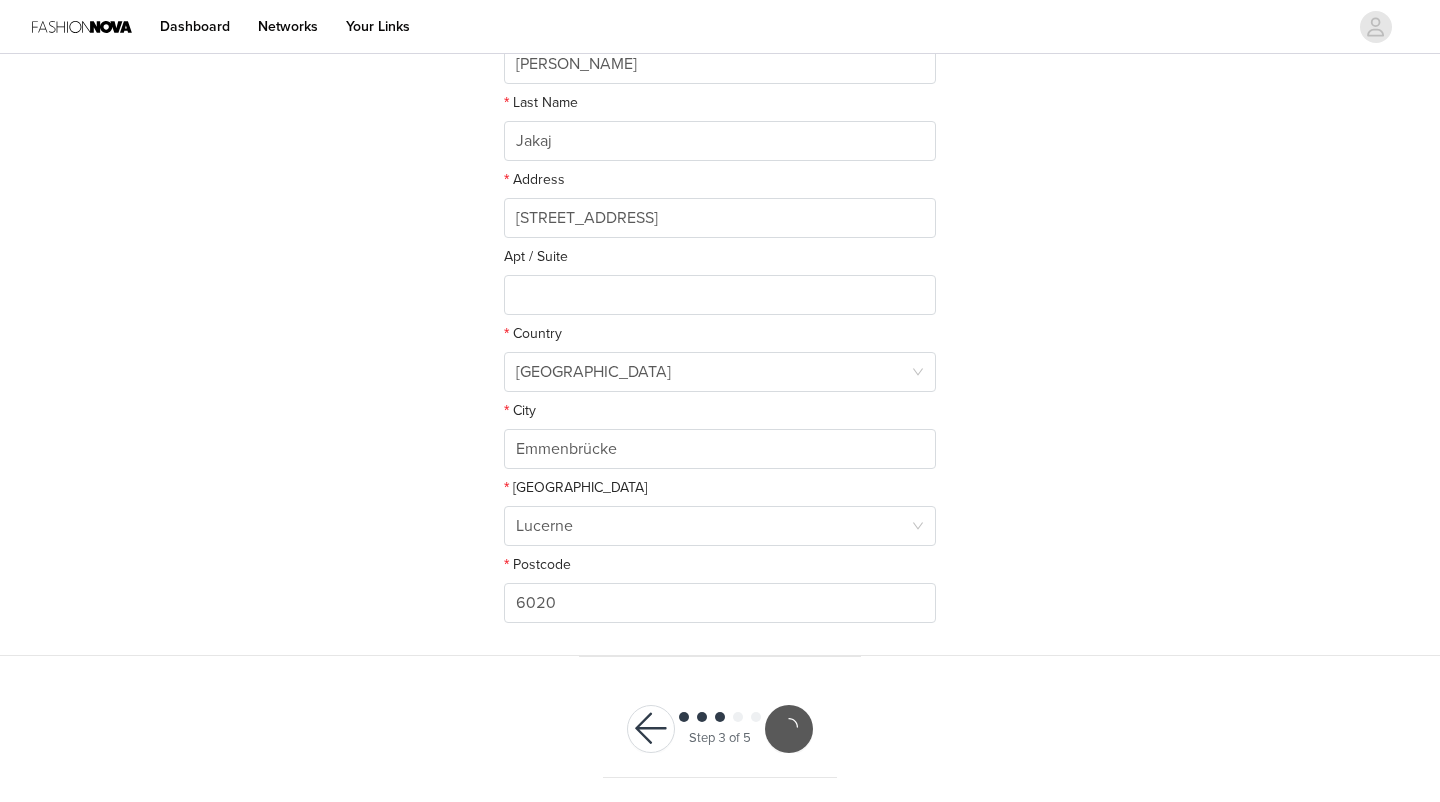 scroll, scrollTop: 362, scrollLeft: 0, axis: vertical 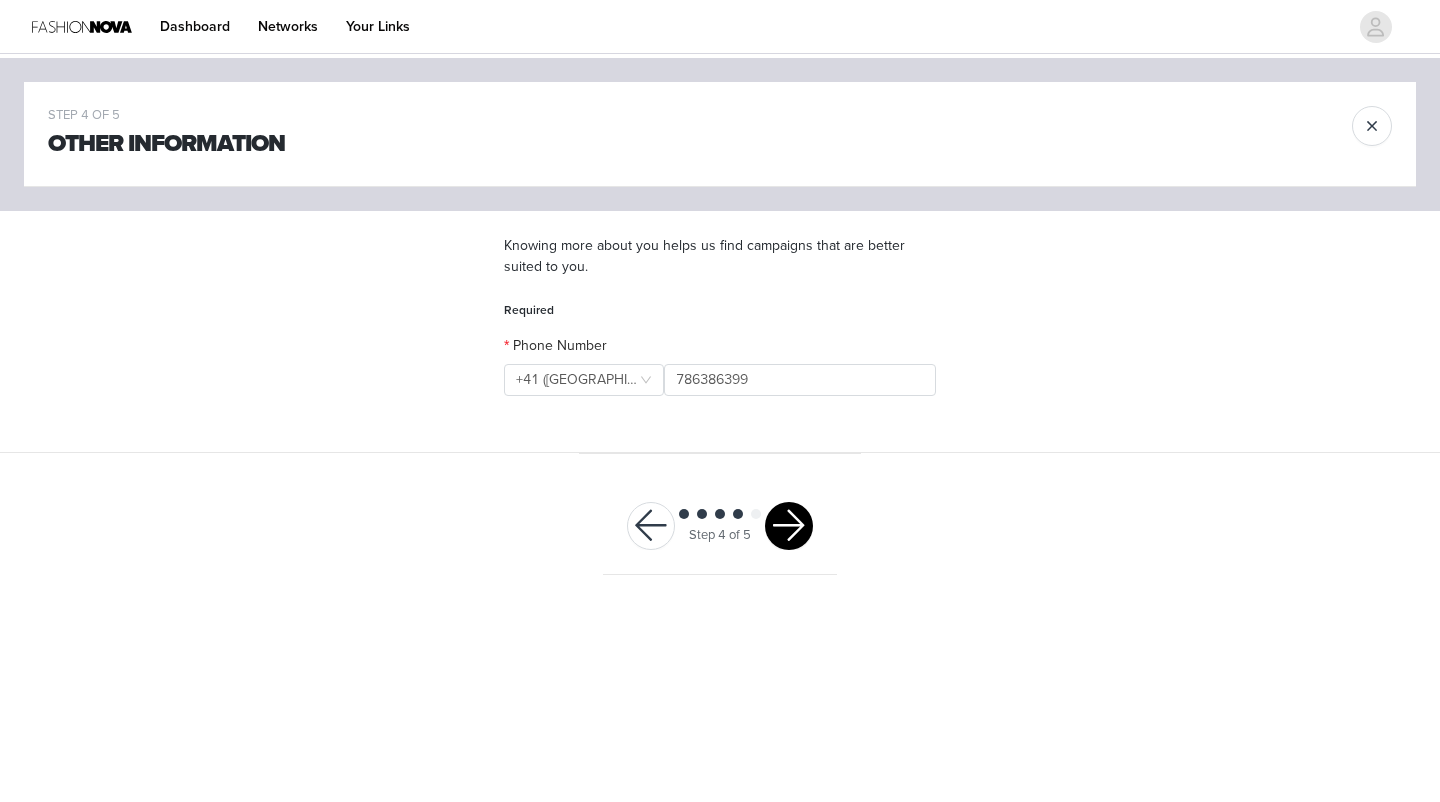 click at bounding box center [789, 526] 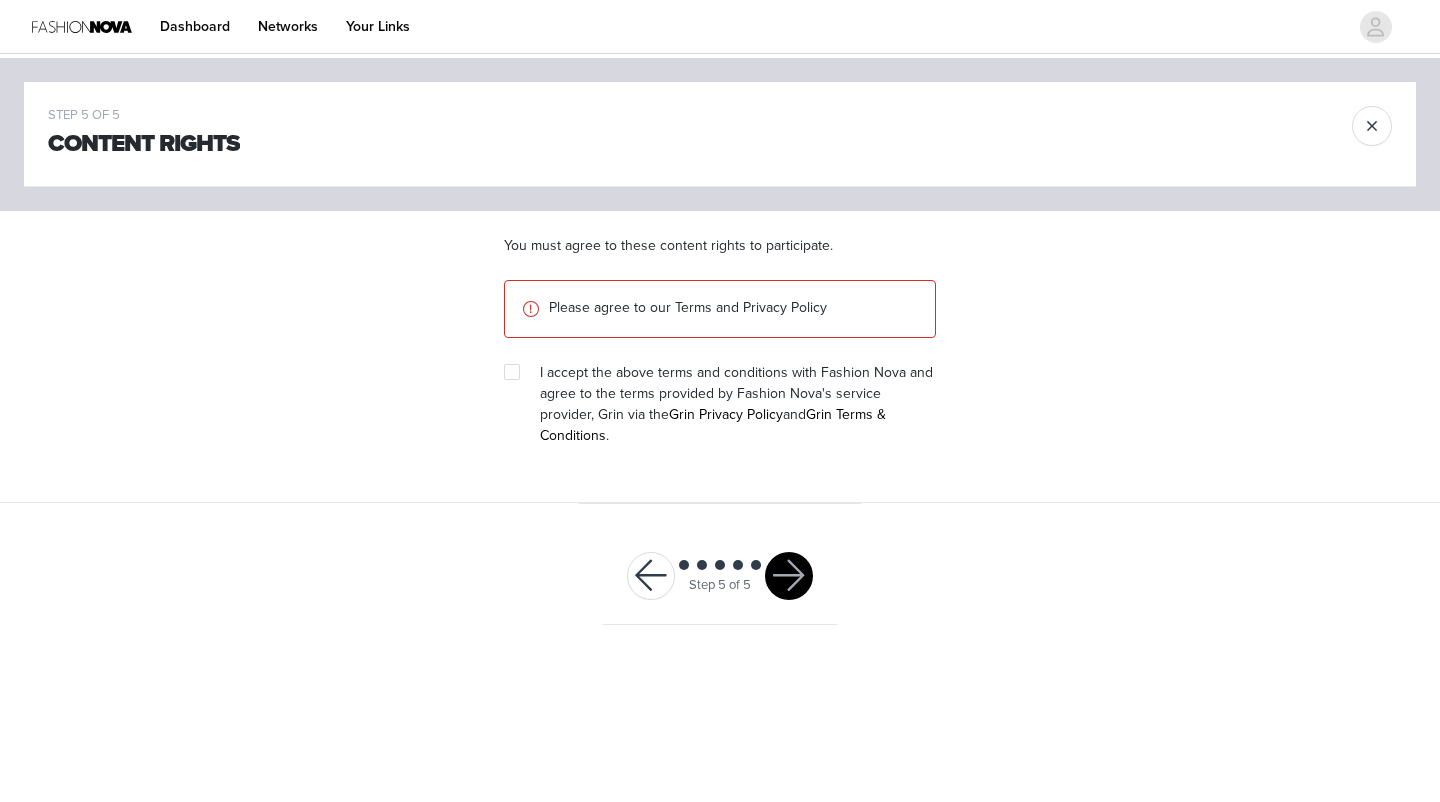 click on "I accept the above terms and conditions with Fashion Nova and agree to
the terms provided by Fashion Nova's service provider, Grin via the
Grin Privacy Policy
and
Grin Terms & Conditions ." at bounding box center [720, 404] 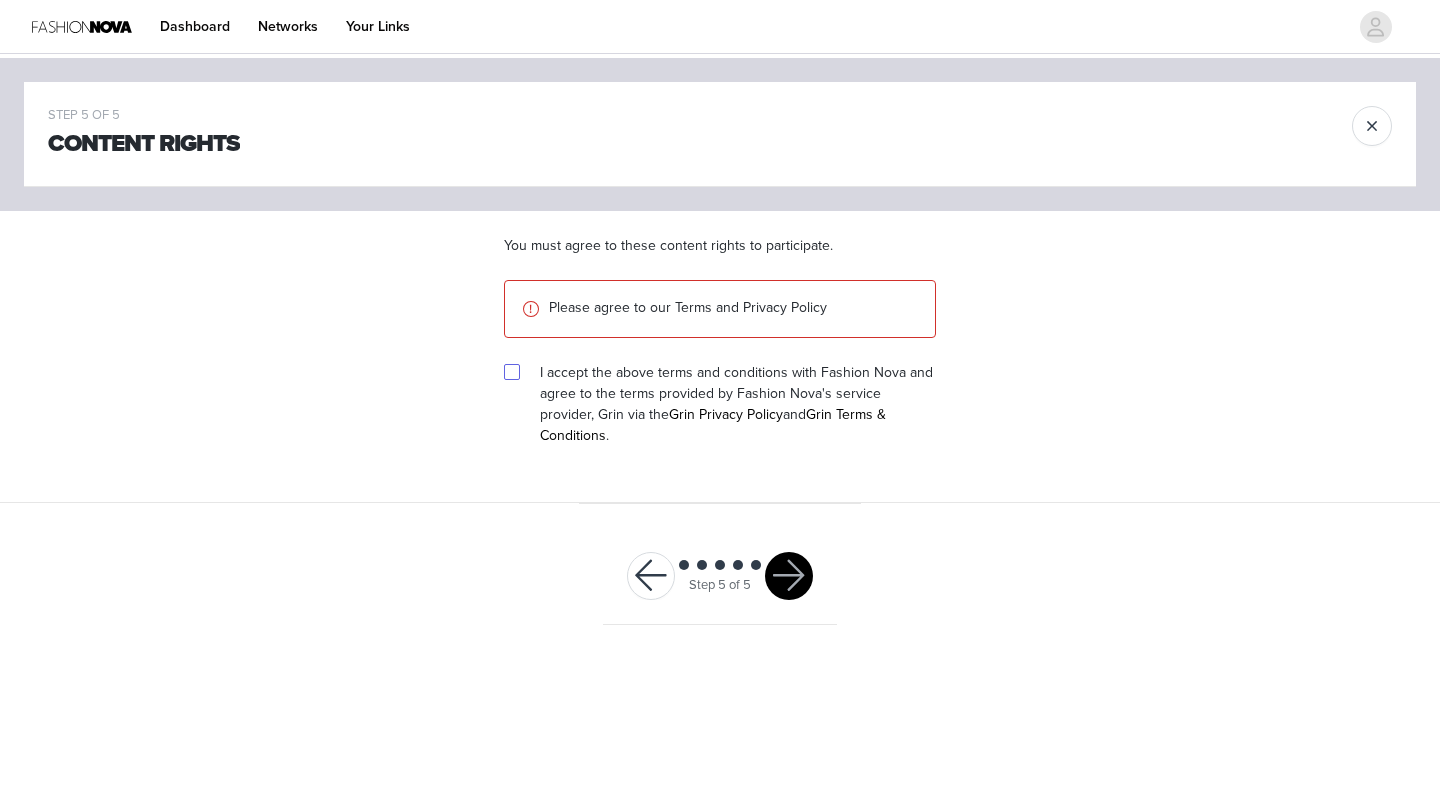 click at bounding box center (511, 371) 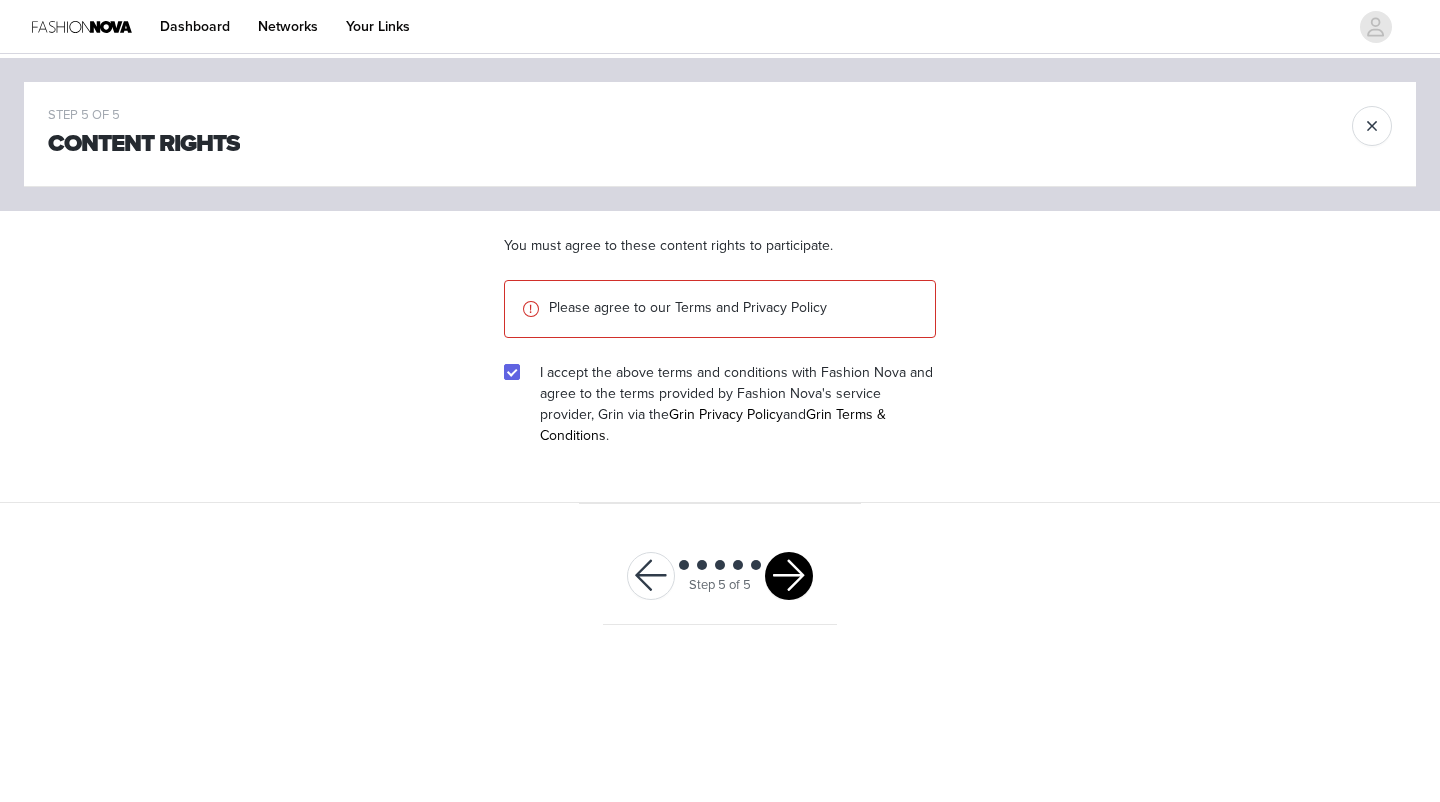 click at bounding box center (789, 576) 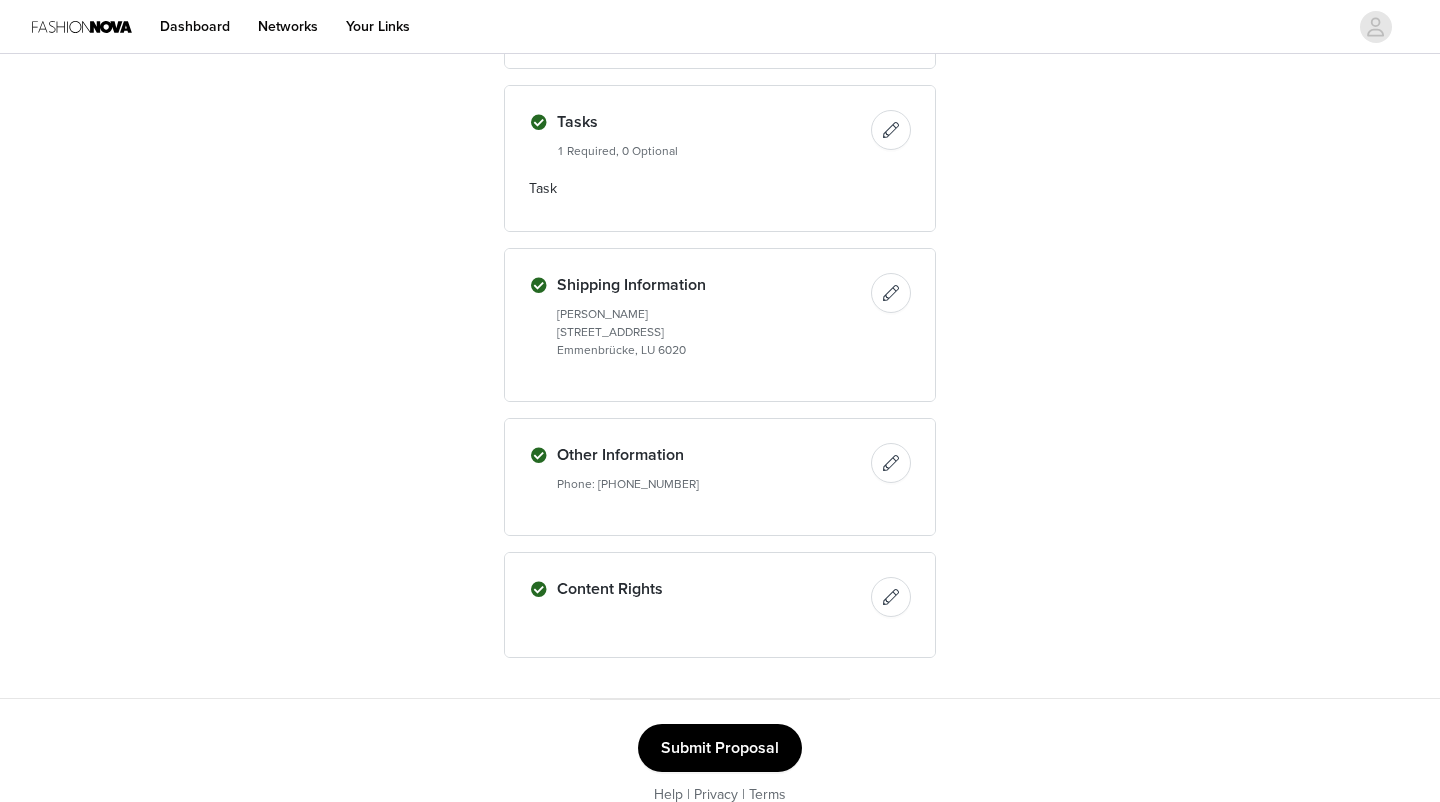 scroll, scrollTop: 1117, scrollLeft: 0, axis: vertical 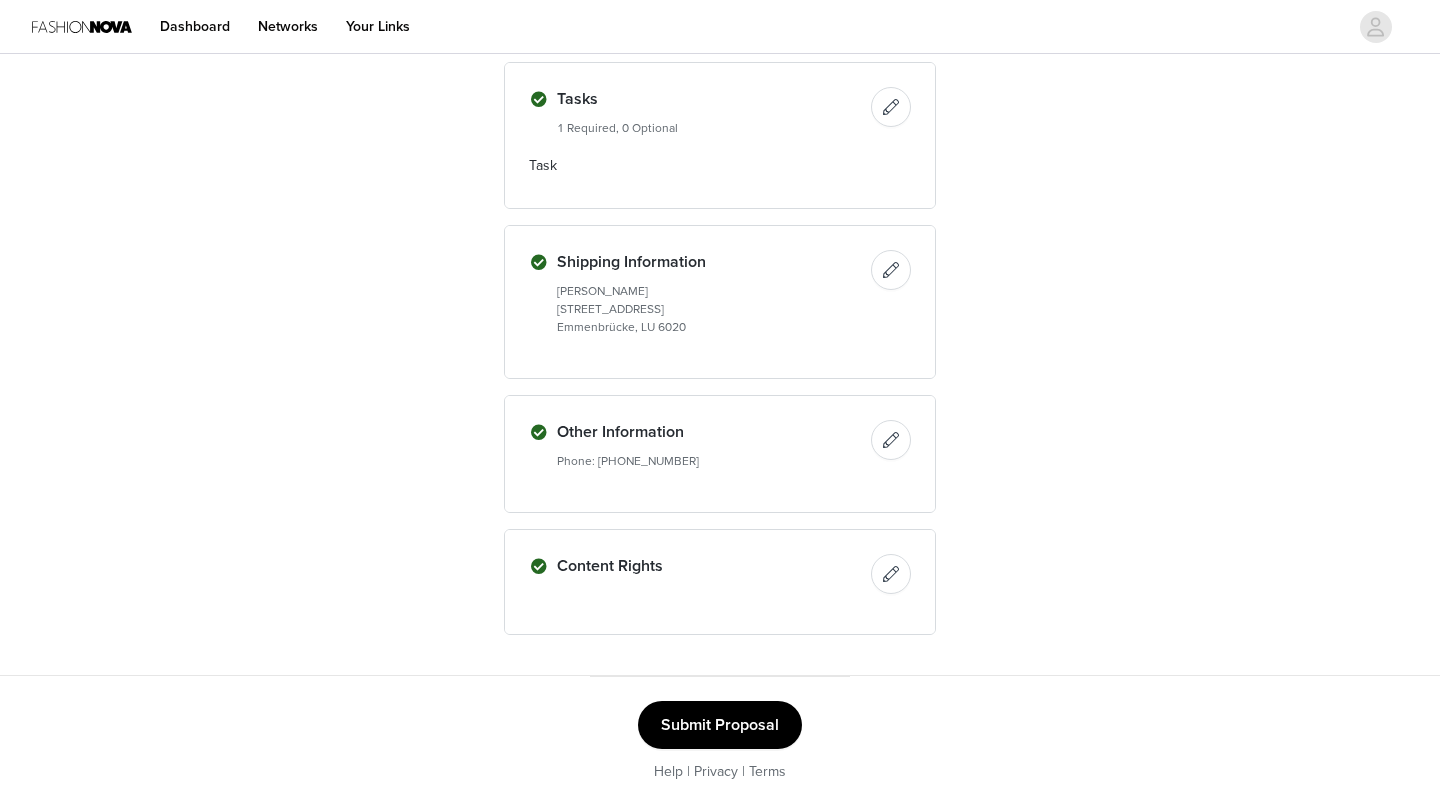 click on "Submit Proposal" at bounding box center (720, 725) 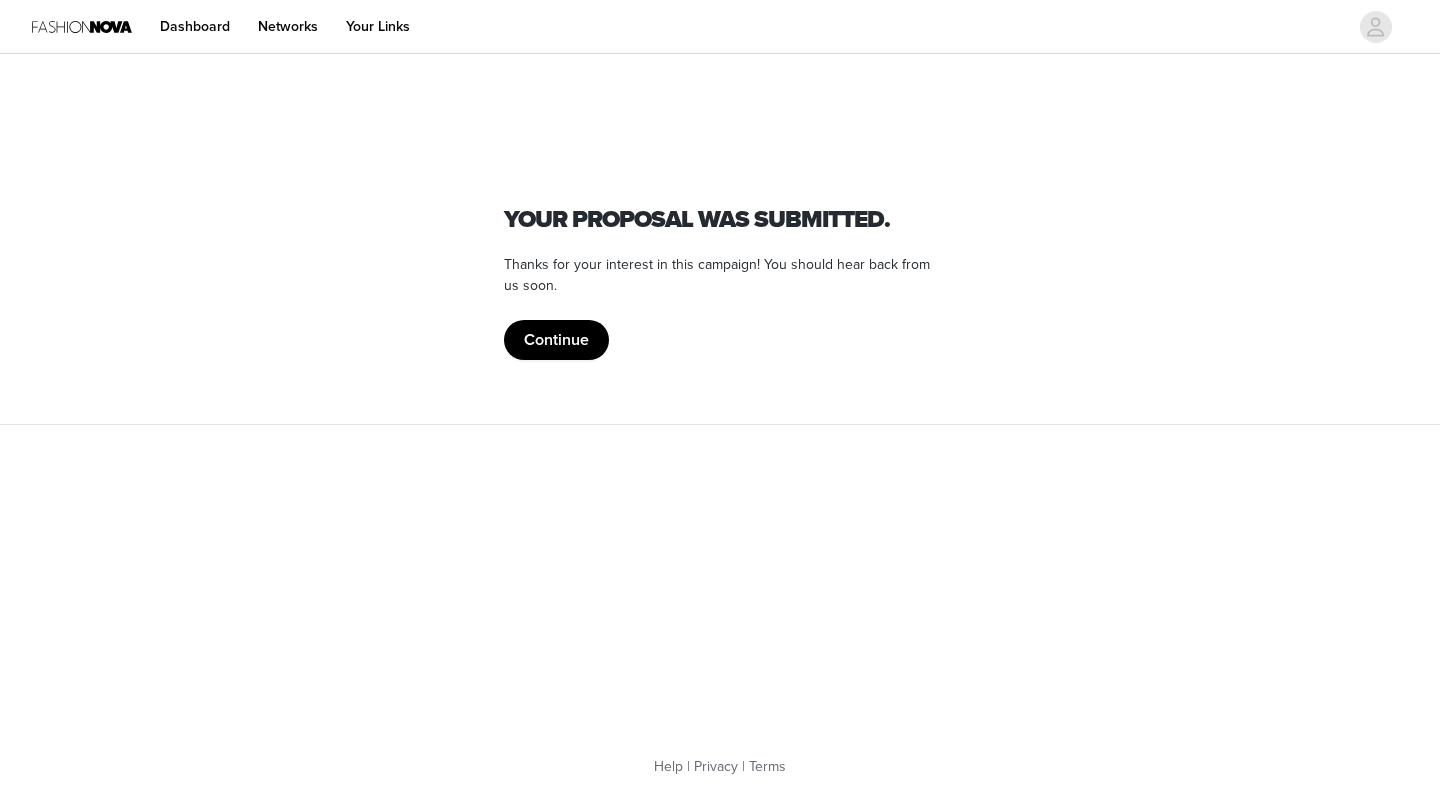 scroll, scrollTop: 0, scrollLeft: 0, axis: both 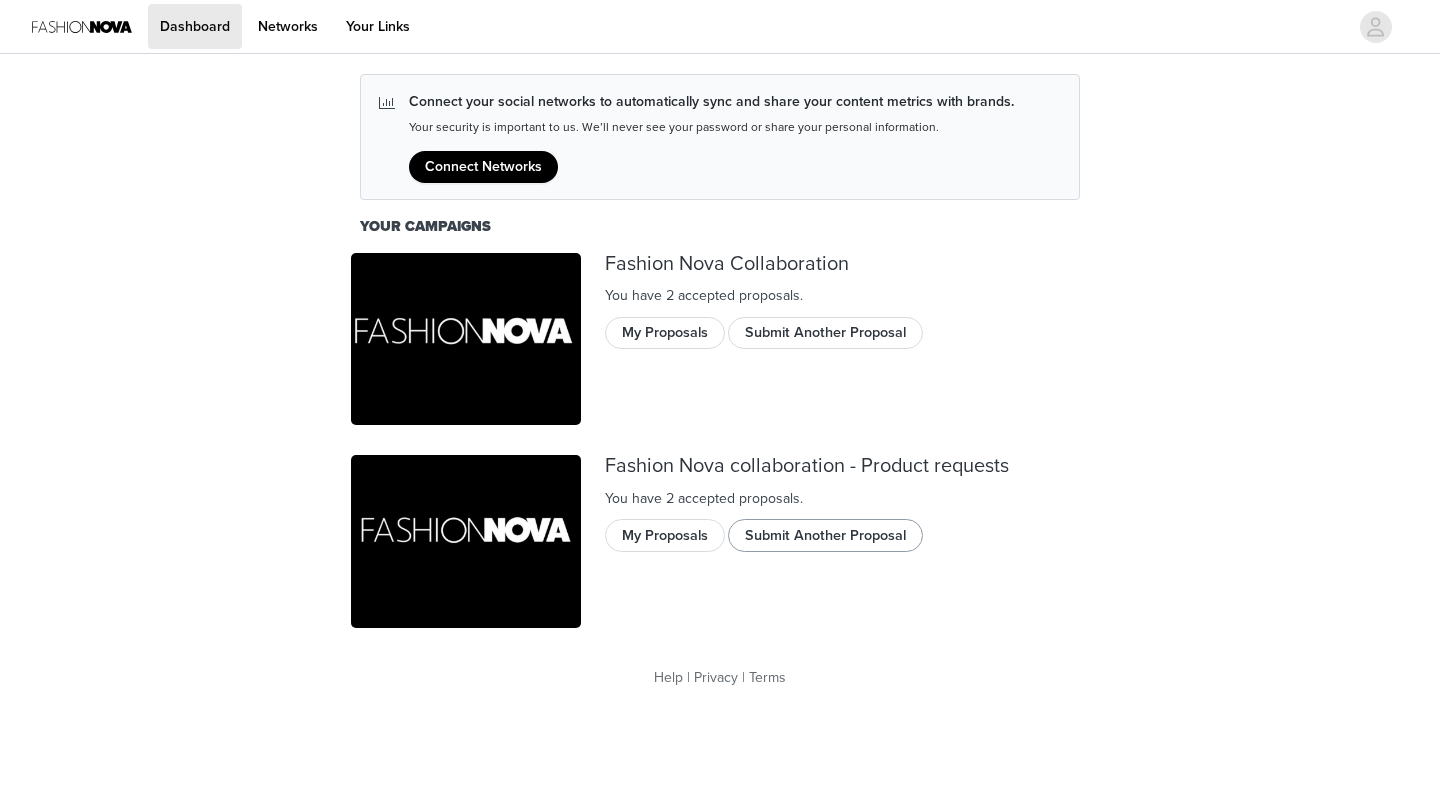 click on "Submit Another Proposal" at bounding box center [825, 535] 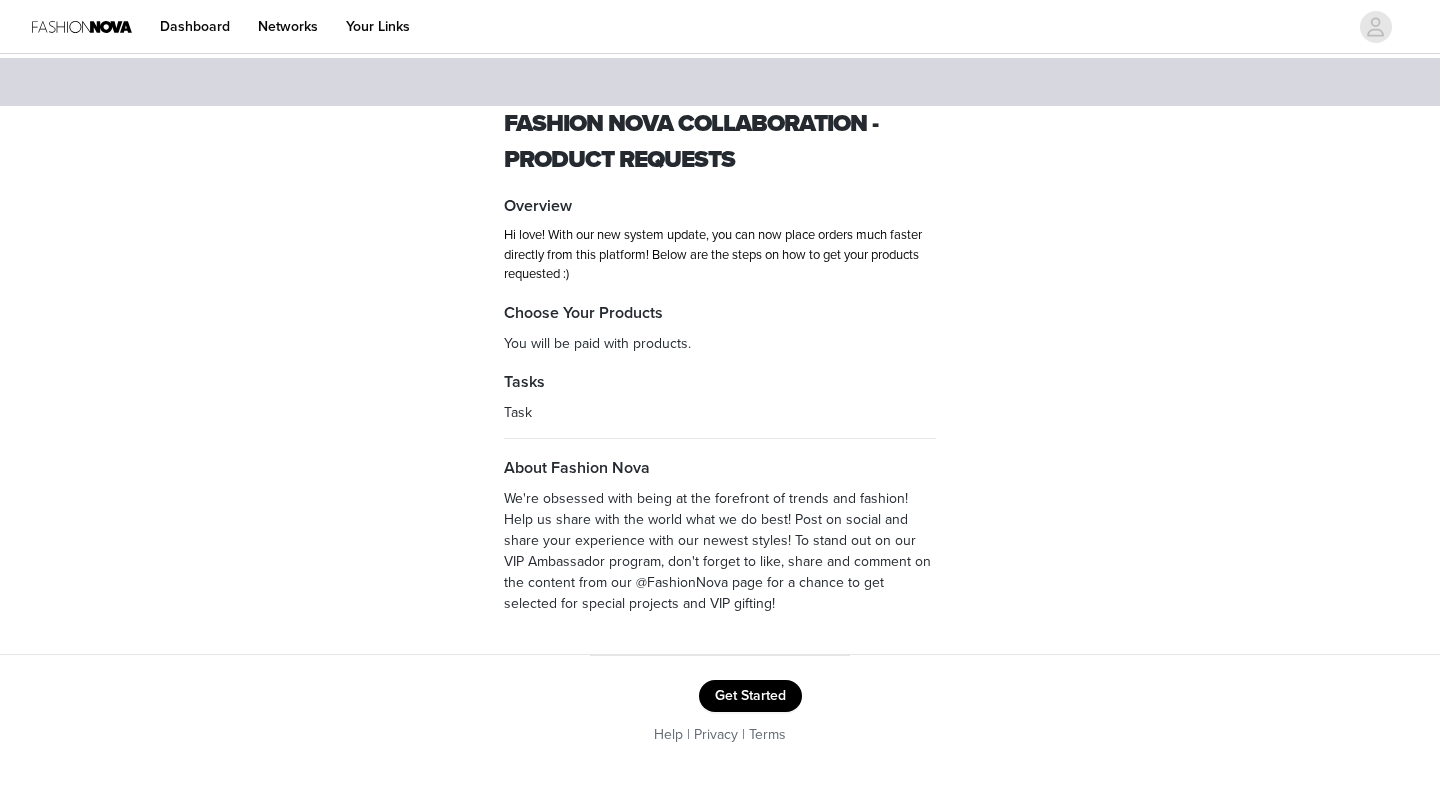 click on "Get Started" at bounding box center [750, 696] 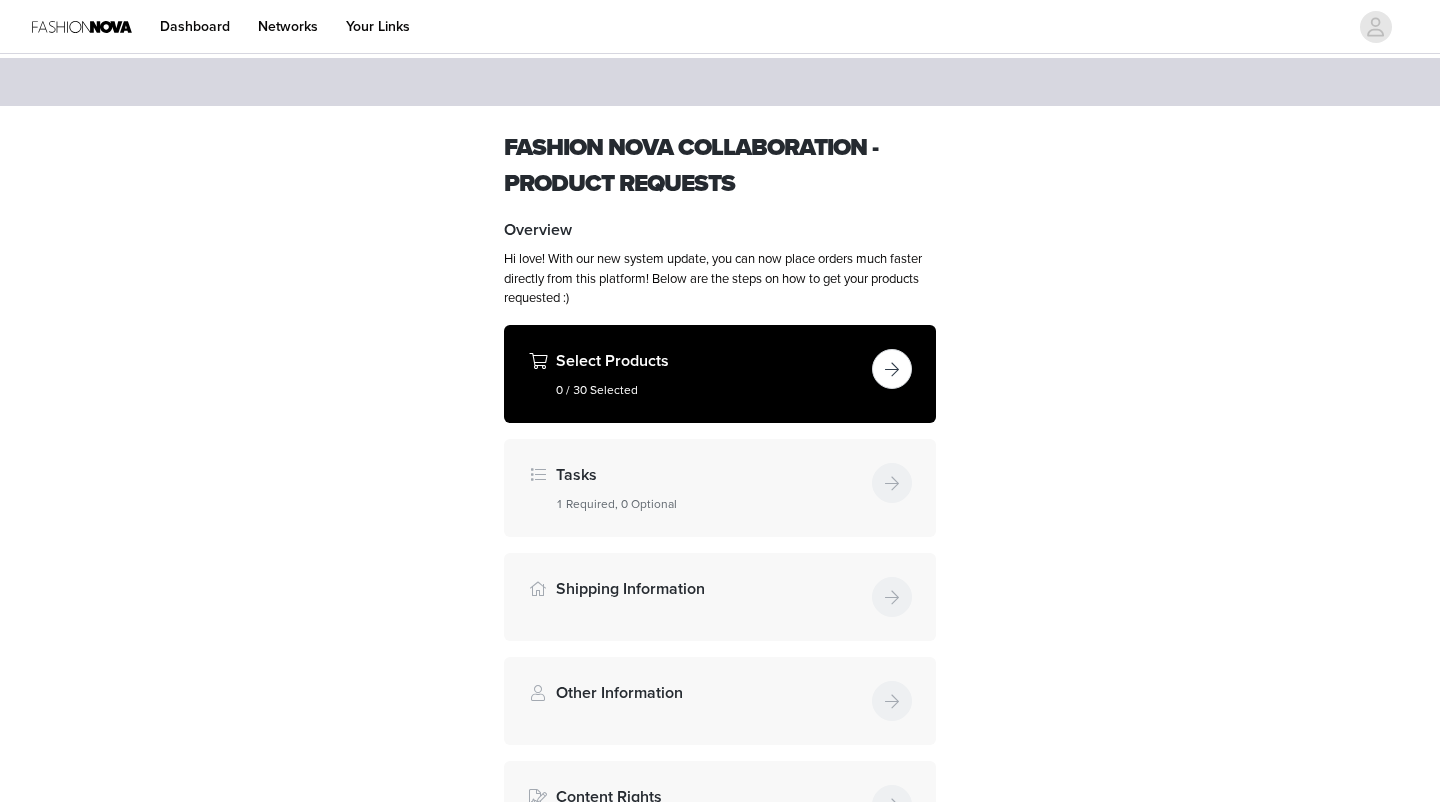 click at bounding box center [892, 369] 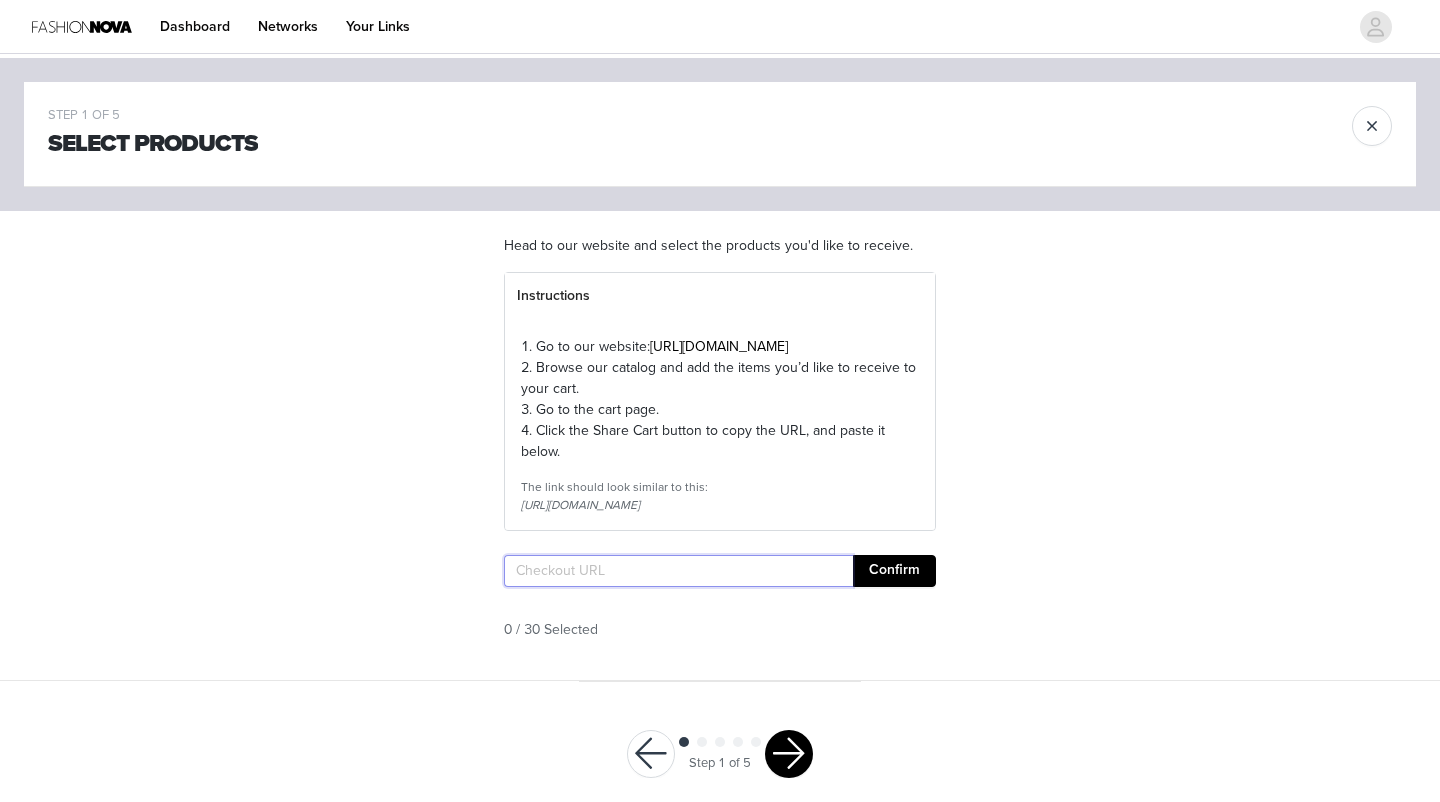 click at bounding box center [678, 571] 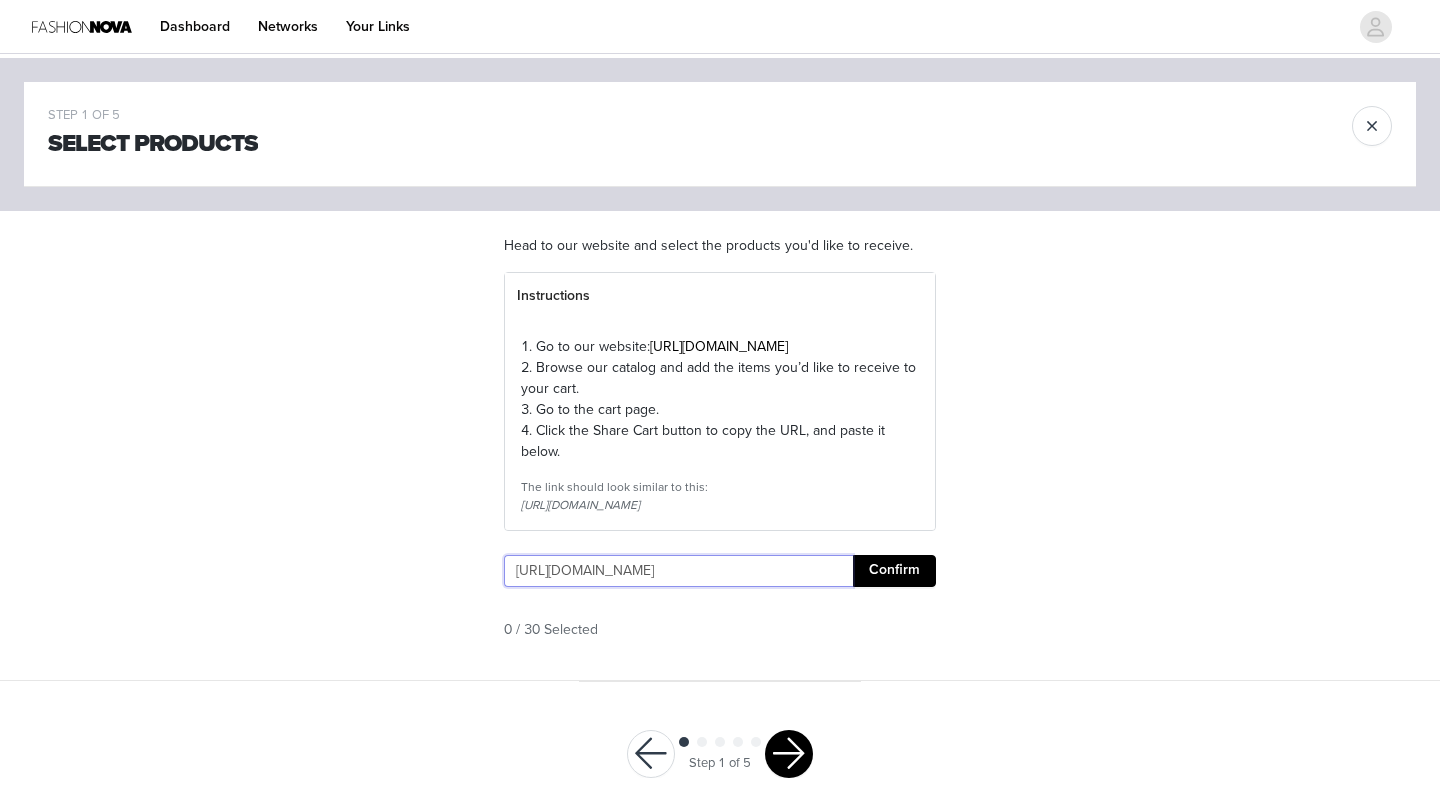 type on "[URL][DOMAIN_NAME]" 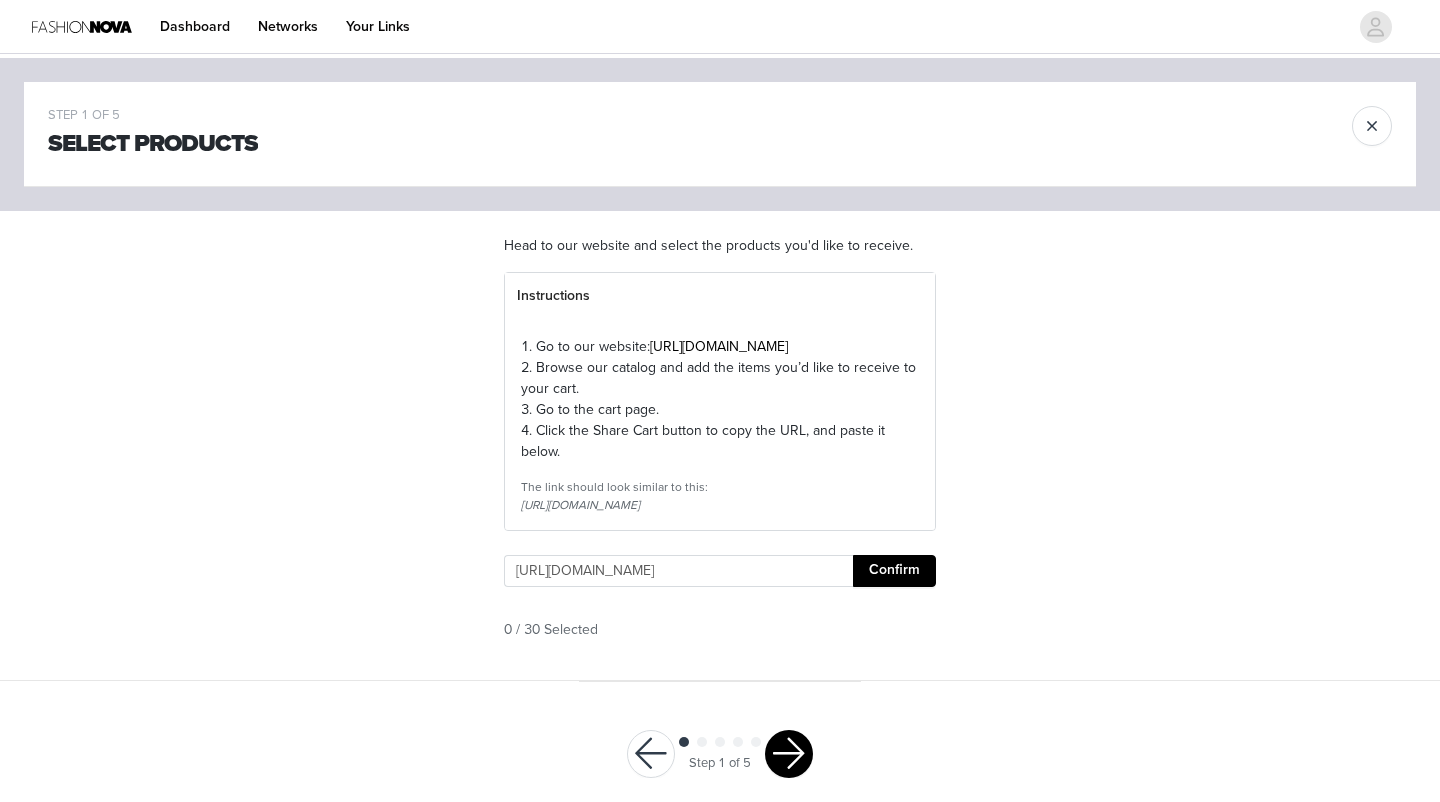click on "Confirm" at bounding box center [894, 571] 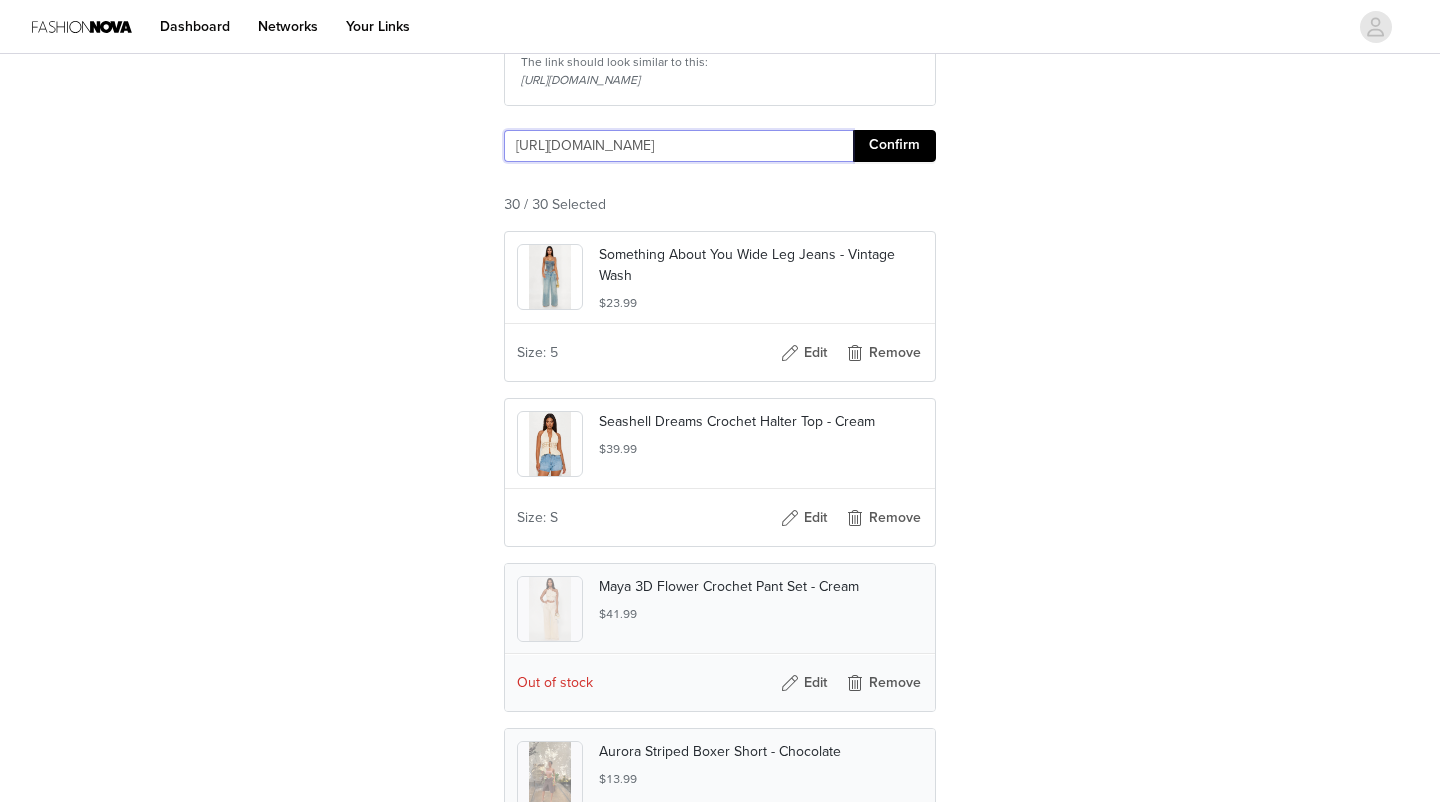 scroll, scrollTop: 461, scrollLeft: 0, axis: vertical 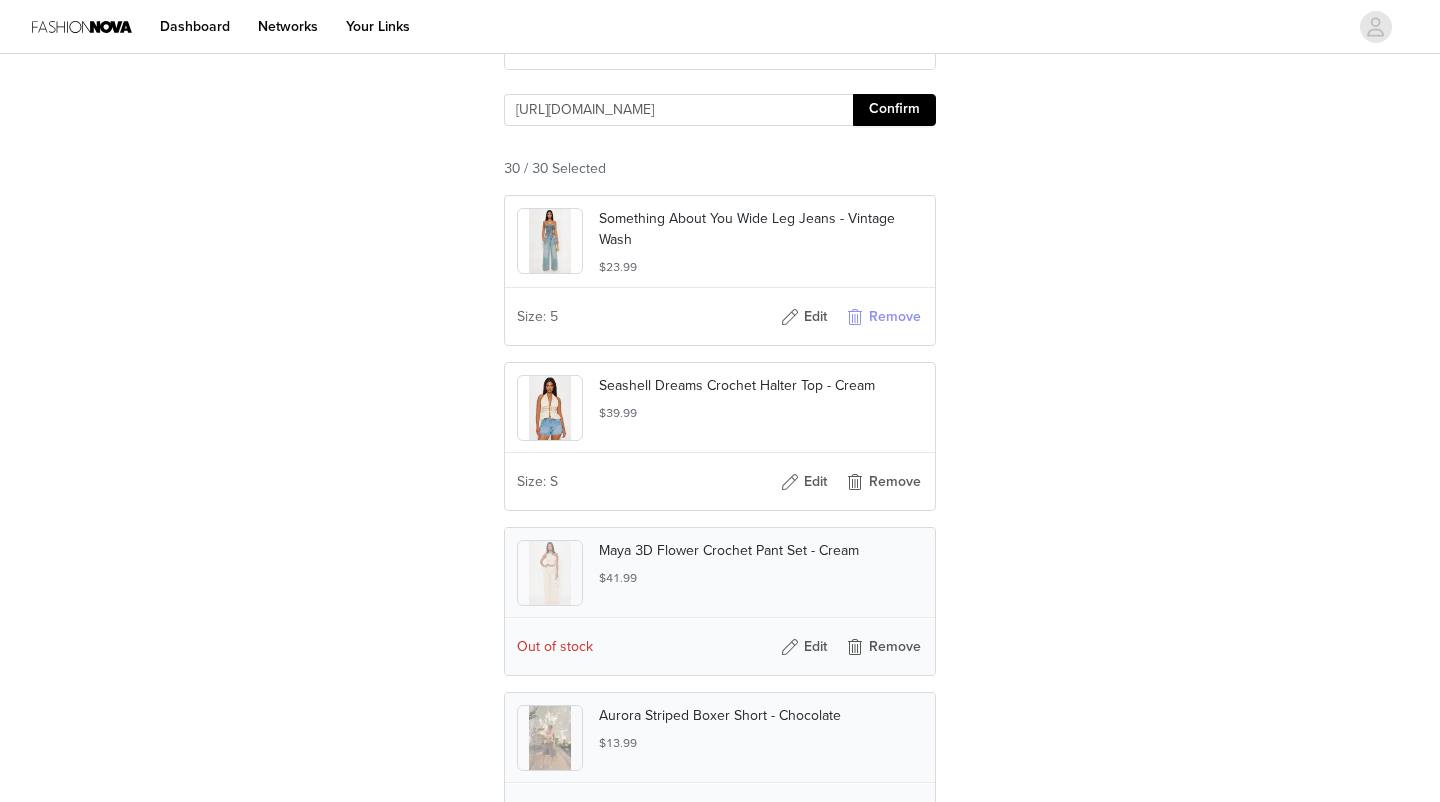 click on "Remove" at bounding box center (883, 317) 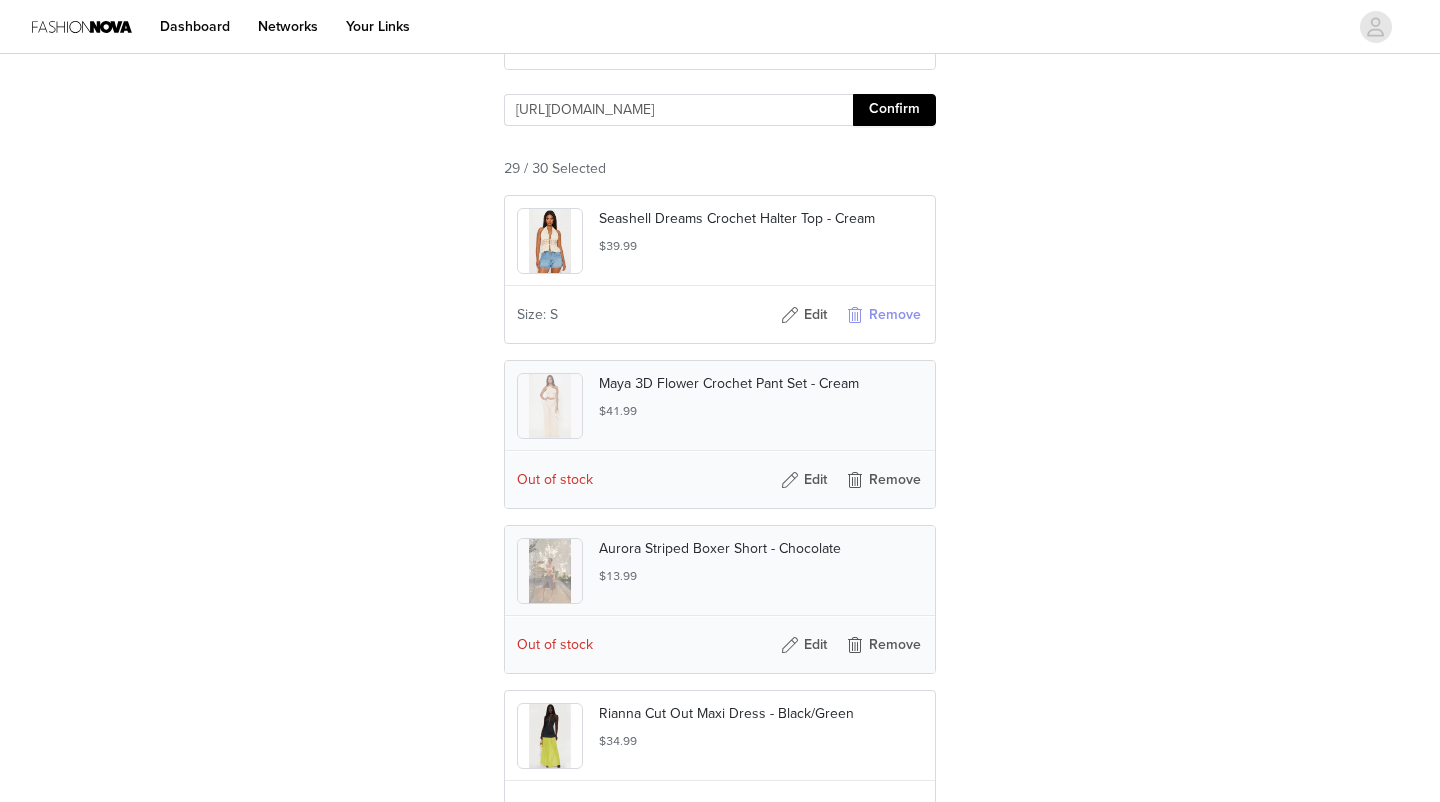 click on "Remove" at bounding box center (883, 315) 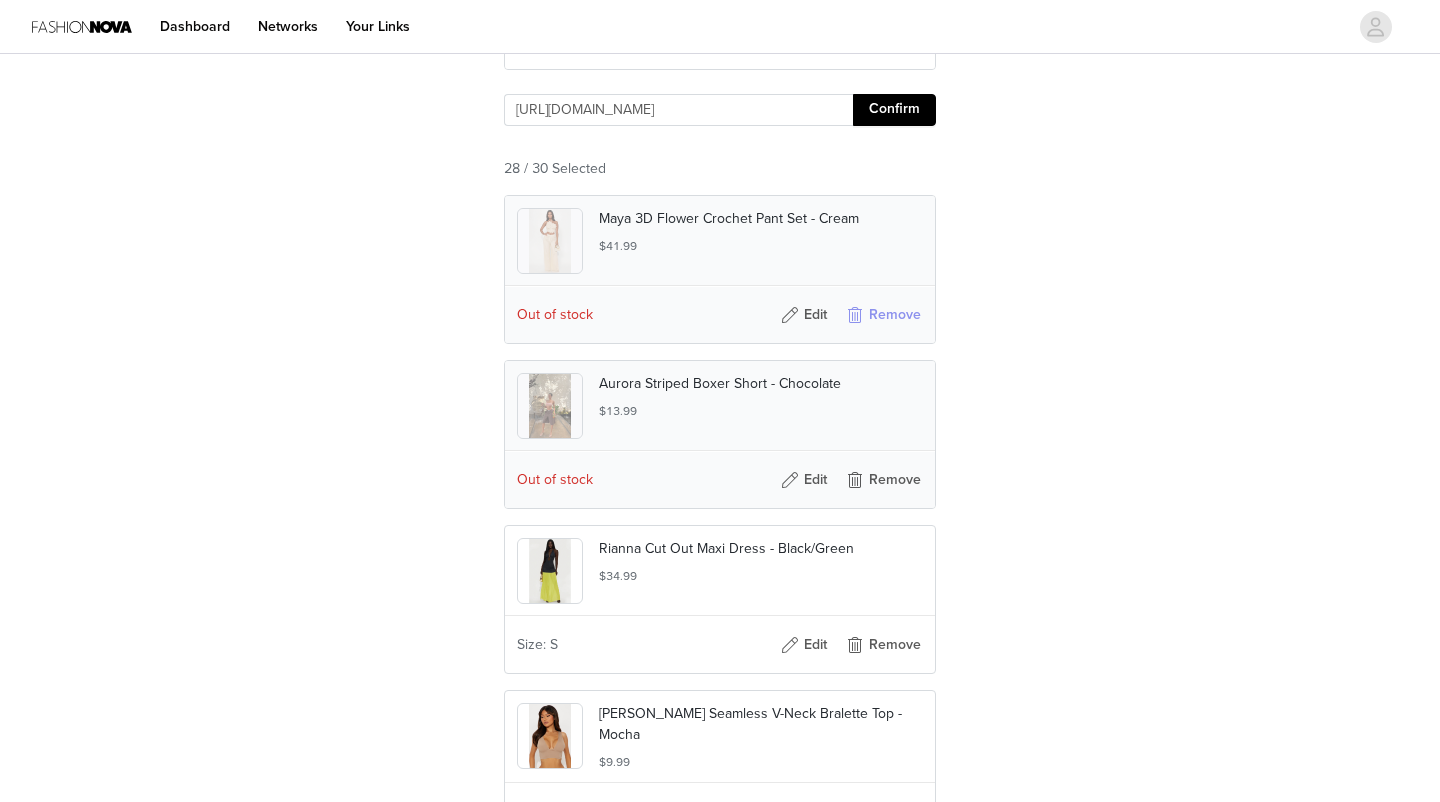 click on "Remove" at bounding box center (883, 315) 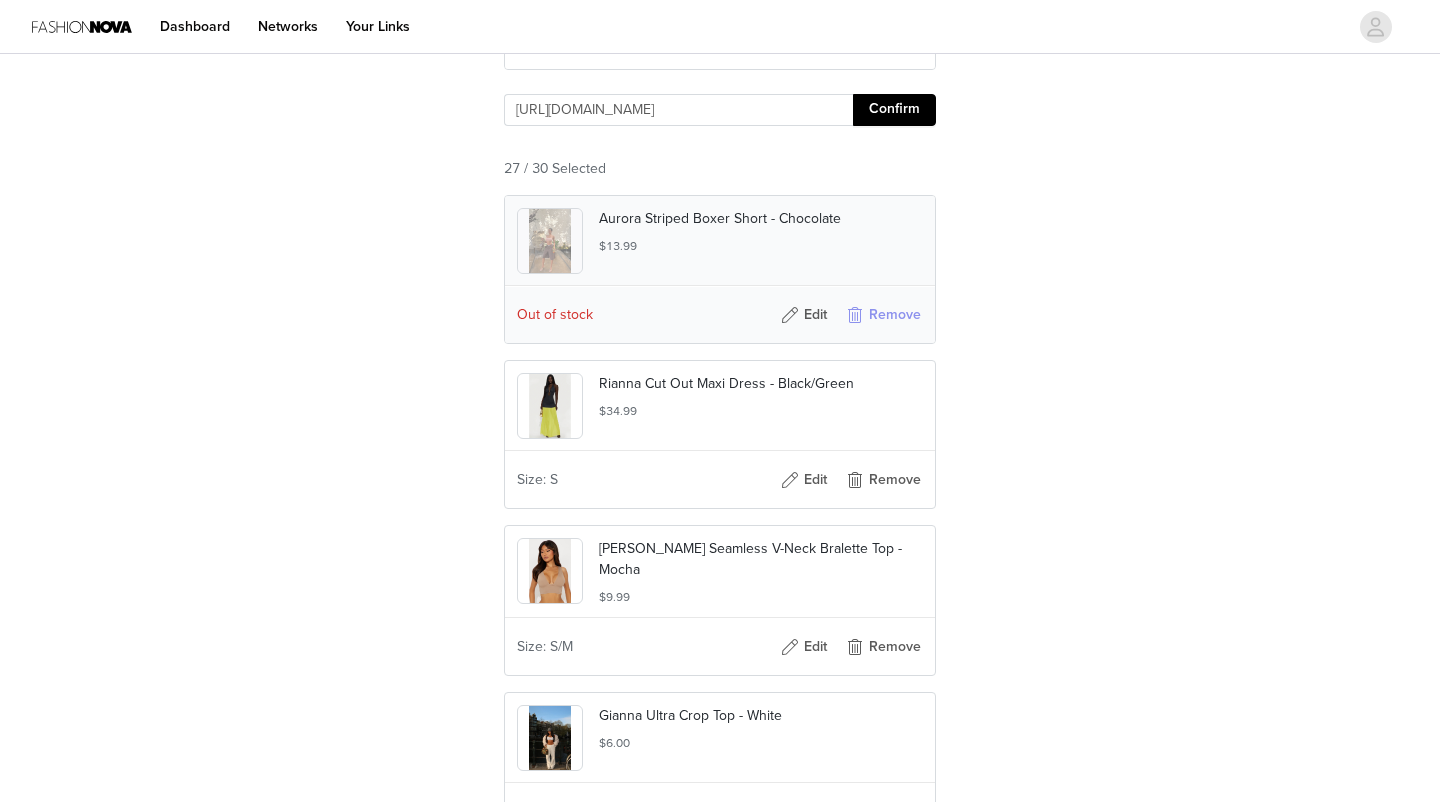 click on "Remove" at bounding box center [883, 315] 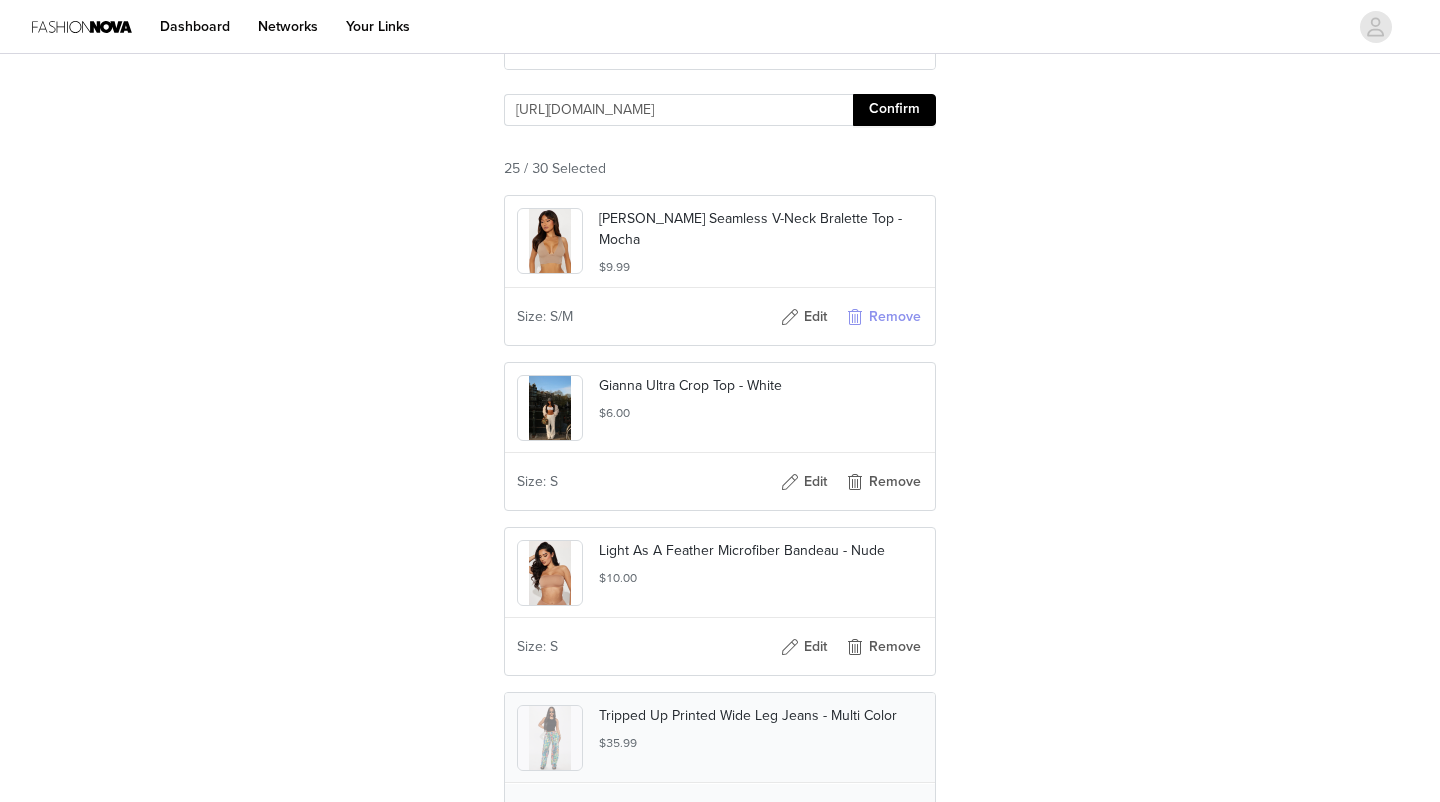 click on "Remove" at bounding box center (883, 317) 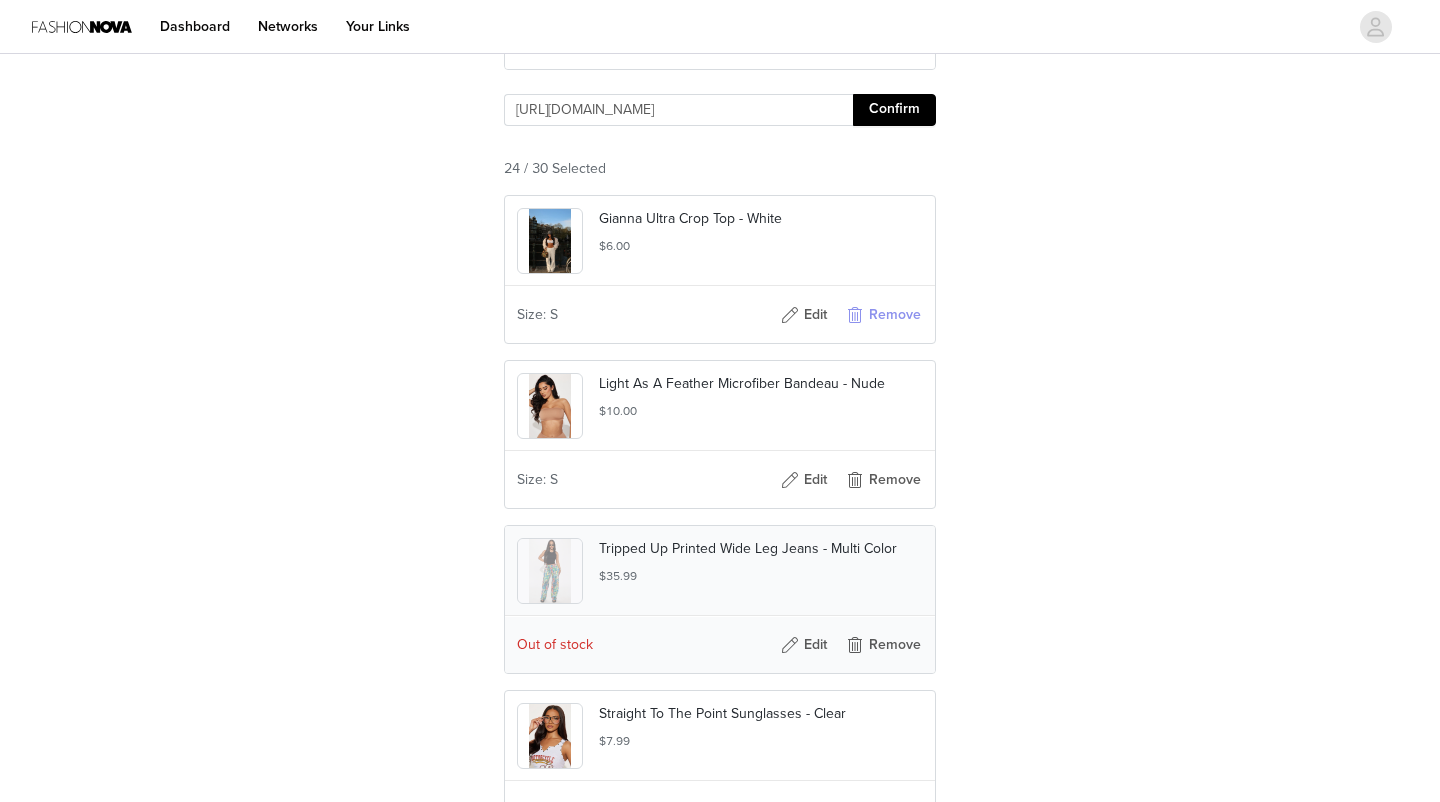 click on "Remove" at bounding box center (883, 315) 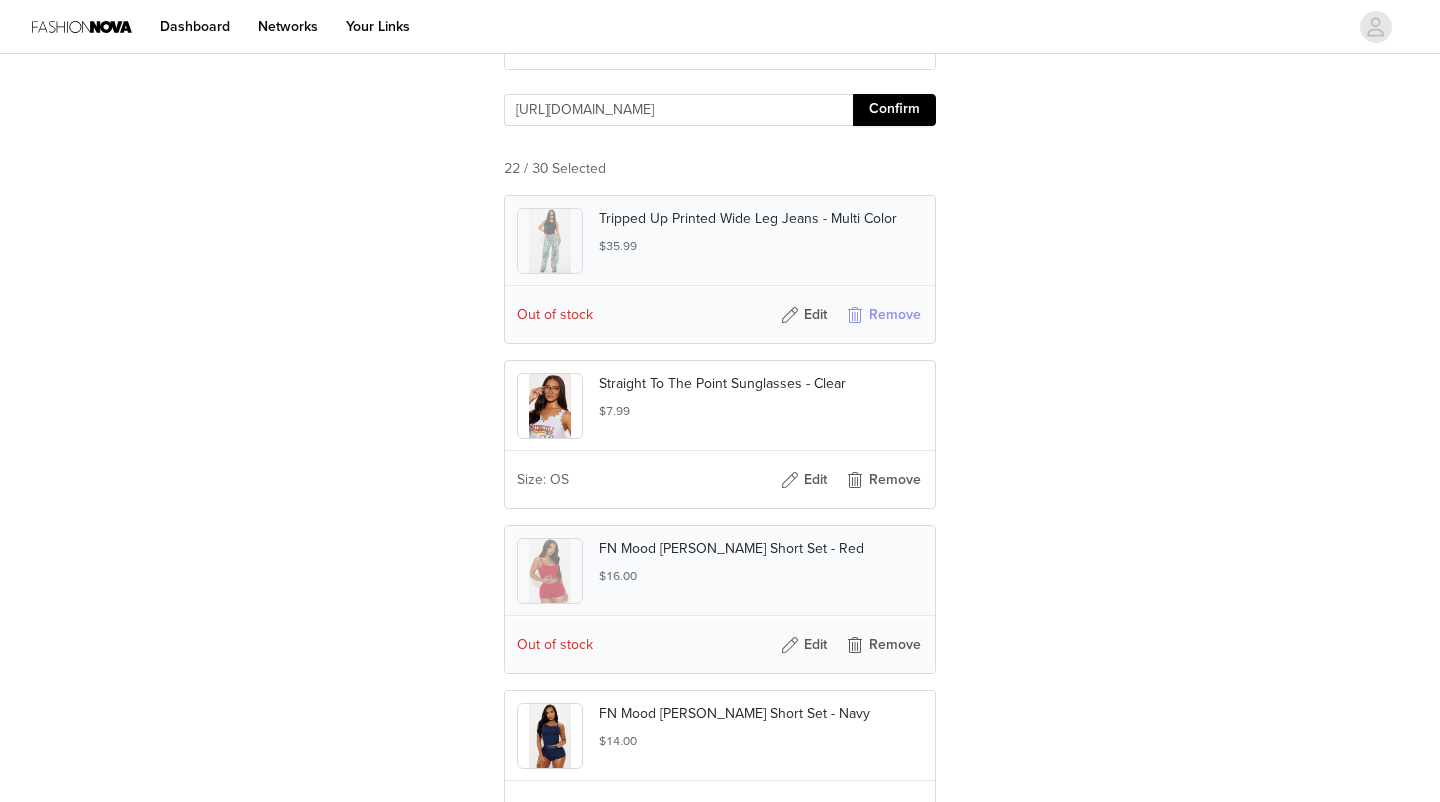 click on "Remove" at bounding box center (883, 315) 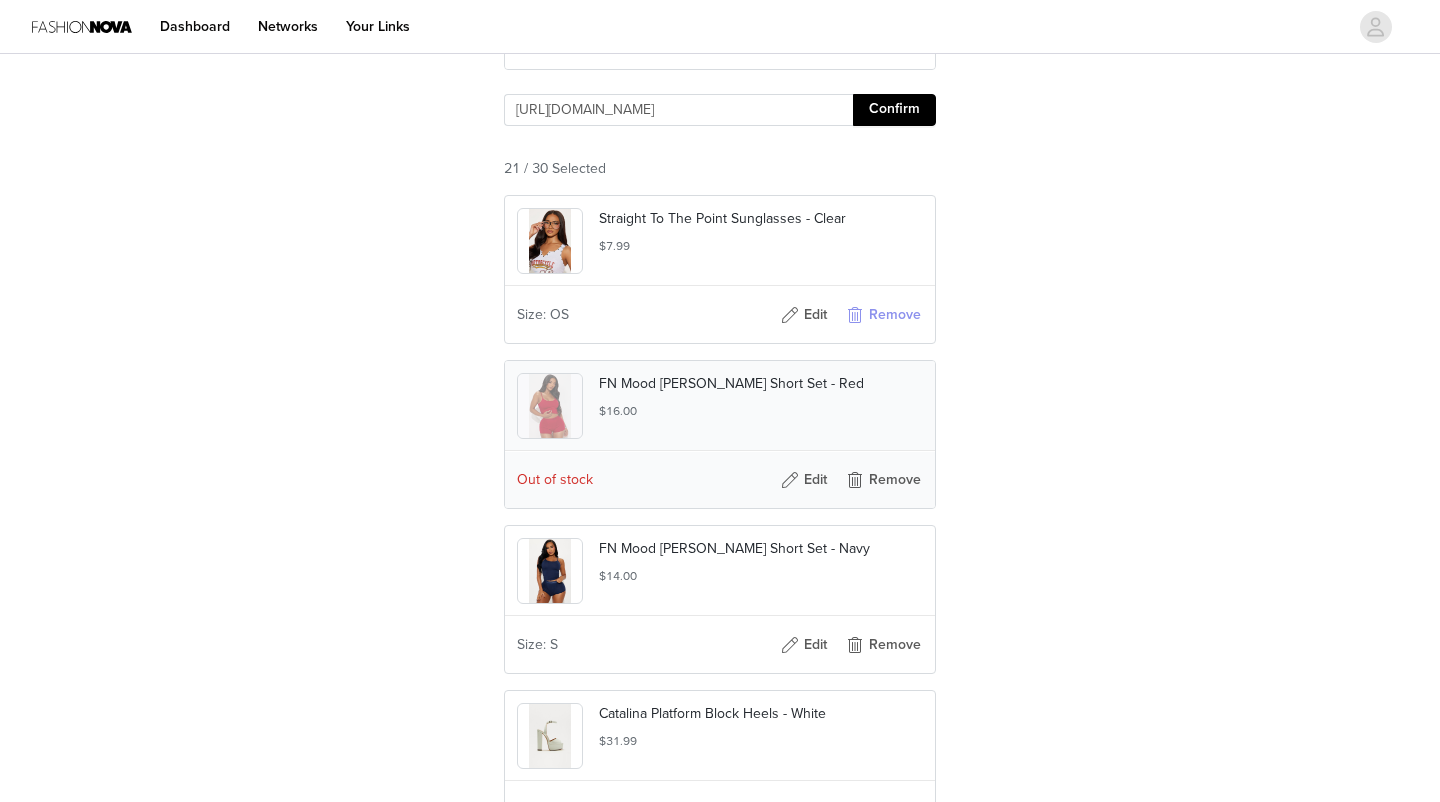 click on "Remove" at bounding box center (883, 315) 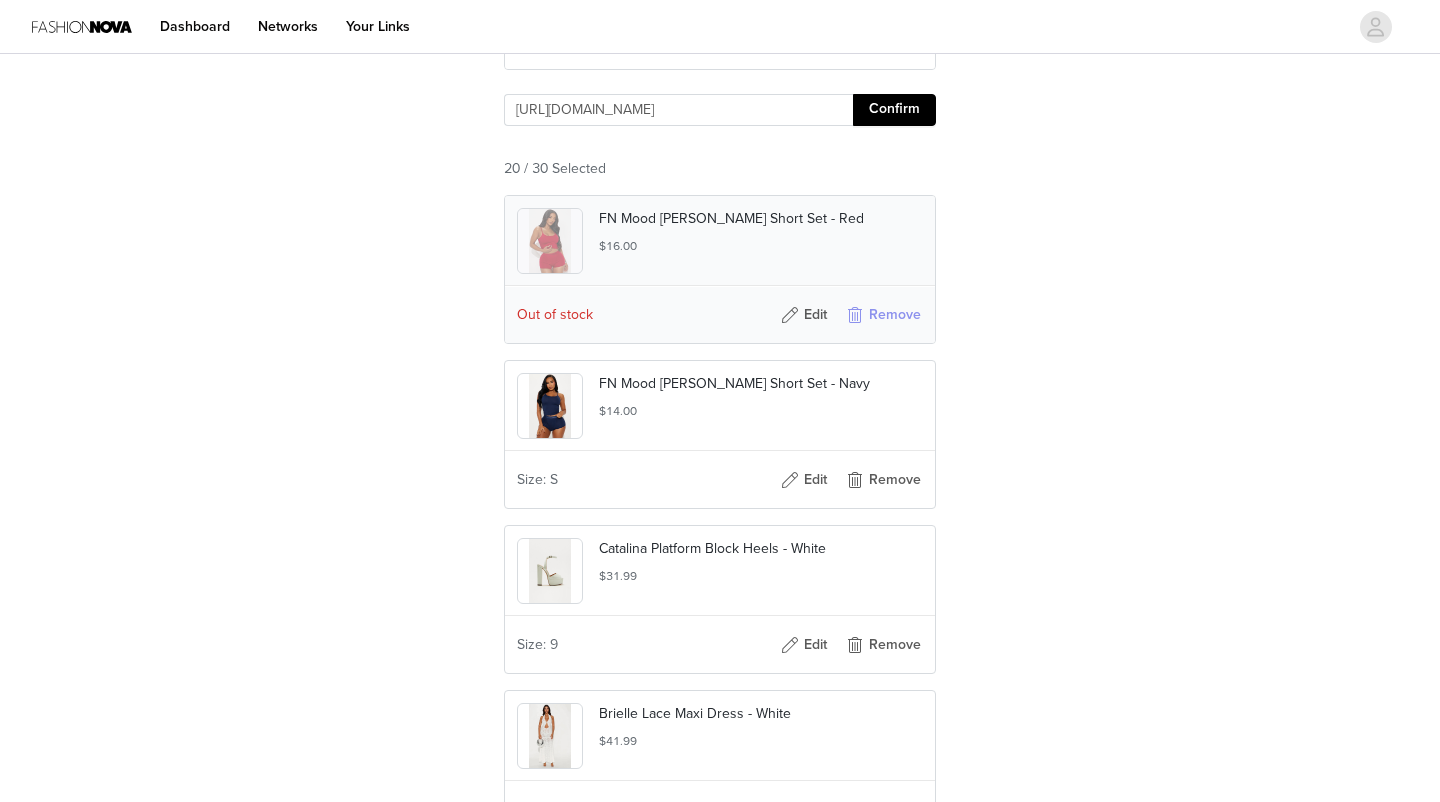 click on "Remove" at bounding box center [883, 315] 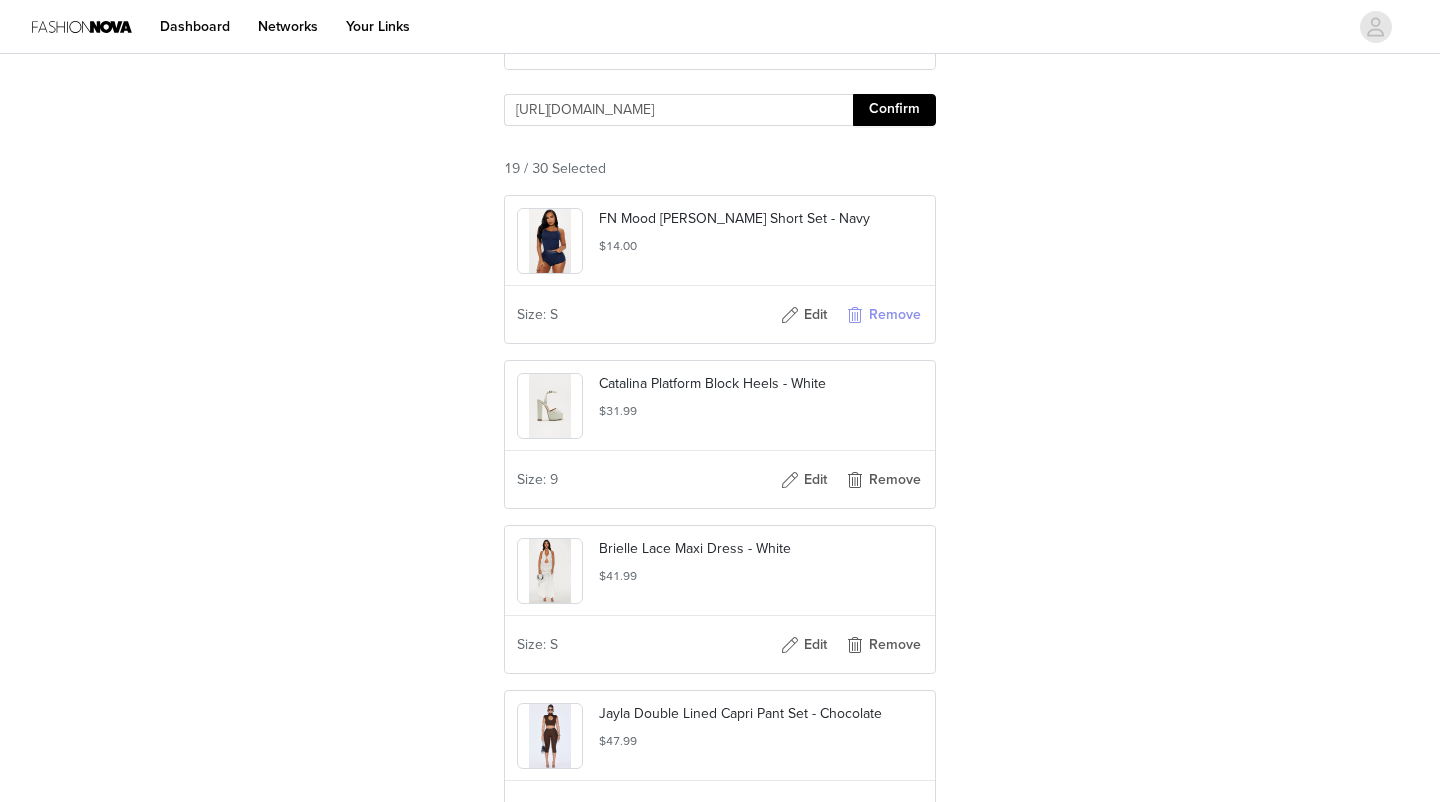 click on "Remove" at bounding box center (883, 315) 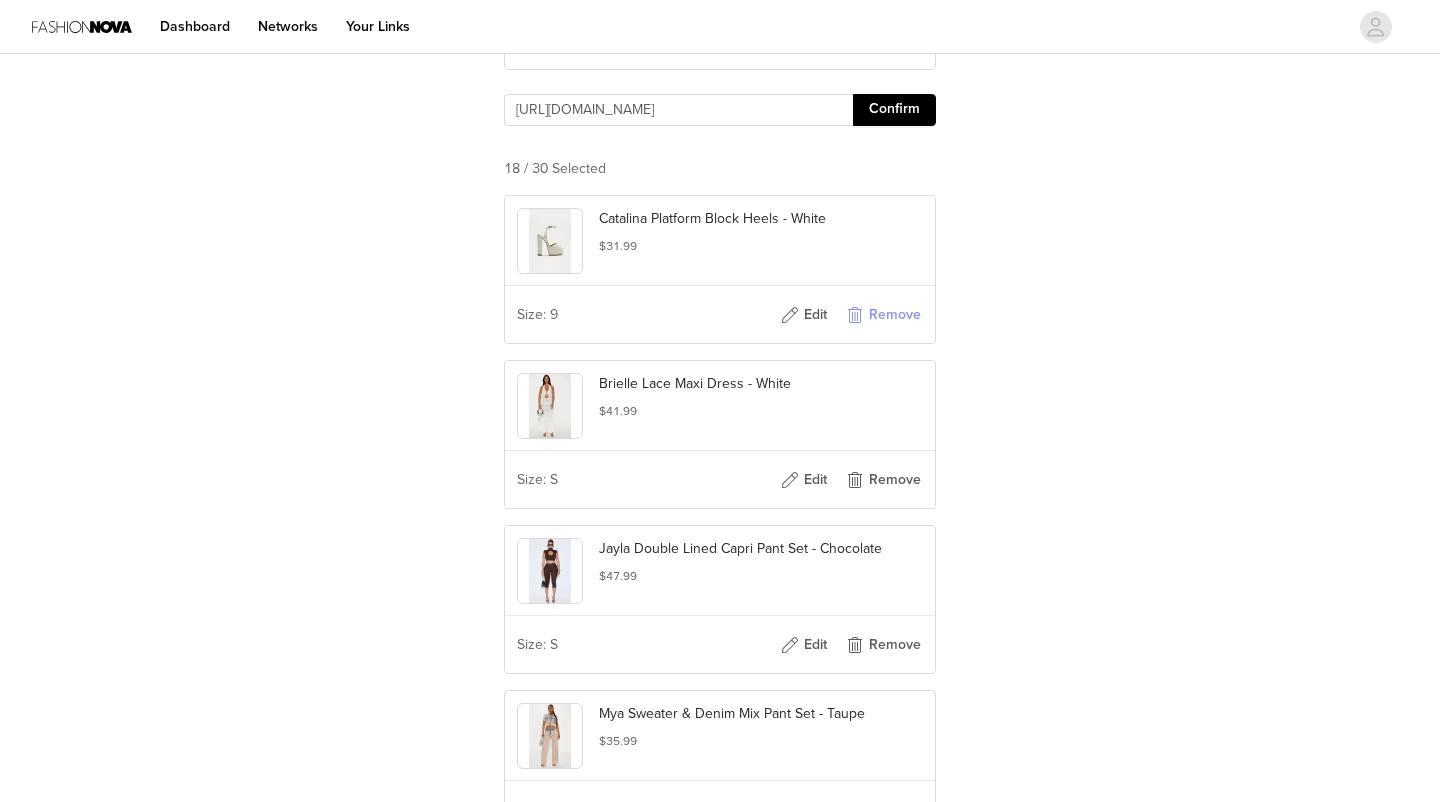 click on "Remove" at bounding box center (883, 315) 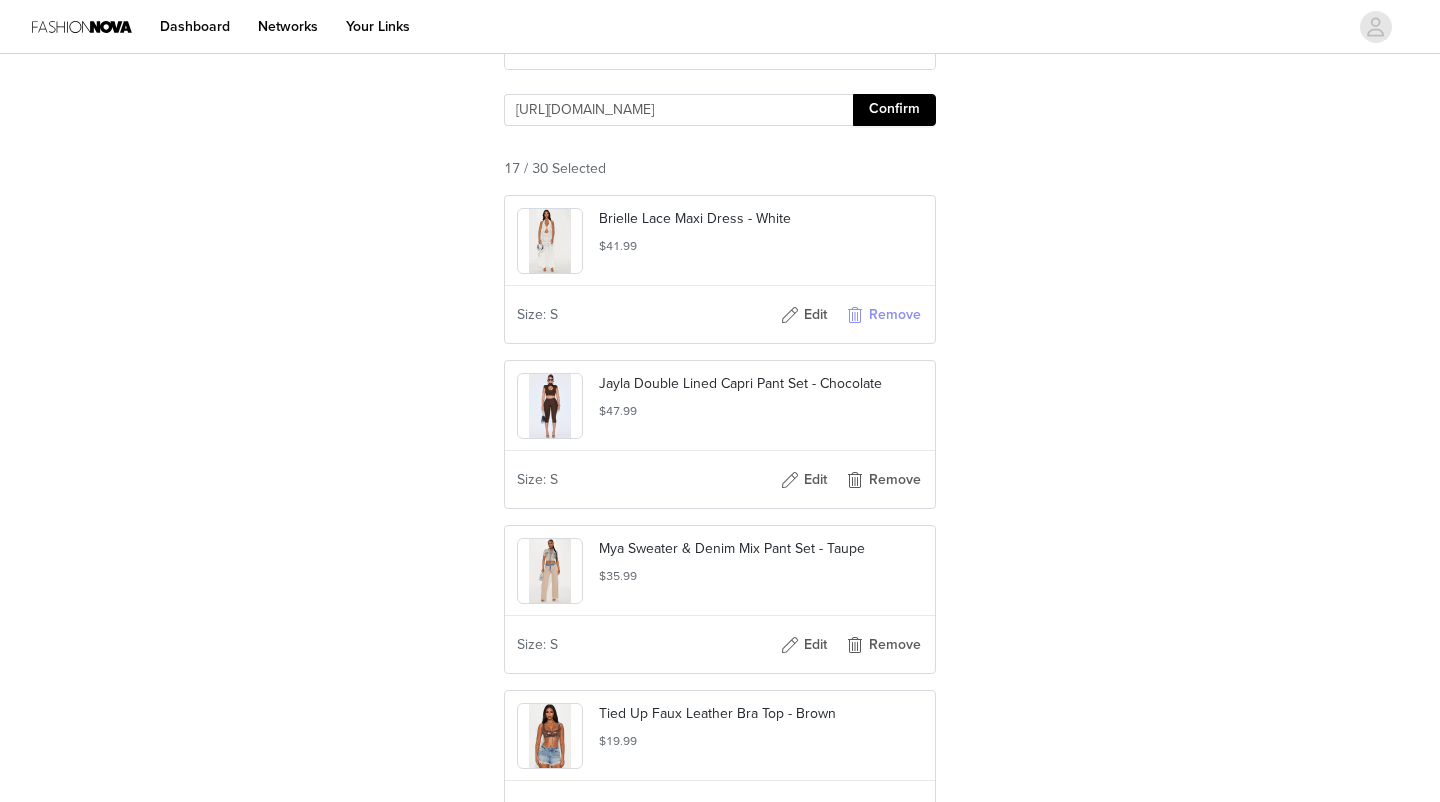 click on "Remove" at bounding box center (883, 315) 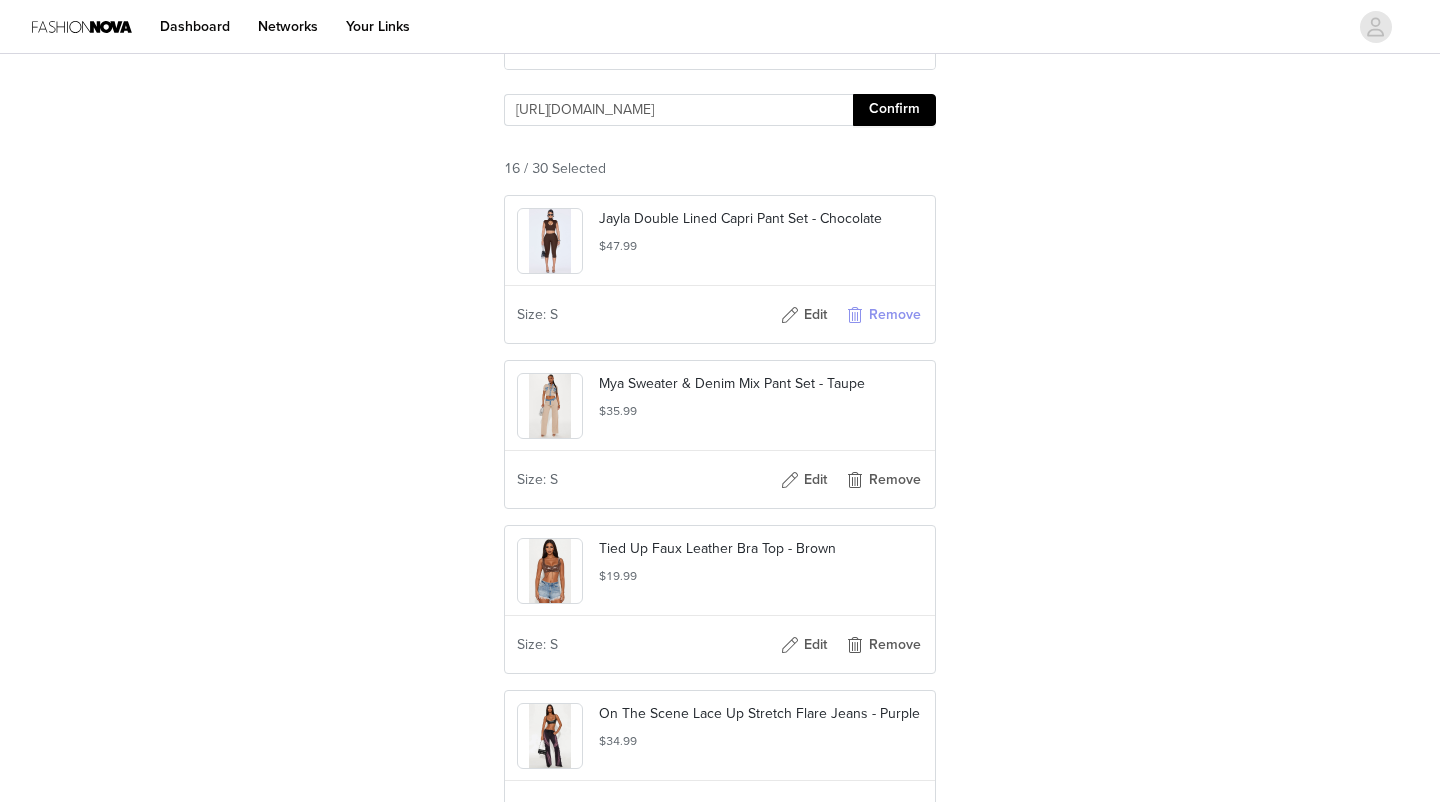 click on "Remove" at bounding box center [883, 315] 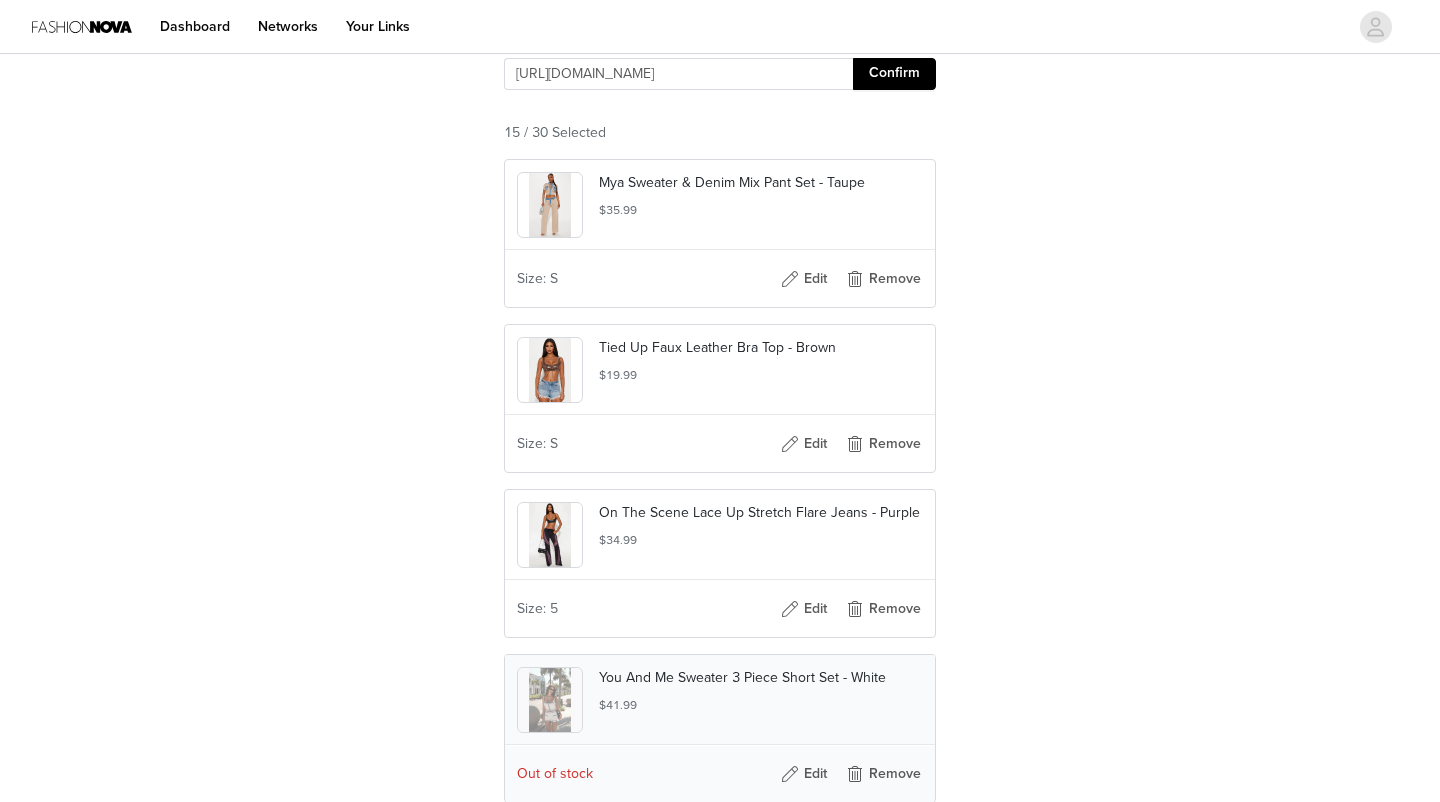 scroll, scrollTop: 480, scrollLeft: 0, axis: vertical 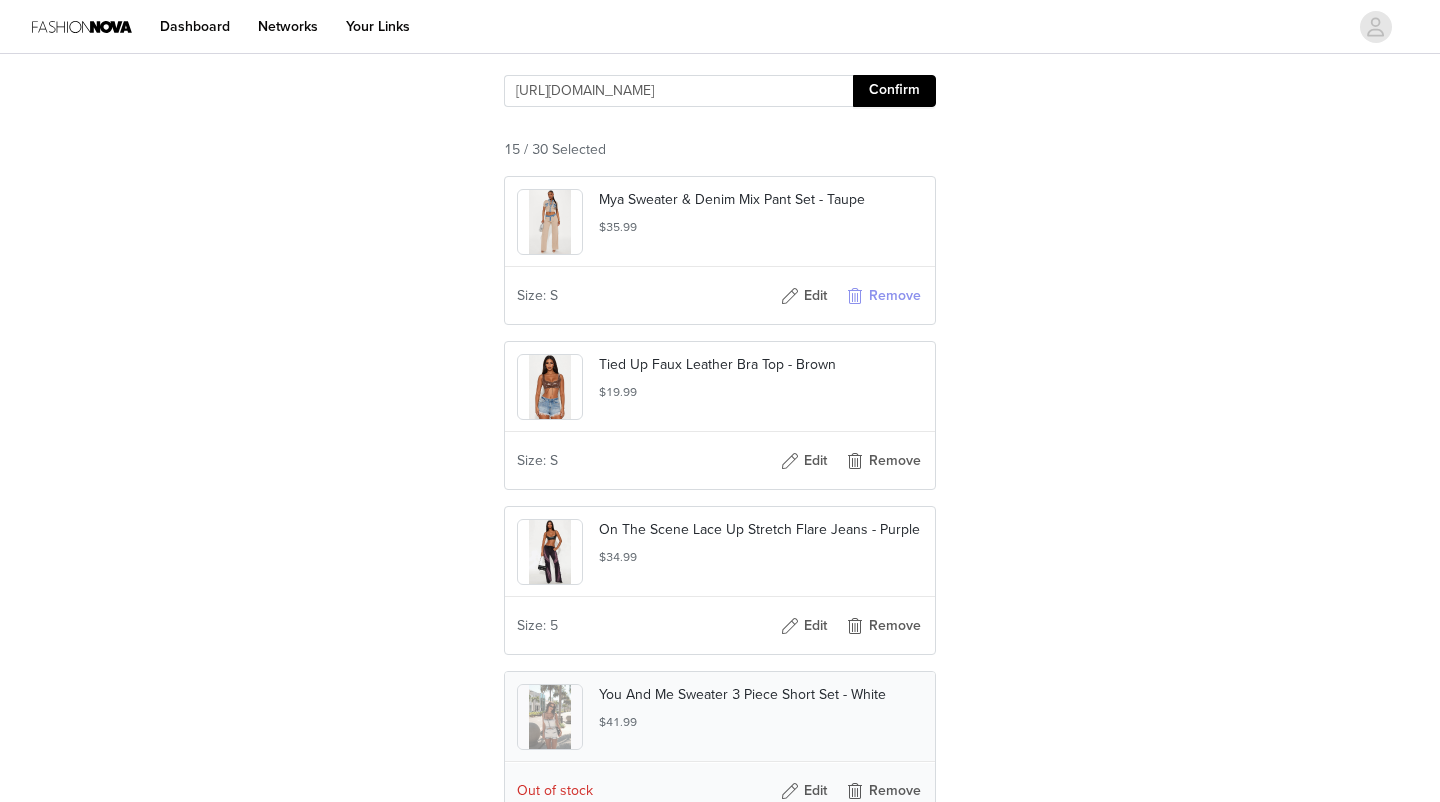 click on "Remove" at bounding box center (883, 296) 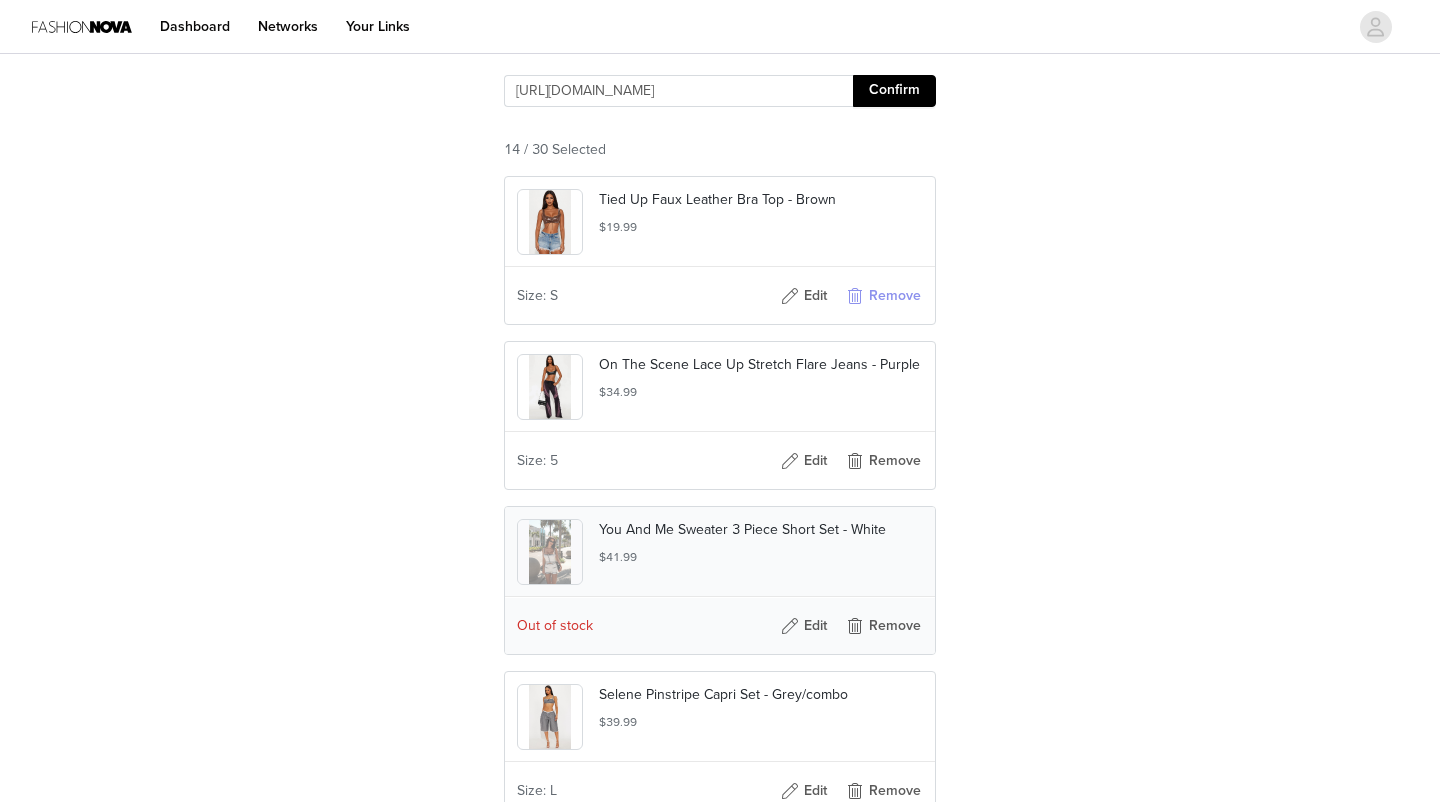 click on "Remove" at bounding box center (883, 296) 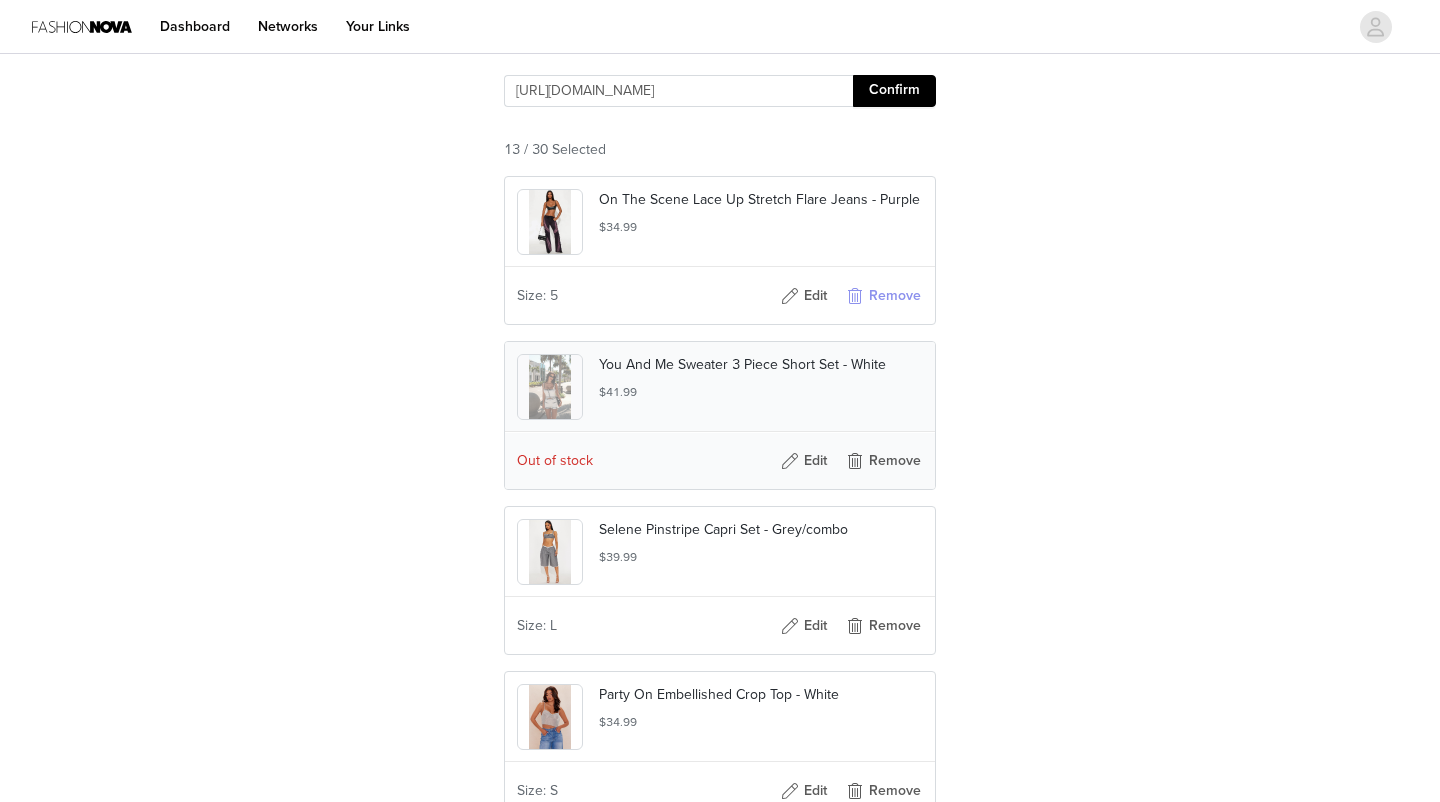click on "Remove" at bounding box center [883, 296] 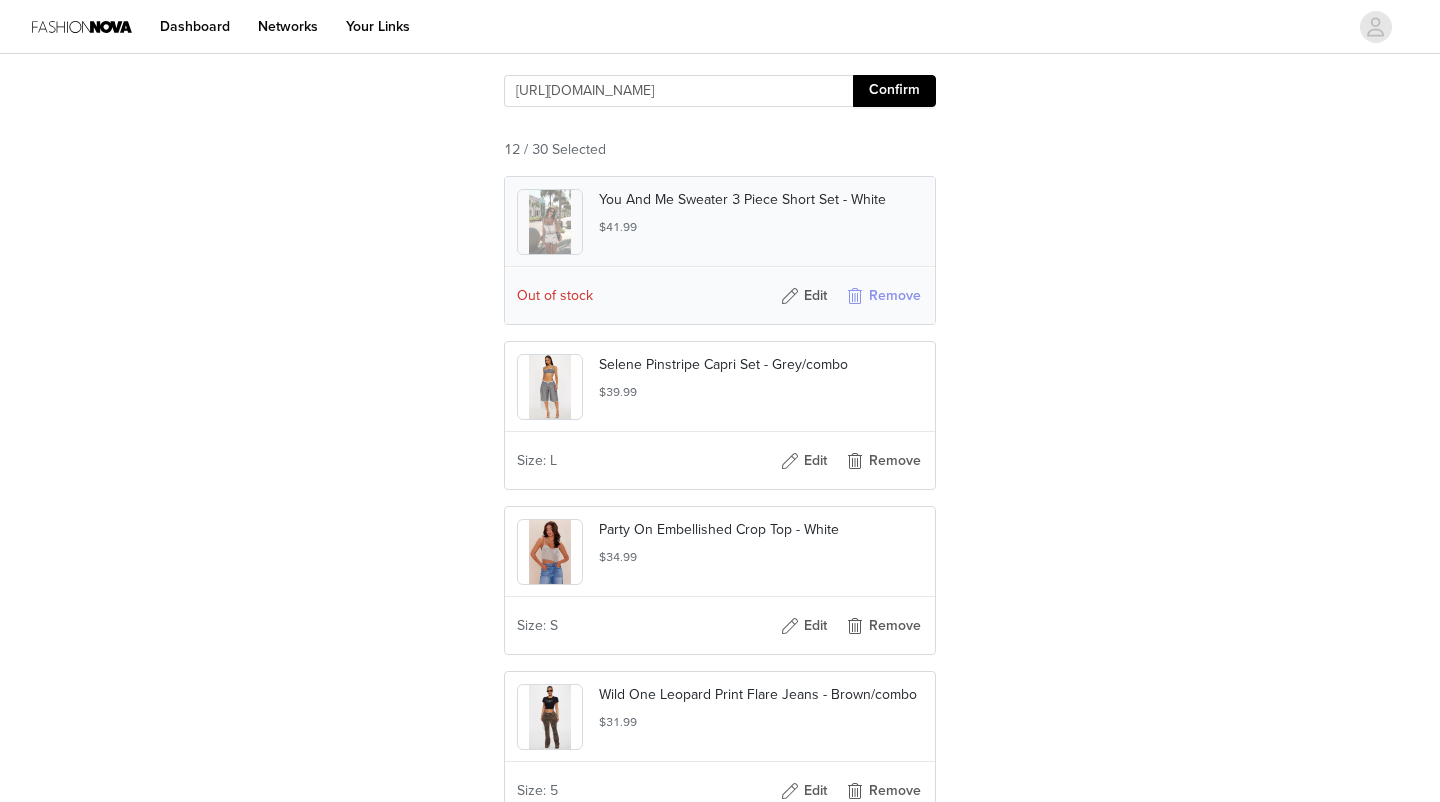 click on "Remove" at bounding box center [883, 296] 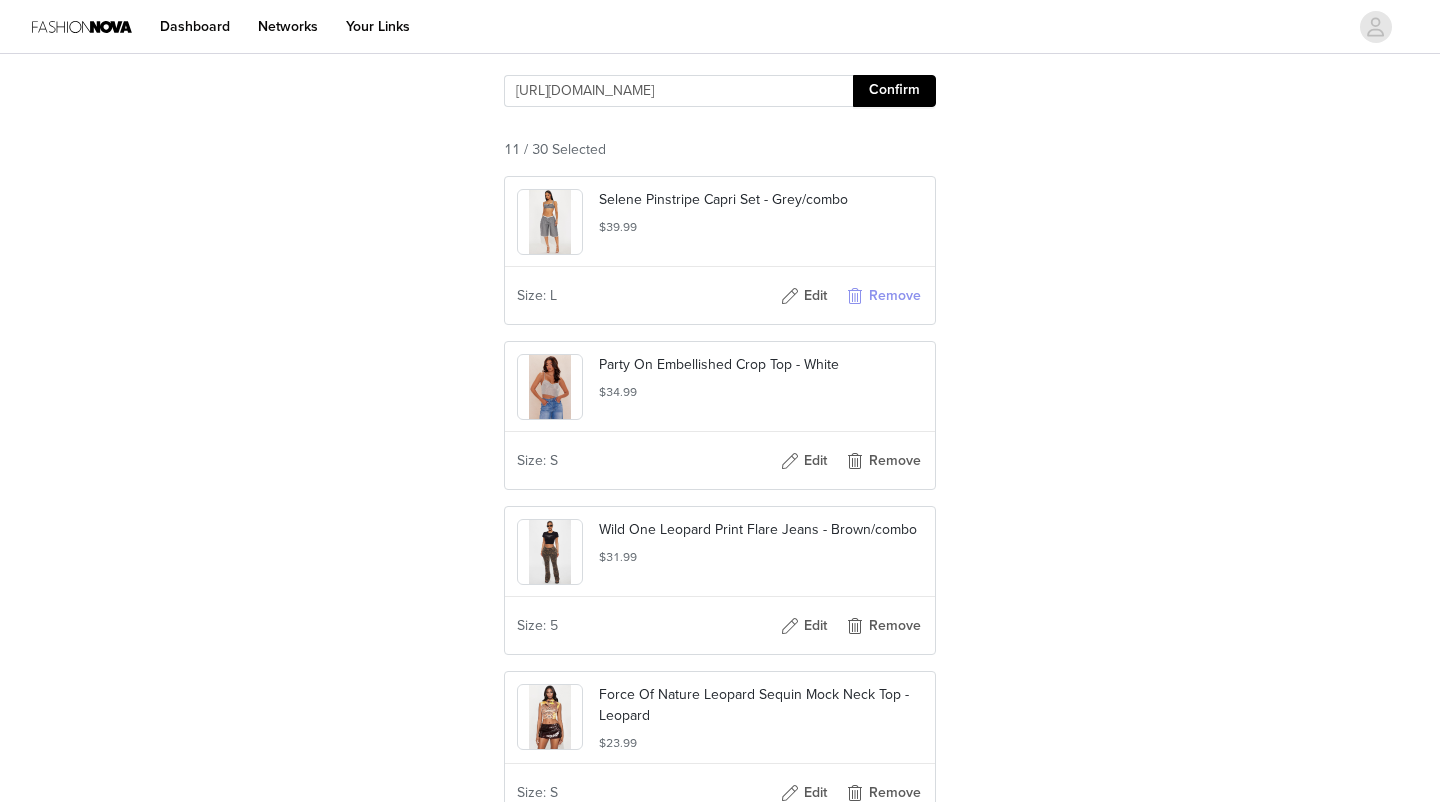 click on "Remove" at bounding box center (883, 296) 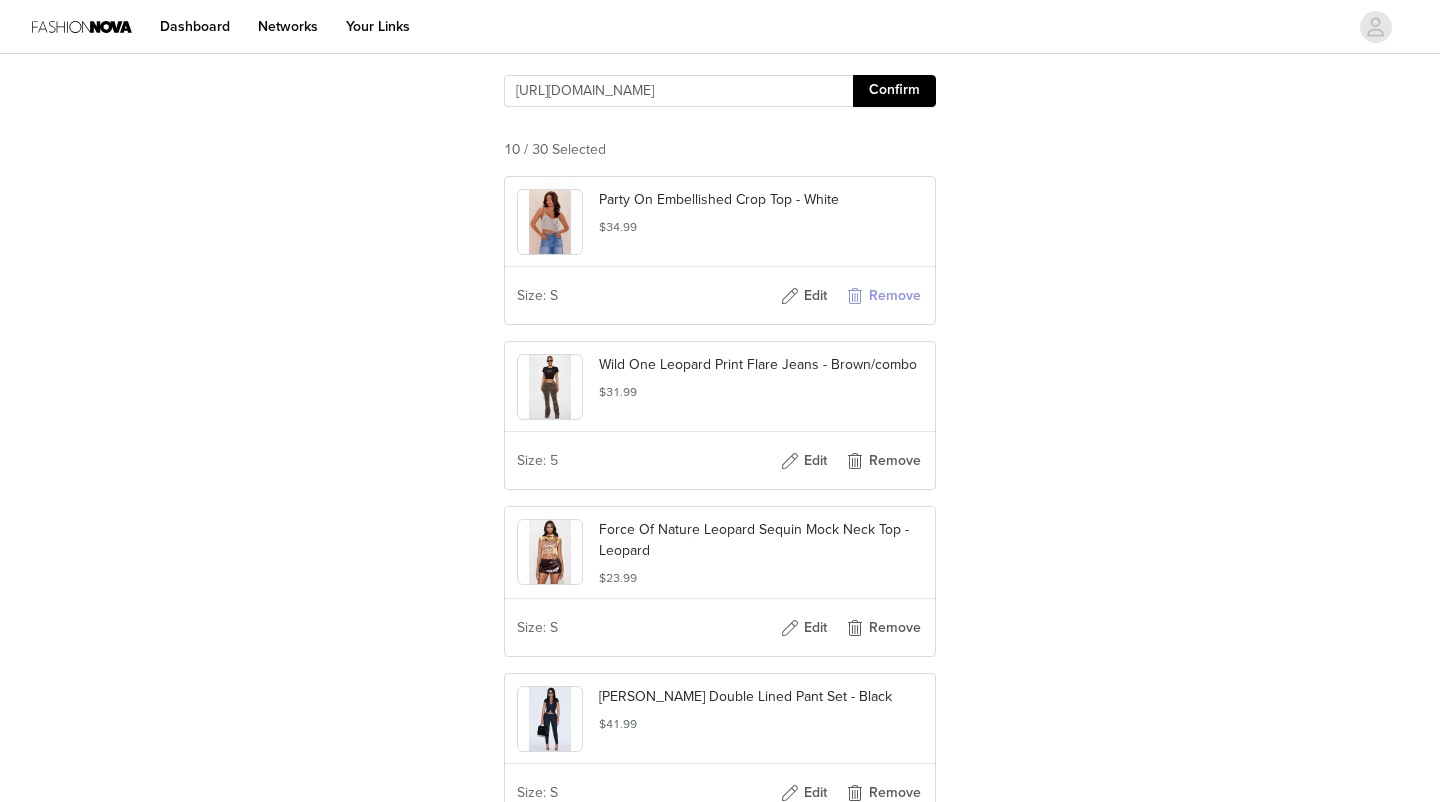 click on "Remove" at bounding box center (883, 296) 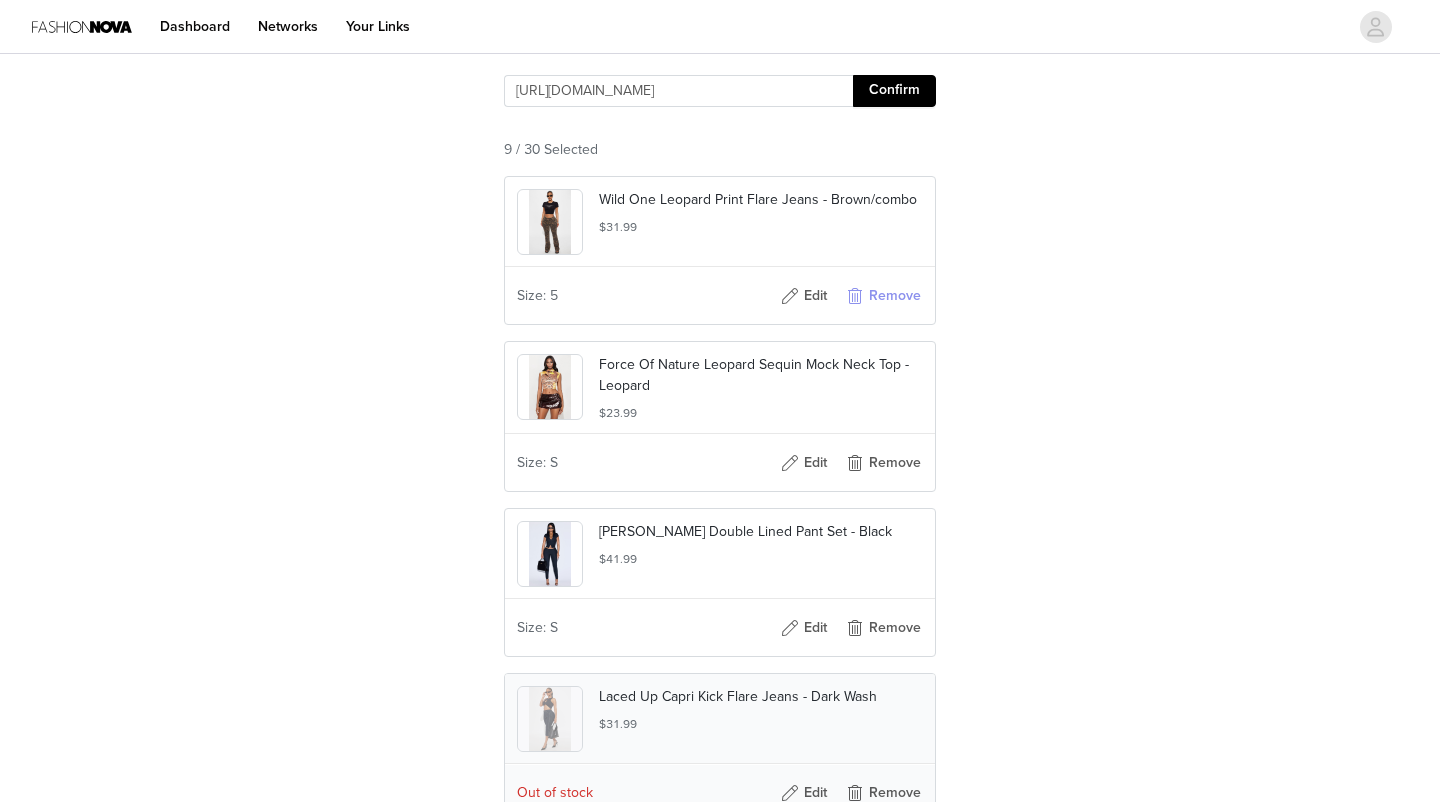 click on "Remove" at bounding box center (883, 296) 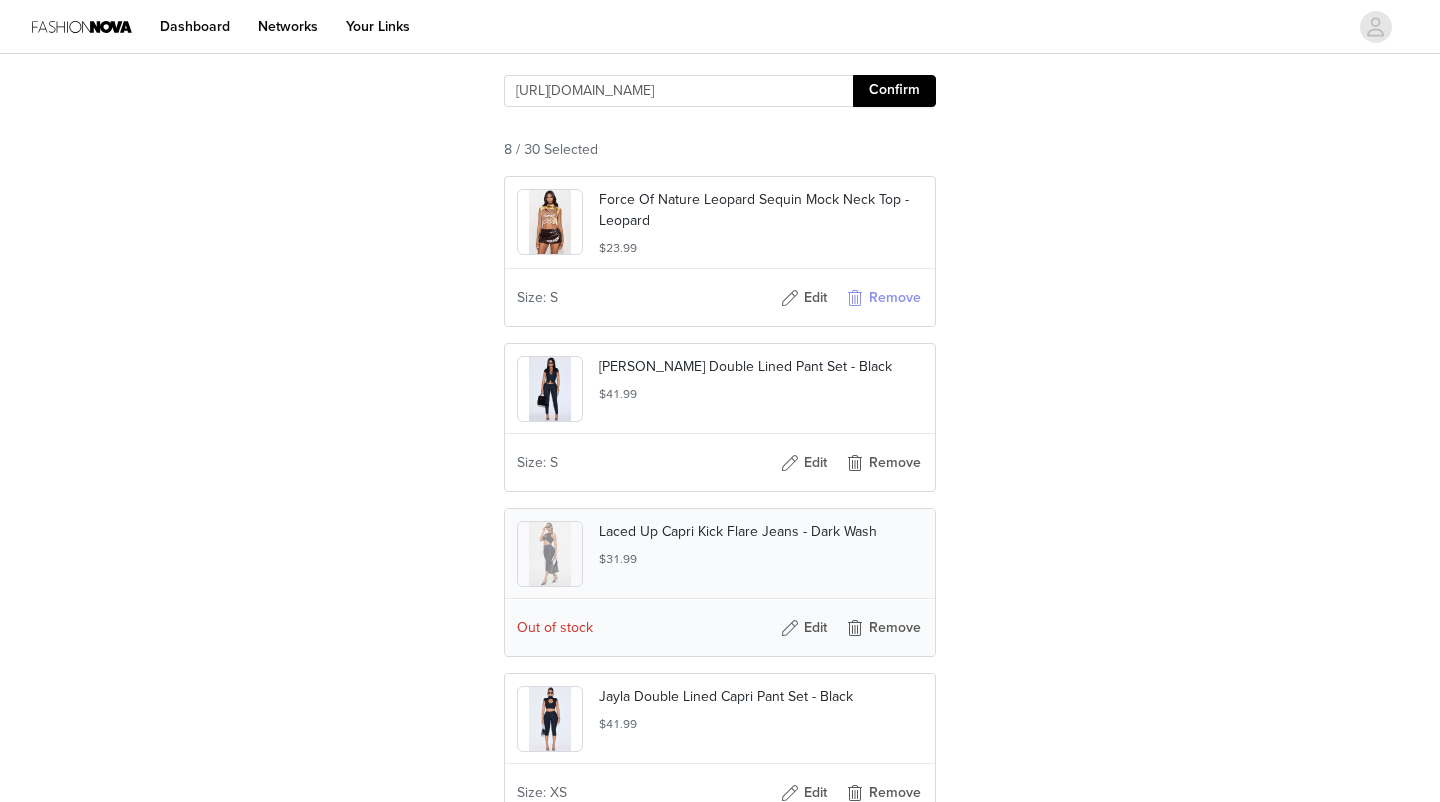 click on "Remove" at bounding box center [883, 298] 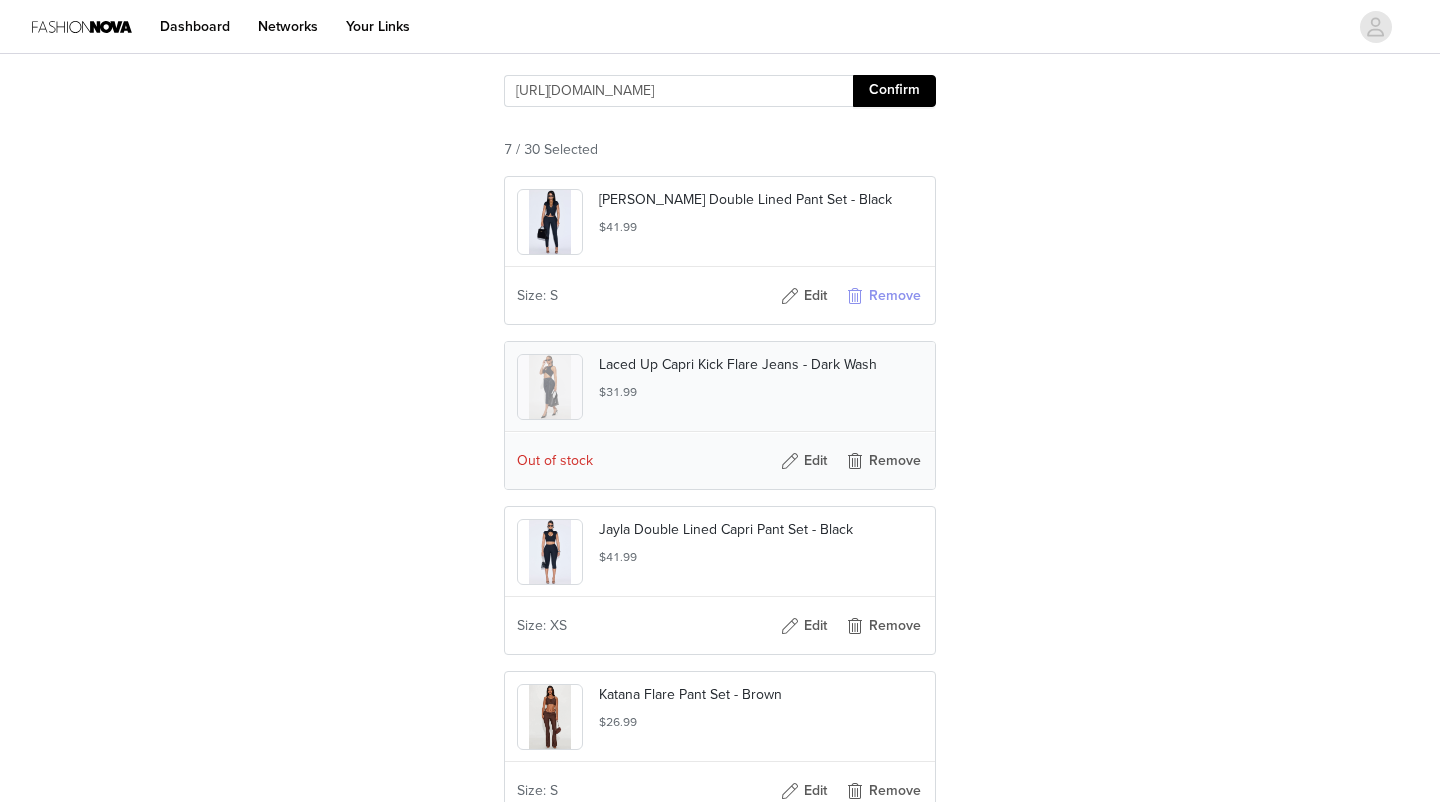 click on "Remove" at bounding box center (883, 296) 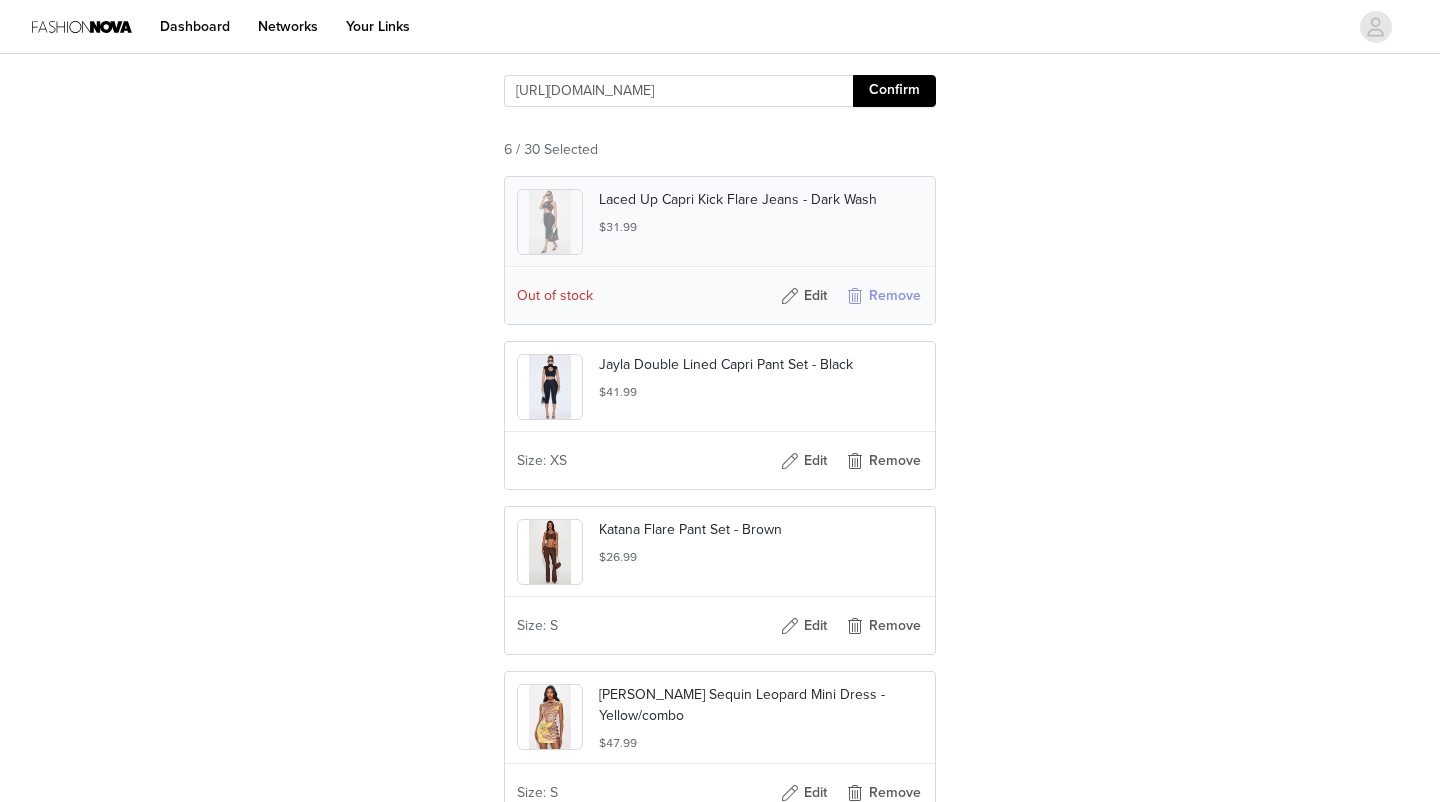 click on "Remove" at bounding box center (883, 296) 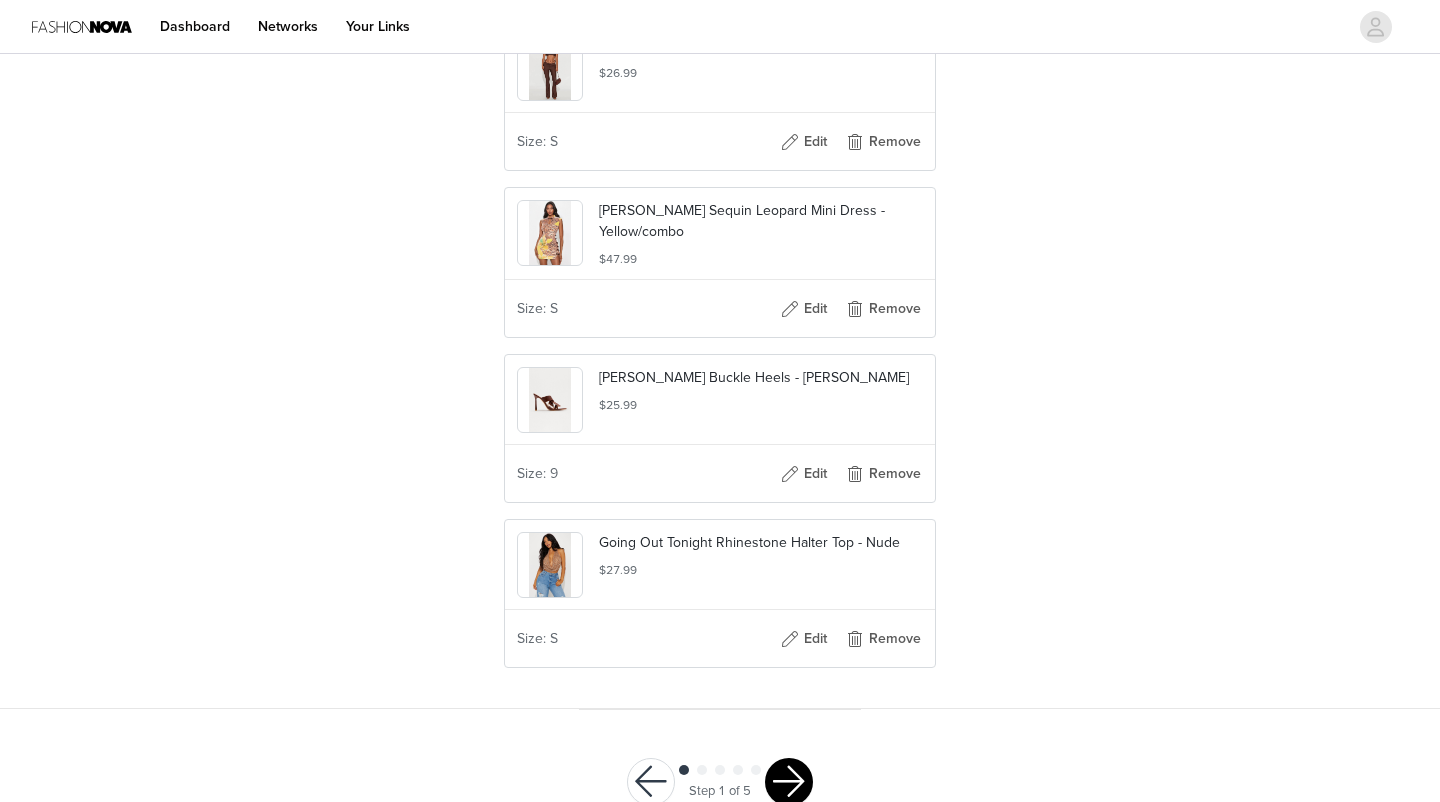 scroll, scrollTop: 888, scrollLeft: 0, axis: vertical 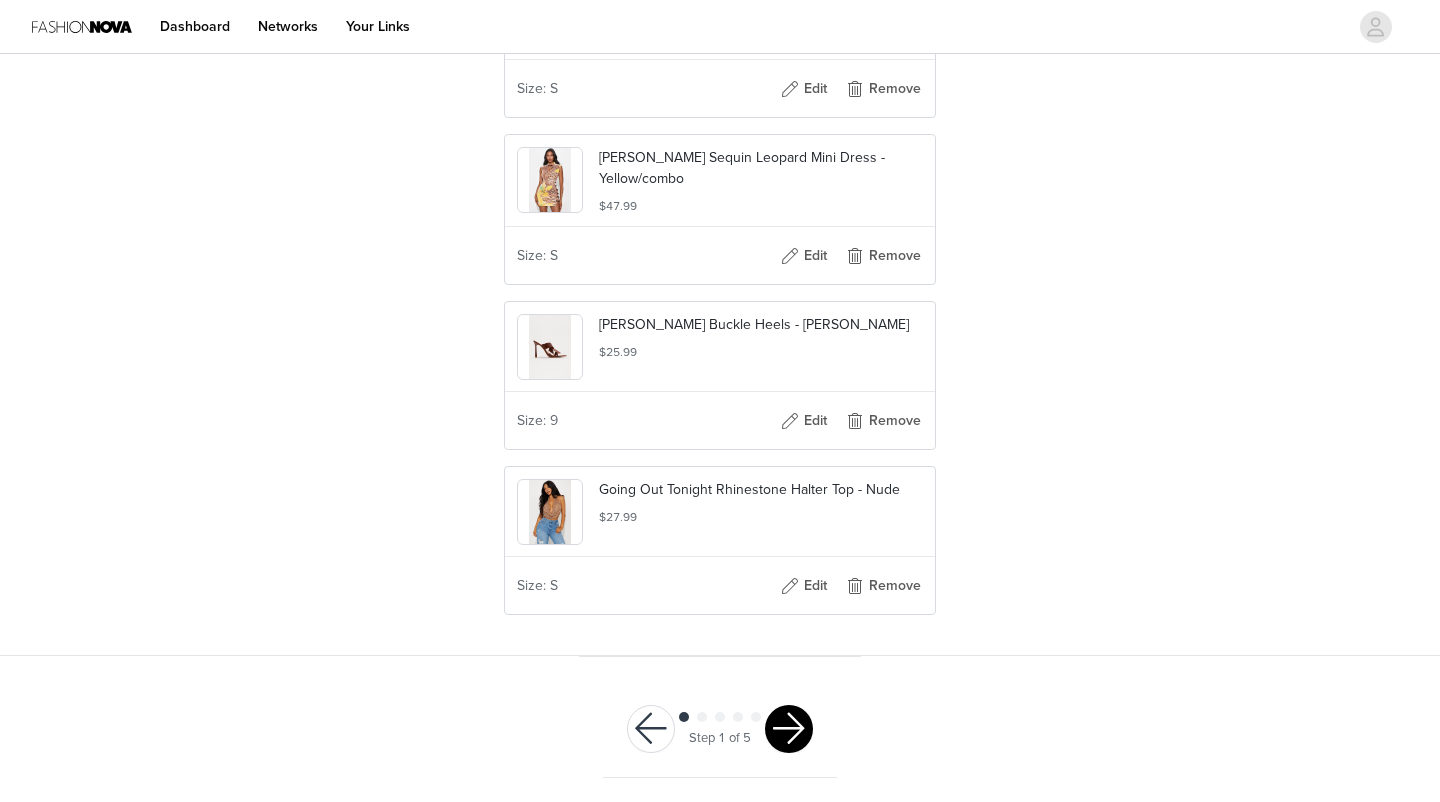 click at bounding box center (789, 729) 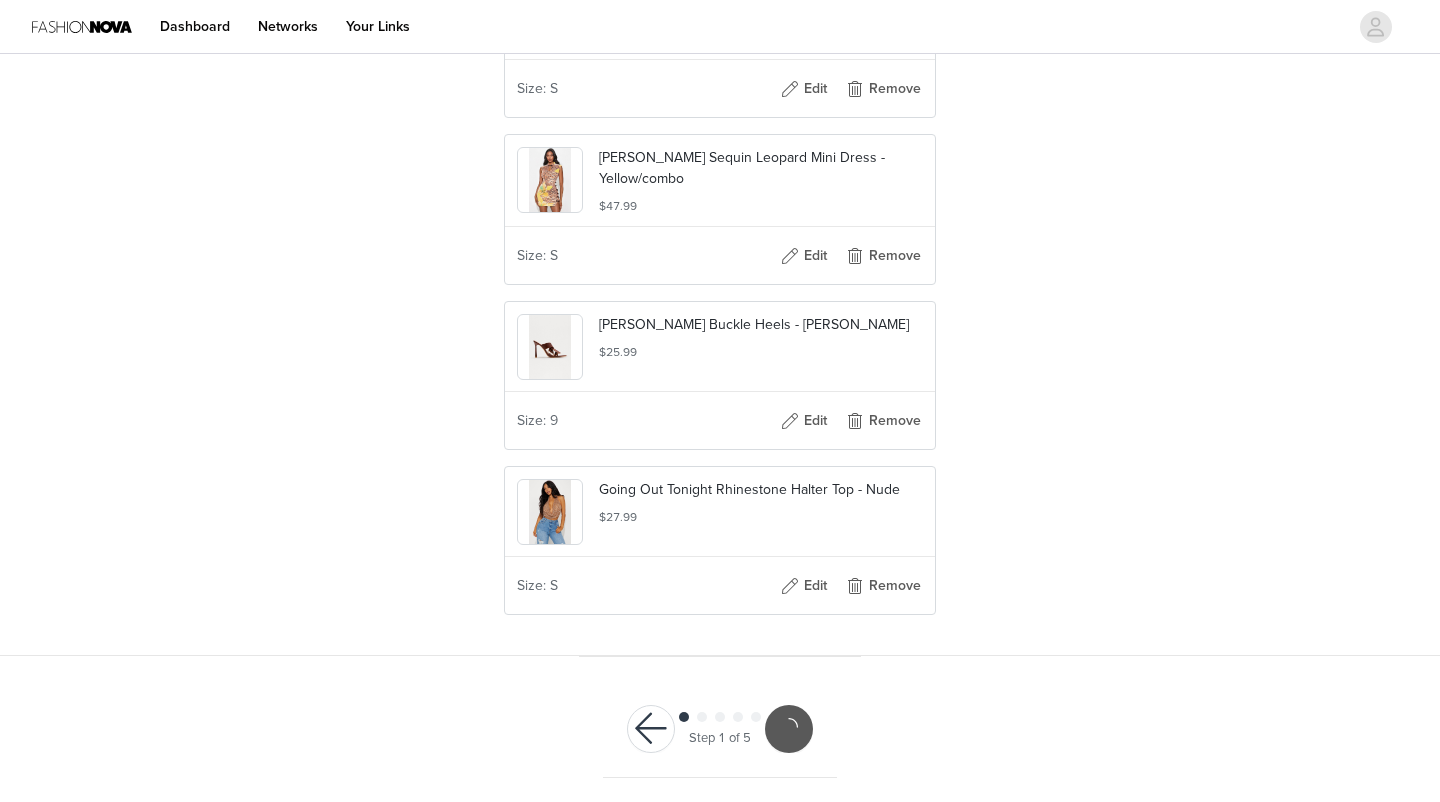 scroll, scrollTop: 0, scrollLeft: 0, axis: both 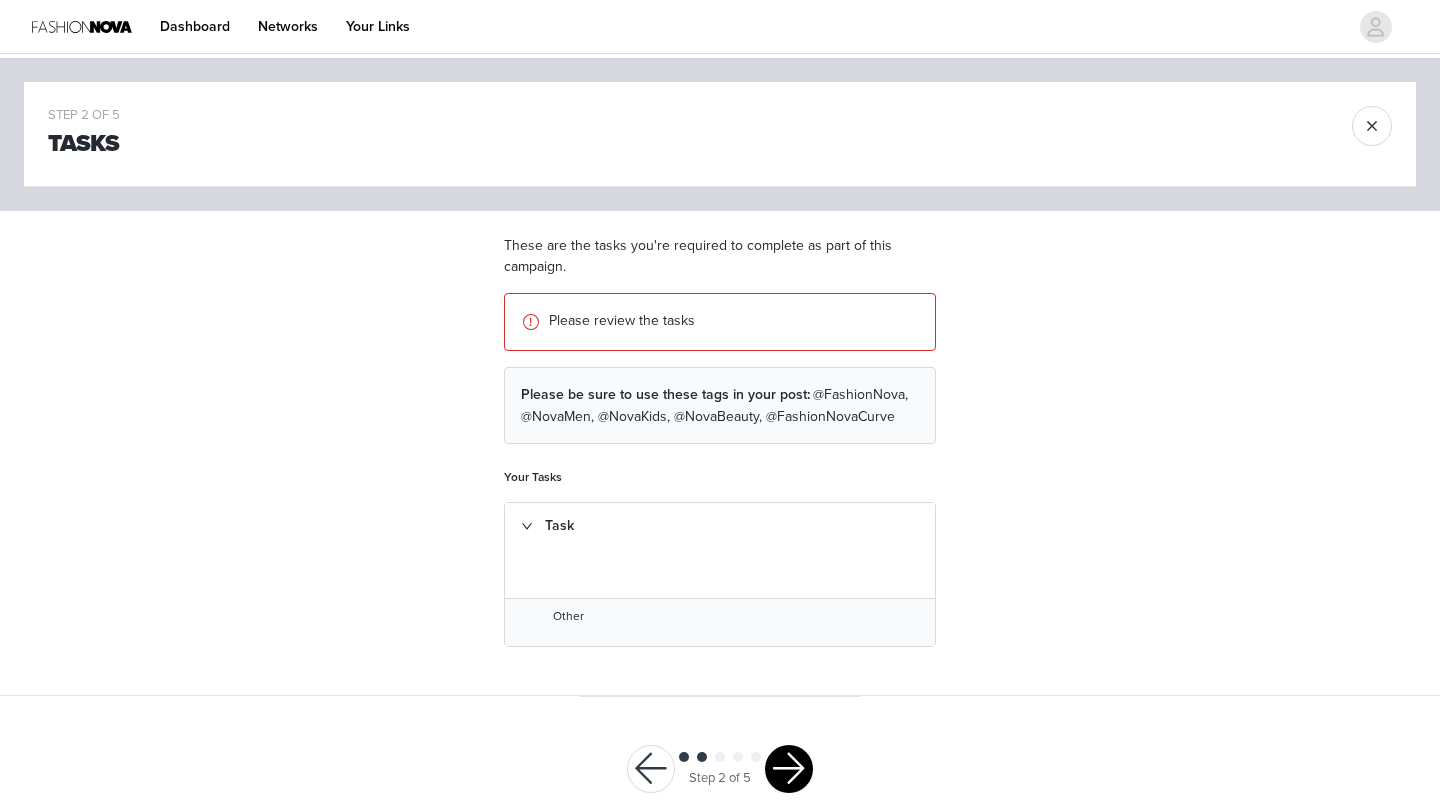 click at bounding box center (789, 769) 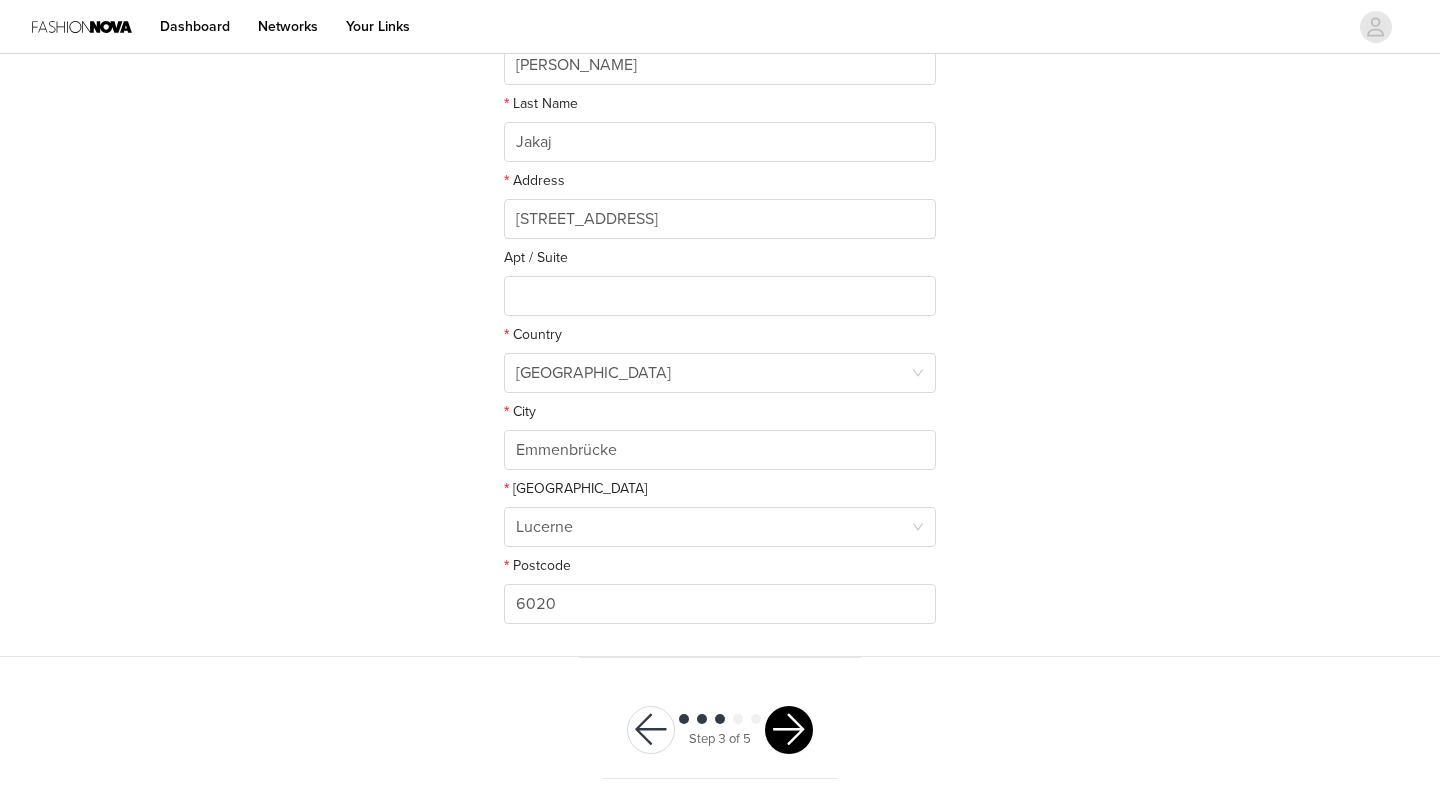click at bounding box center [789, 730] 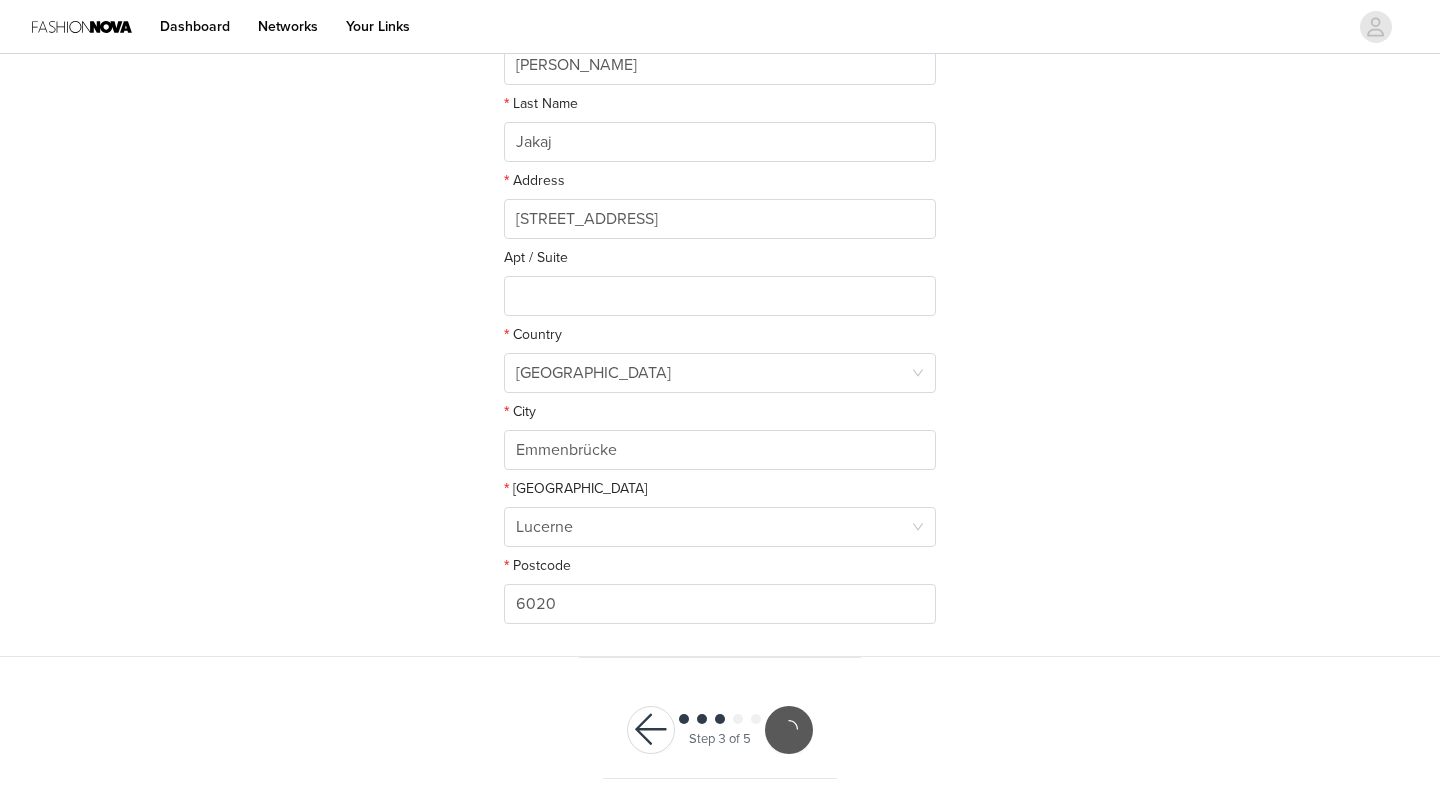 scroll, scrollTop: 362, scrollLeft: 0, axis: vertical 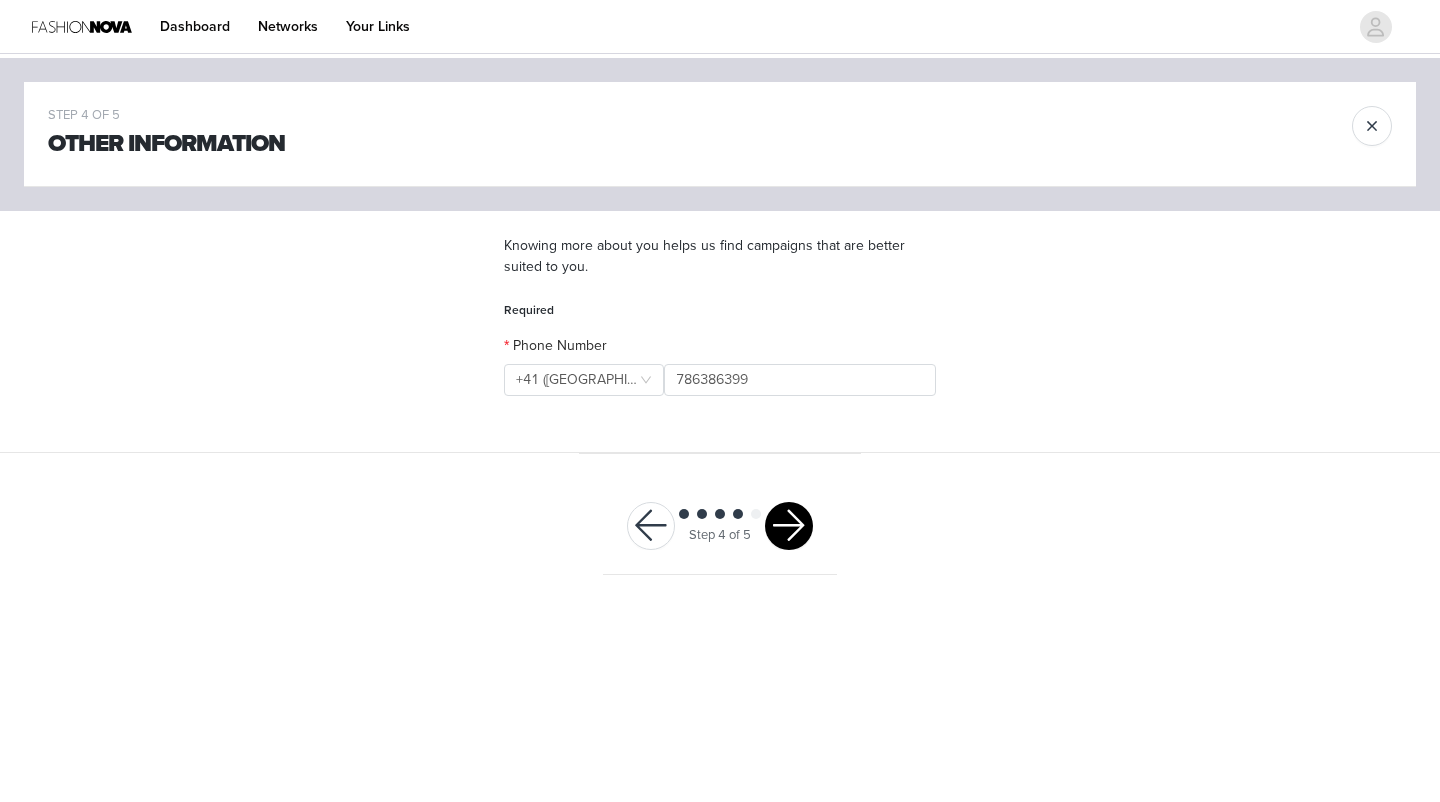 click at bounding box center (789, 526) 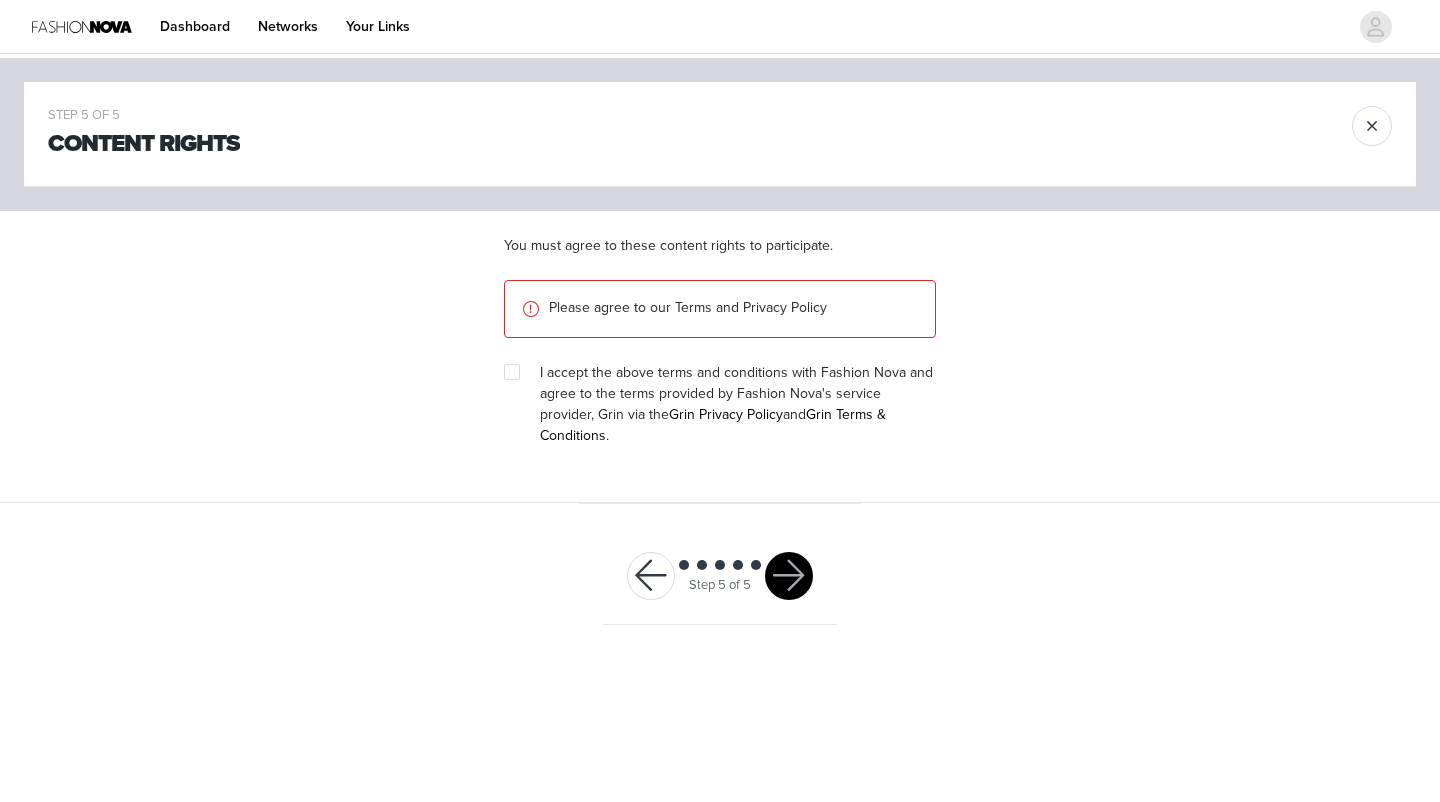 click on "I accept the above terms and conditions with Fashion Nova and agree to
the terms provided by Fashion Nova's service provider, Grin via the
Grin Privacy Policy
and
Grin Terms & Conditions ." at bounding box center (720, 404) 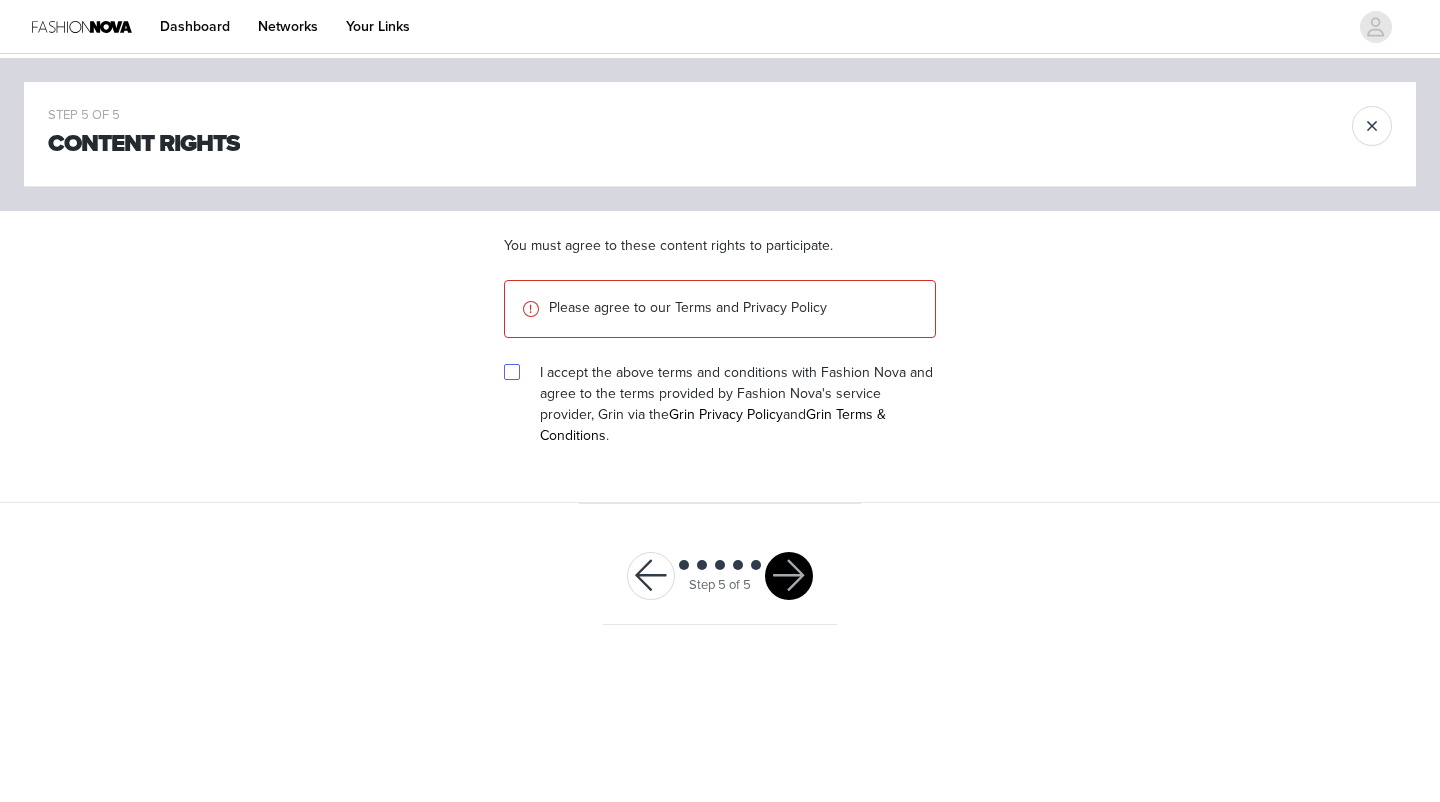 click at bounding box center (512, 372) 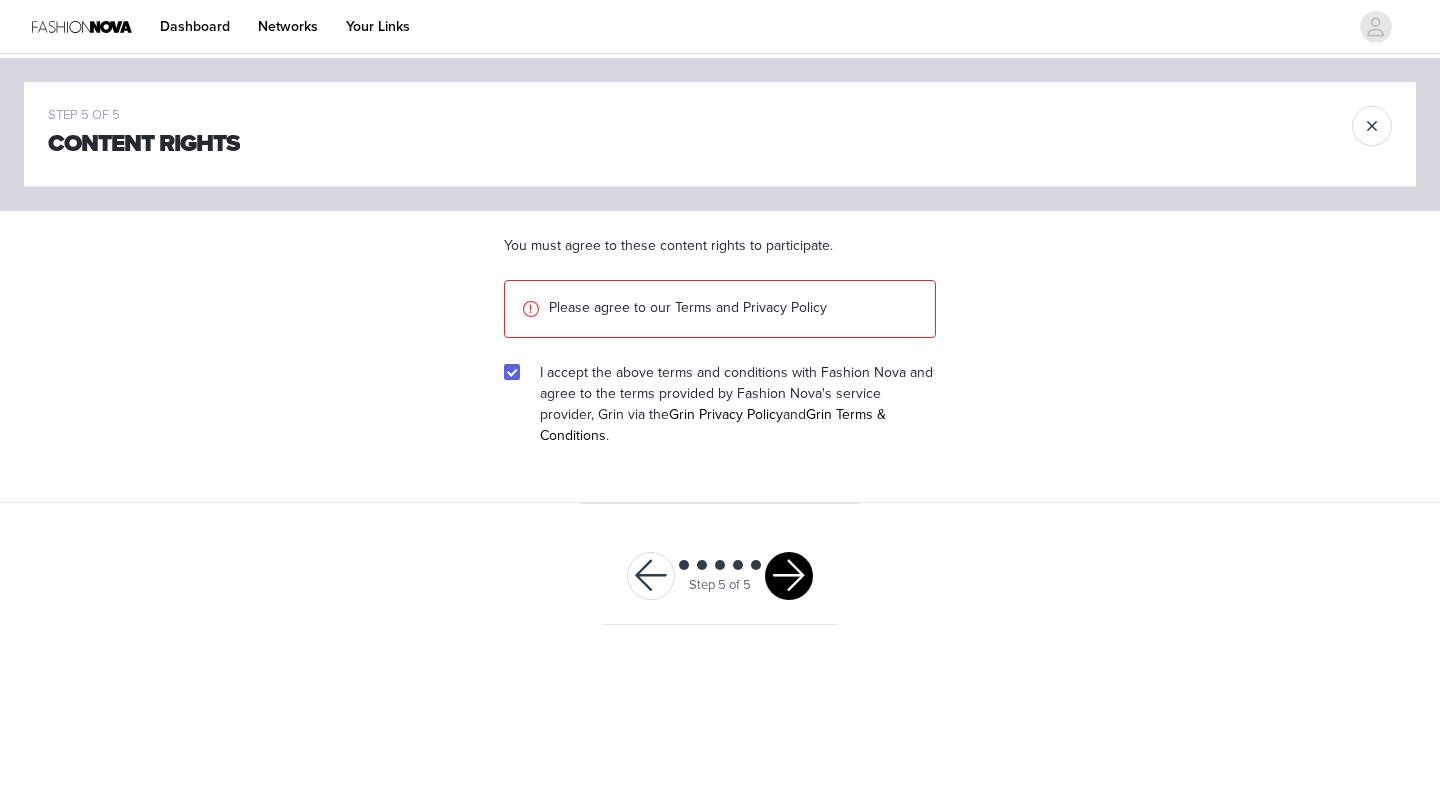 click at bounding box center [789, 576] 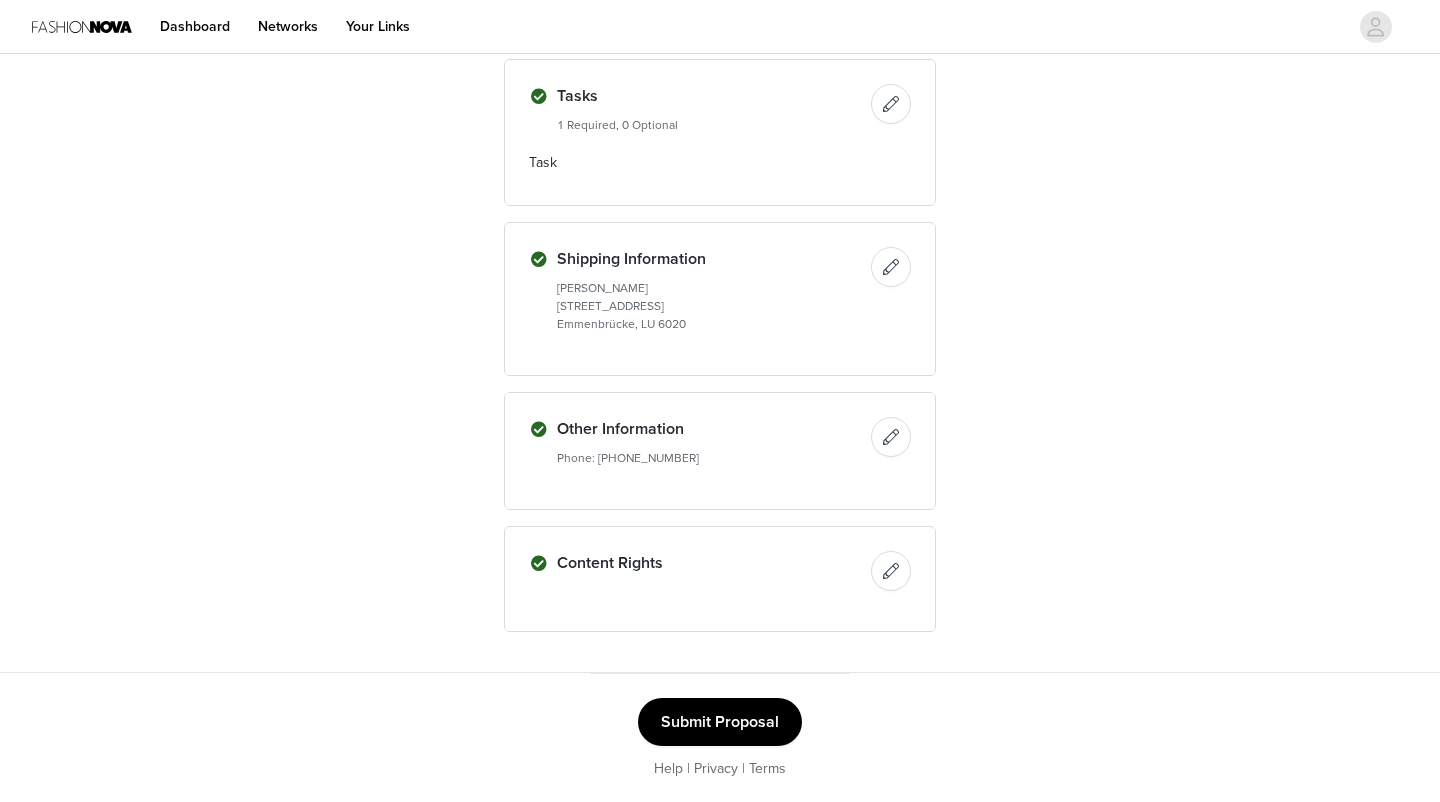 scroll, scrollTop: 759, scrollLeft: 0, axis: vertical 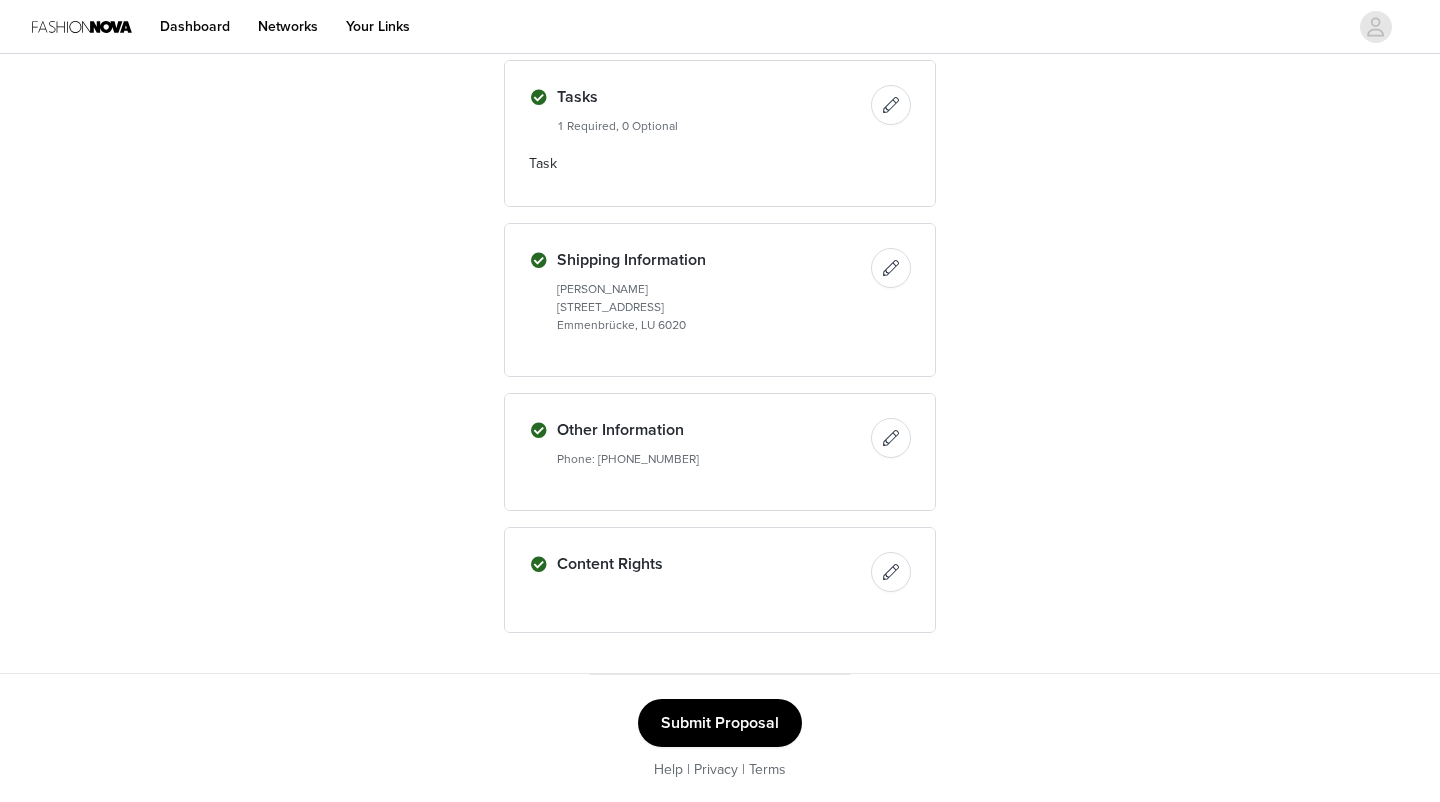 click on "Submit Proposal" at bounding box center [720, 723] 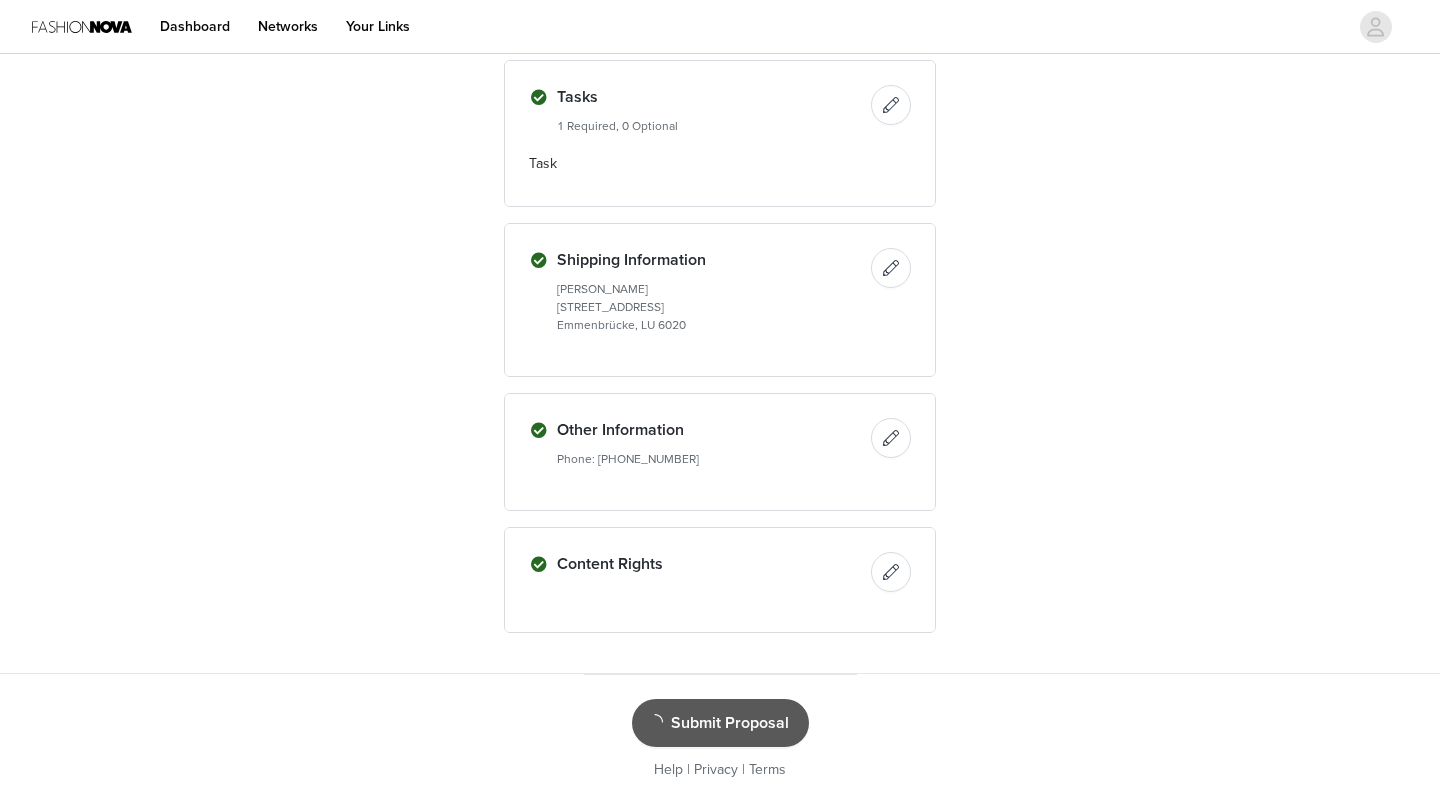 scroll, scrollTop: 0, scrollLeft: 0, axis: both 